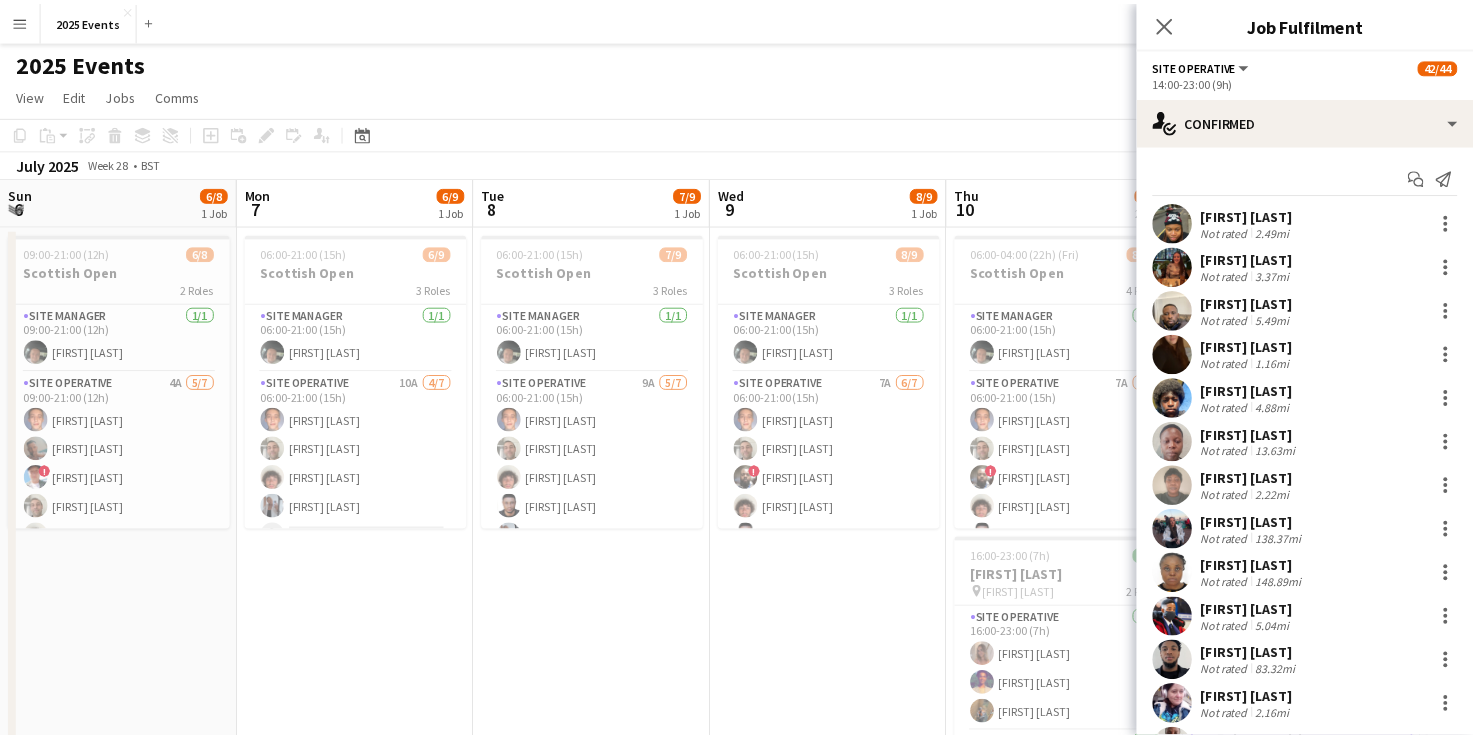 scroll, scrollTop: 0, scrollLeft: 0, axis: both 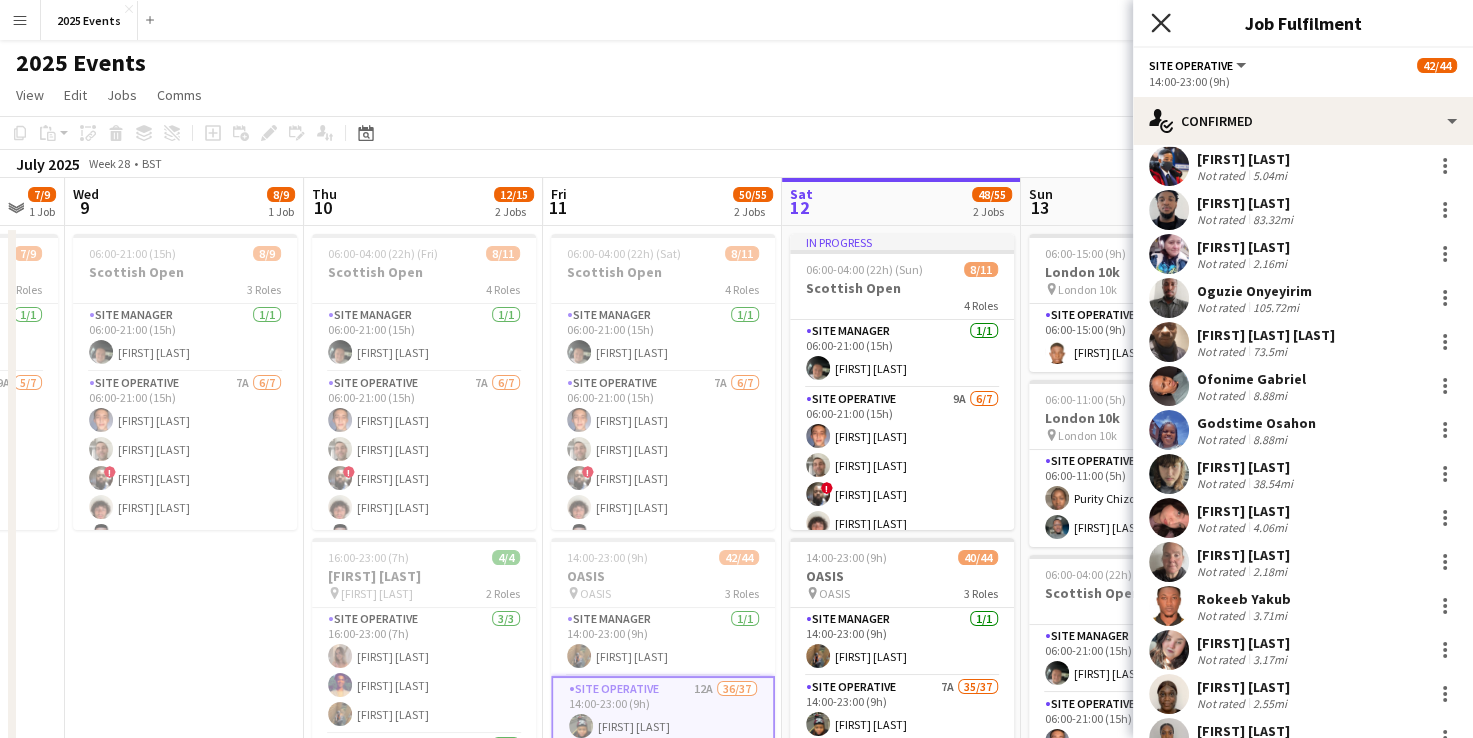 click 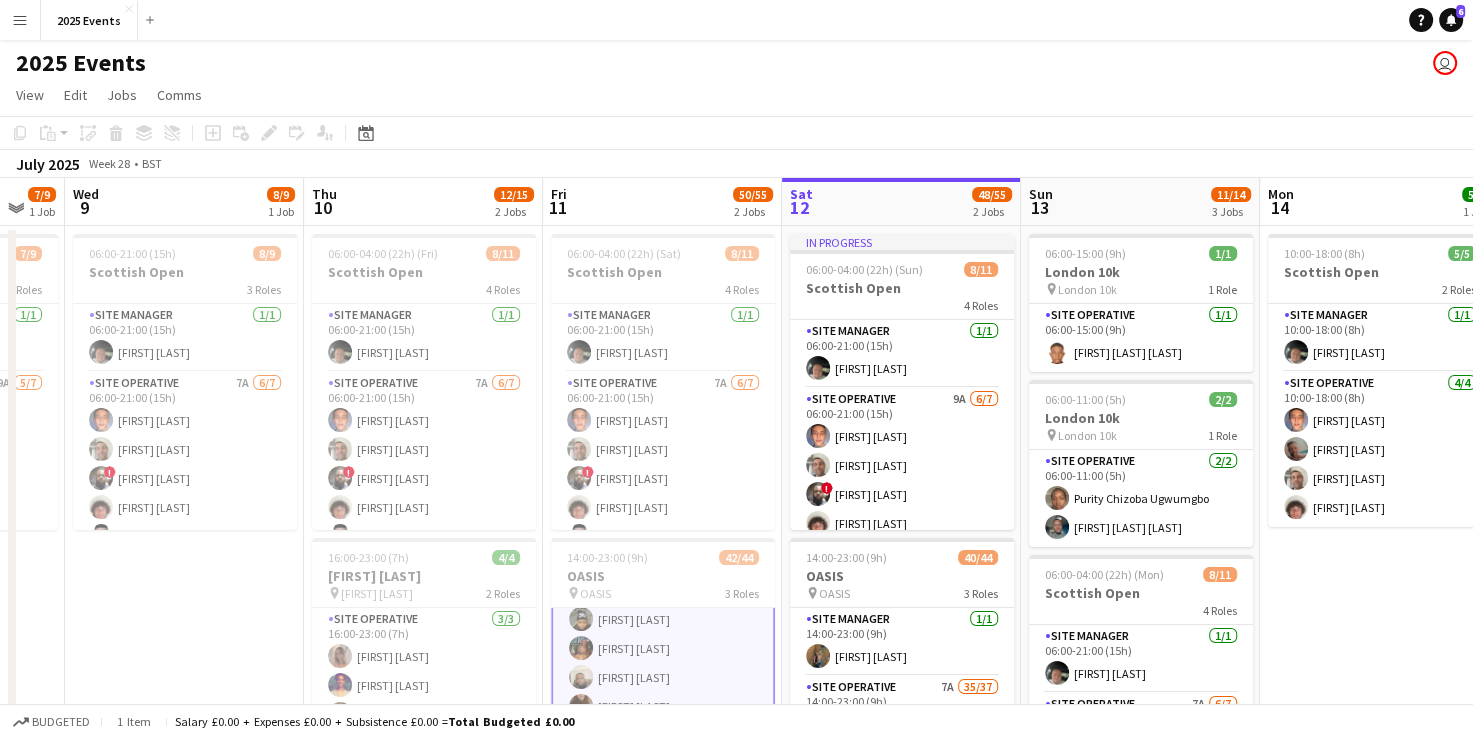 scroll, scrollTop: 111, scrollLeft: 0, axis: vertical 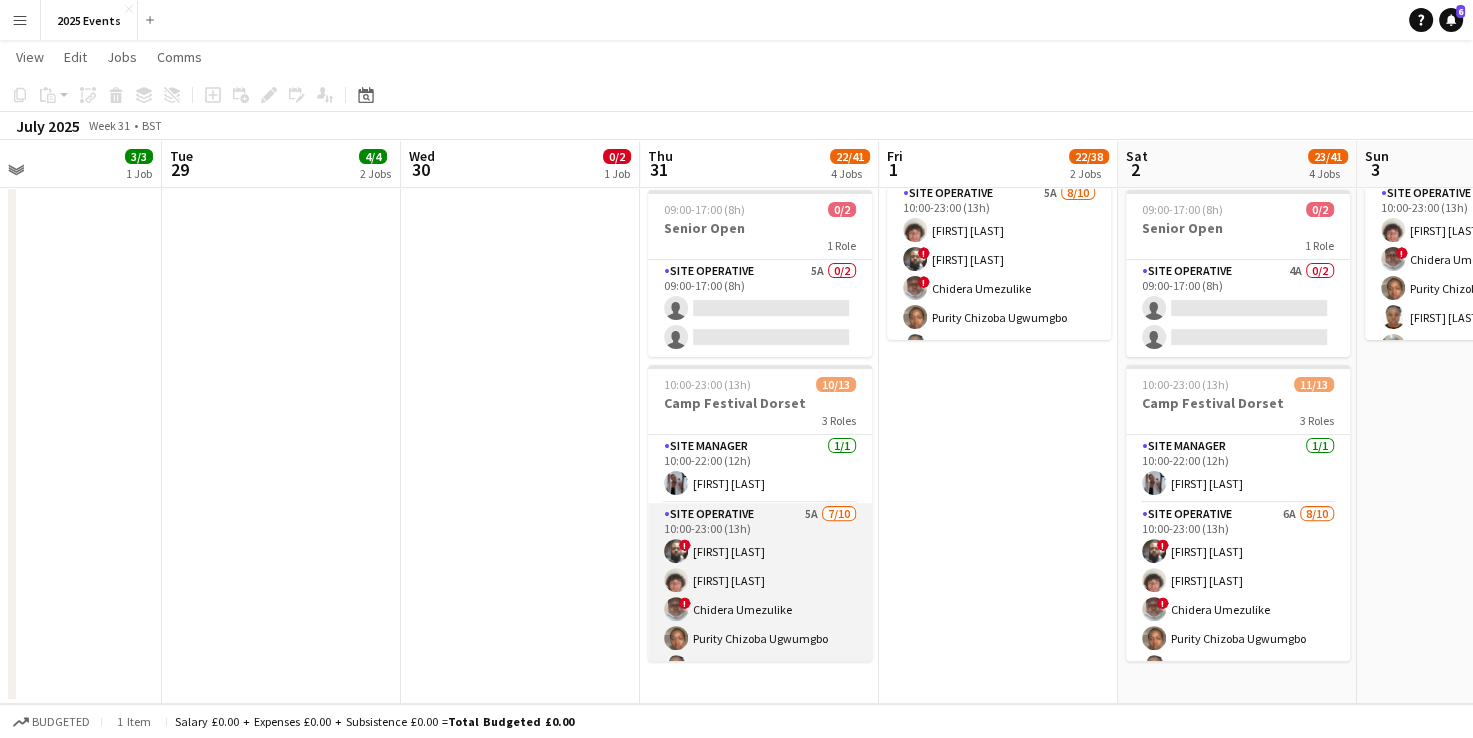 click on "Site Operative   5A   7/10   10:00-23:00 (13h)
! [FIRST] [LAST] [FIRST] [LAST] ! [FIRST] [LAST] [FIRST] [LAST] [FIRST] [LAST] [FIRST] [LAST]
single-neutral-actions
single-neutral-actions
single-neutral-actions" at bounding box center [760, 667] 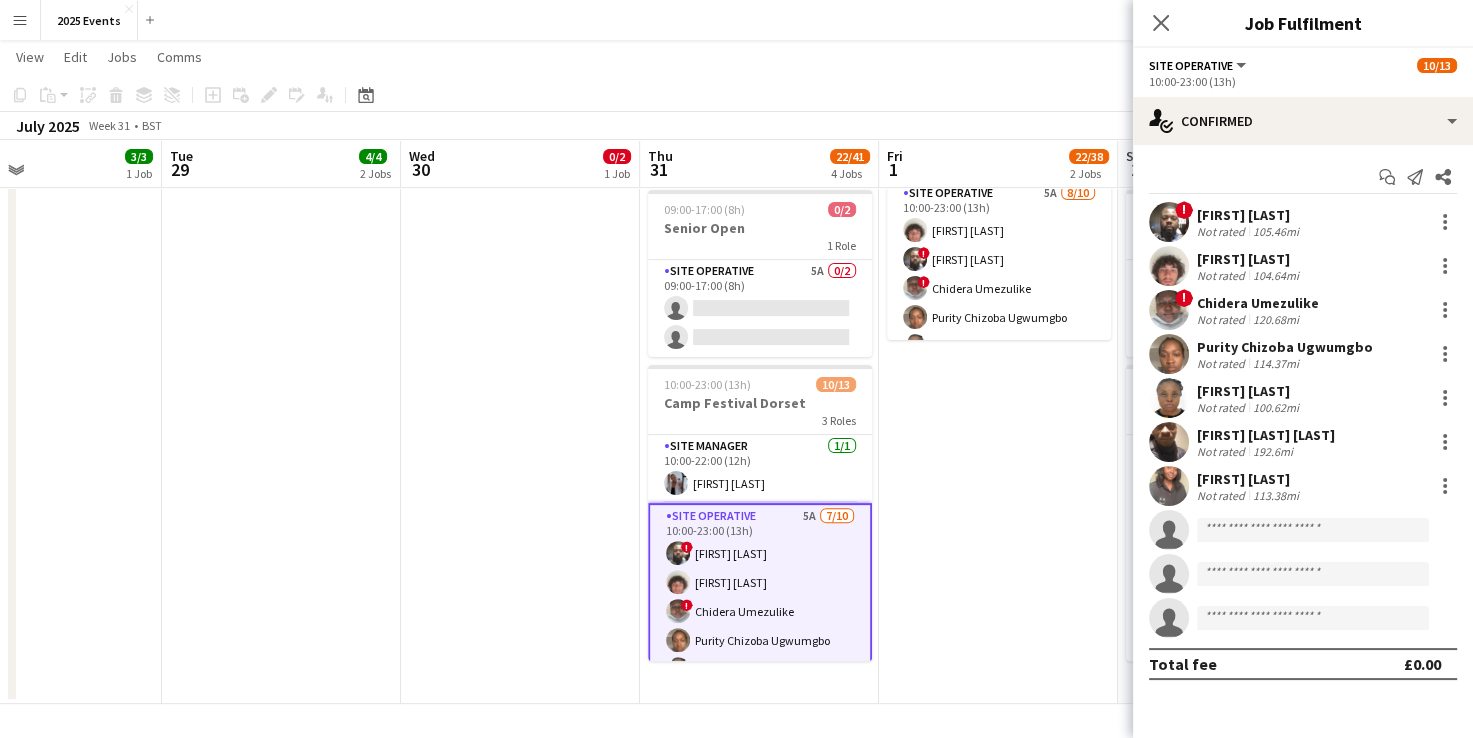 click on "06:00-23:00 (17h)    11/25   YNOT Festival   3 Roles   Site Manager   1/1   06:00-23:00 (17h)
[FIRST] [LAST]  Site Operative   9A   8/20   10:00-23:00 (13h)
! [FIRST] [LAST] [FIRST]-[LAST] [FIRST] [LAST] [FIRST] [LAST] [FIRST] [LAST] [FIRST] [LAST] [FIRST] [LAST] [FIRST] [LAST]
single-neutral-actions
single-neutral-actions
single-neutral-actions
single-neutral-actions
single-neutral-actions
single-neutral-actions
single-neutral-actions
single-neutral-actions
single-neutral-actions
single-neutral-actions
single-neutral-actions
Site Supervisor" at bounding box center (998, 218) 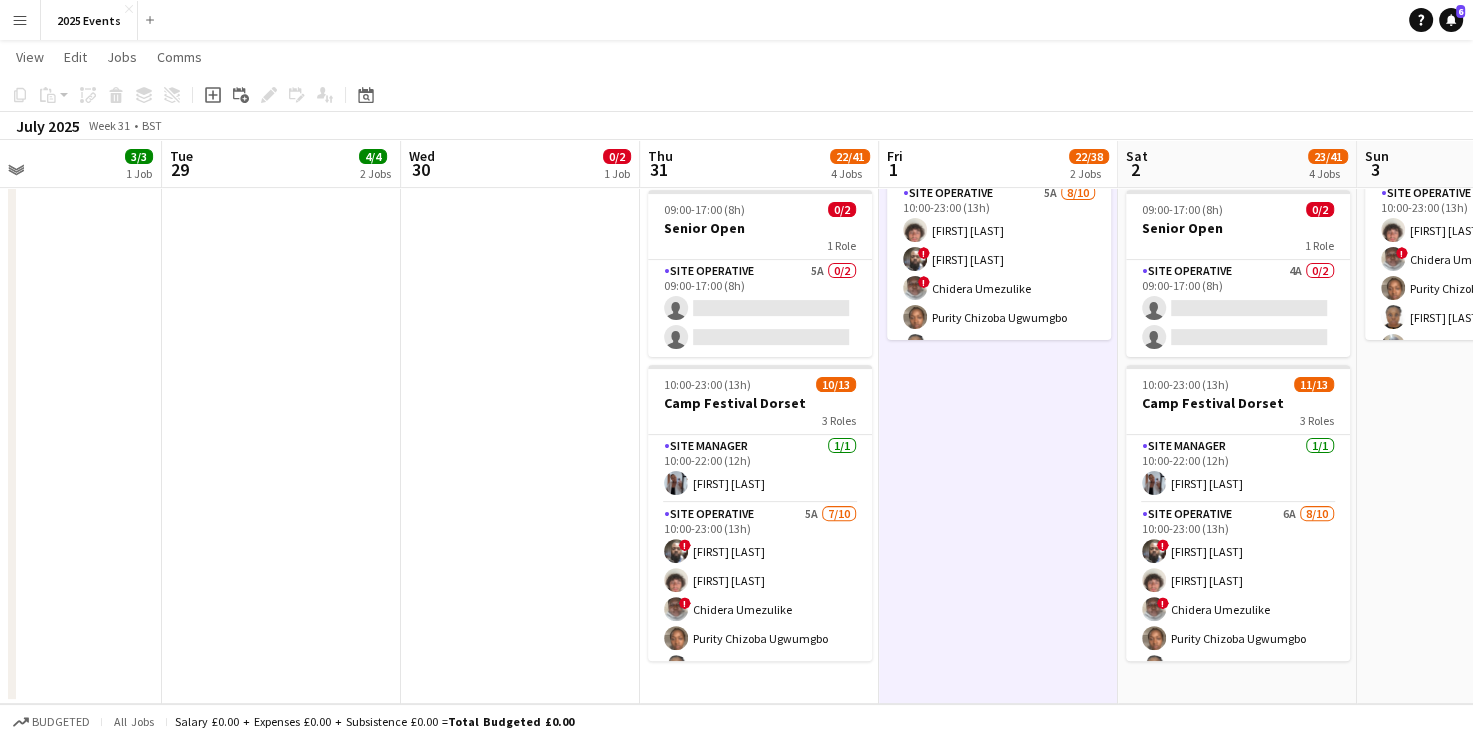scroll, scrollTop: 0, scrollLeft: 0, axis: both 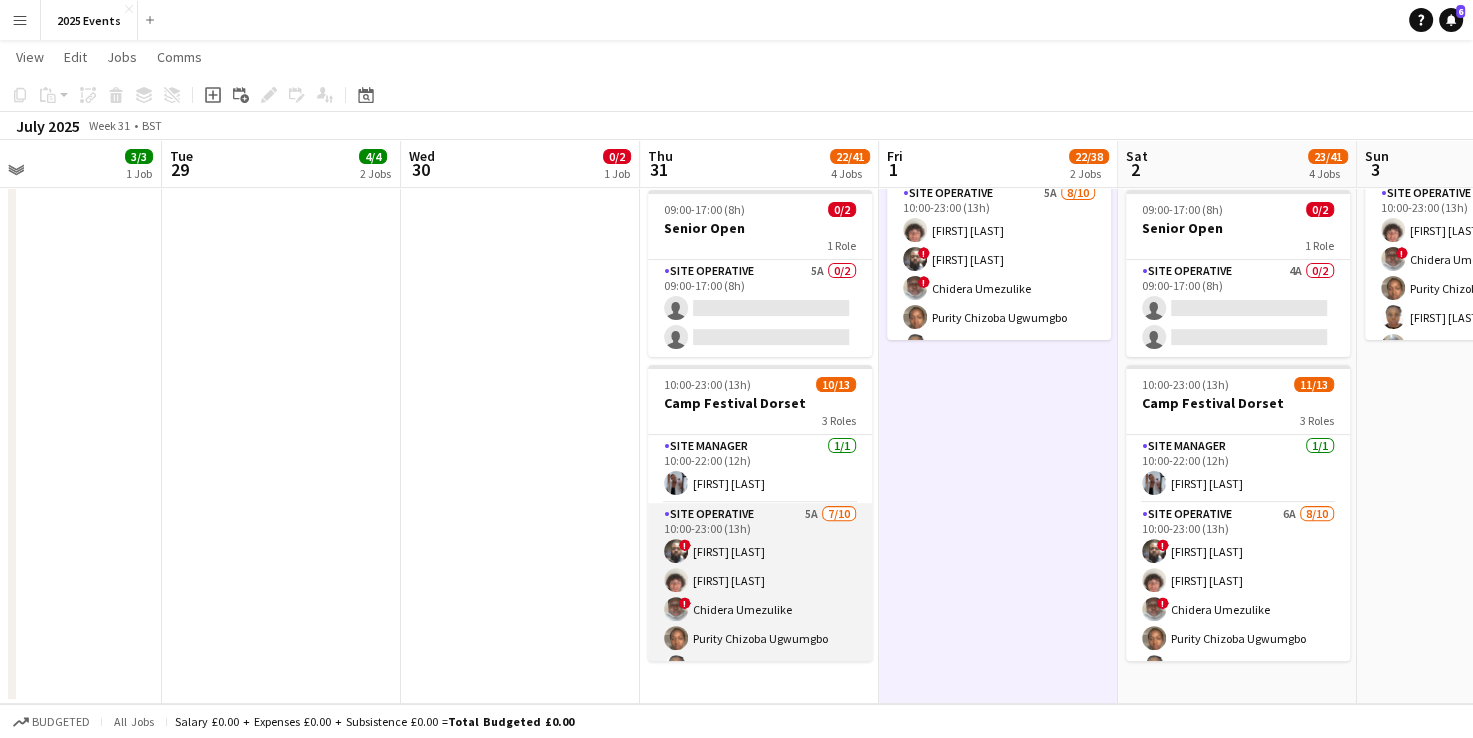 click on "Site Operative   5A   7/10   10:00-23:00 (13h)
! [FIRST] [LAST] [FIRST] [LAST] ! [FIRST] [LAST] [FIRST] [LAST] [FIRST] [LAST] [FIRST] [LAST]
single-neutral-actions
single-neutral-actions
single-neutral-actions" at bounding box center (760, 667) 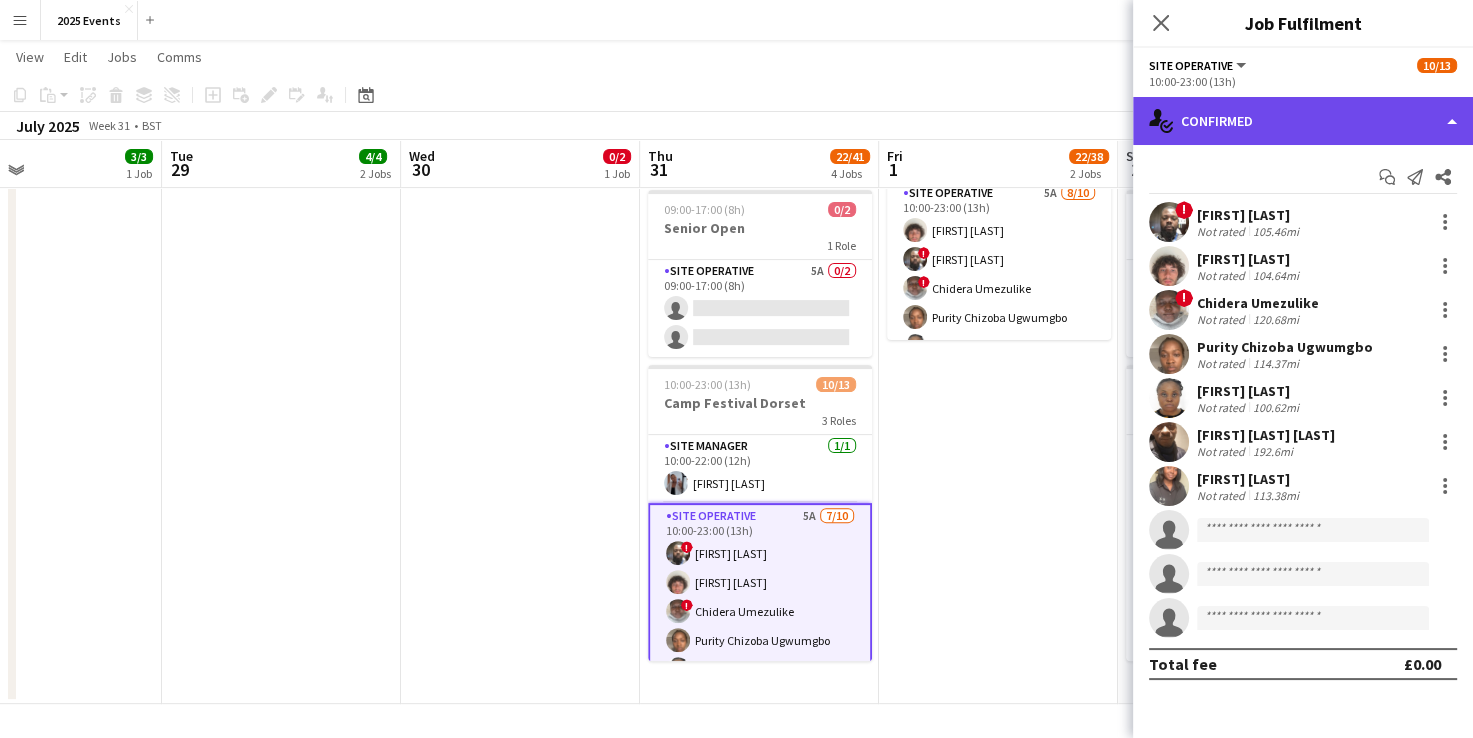 click on "single-neutral-actions-check-2
Confirmed" 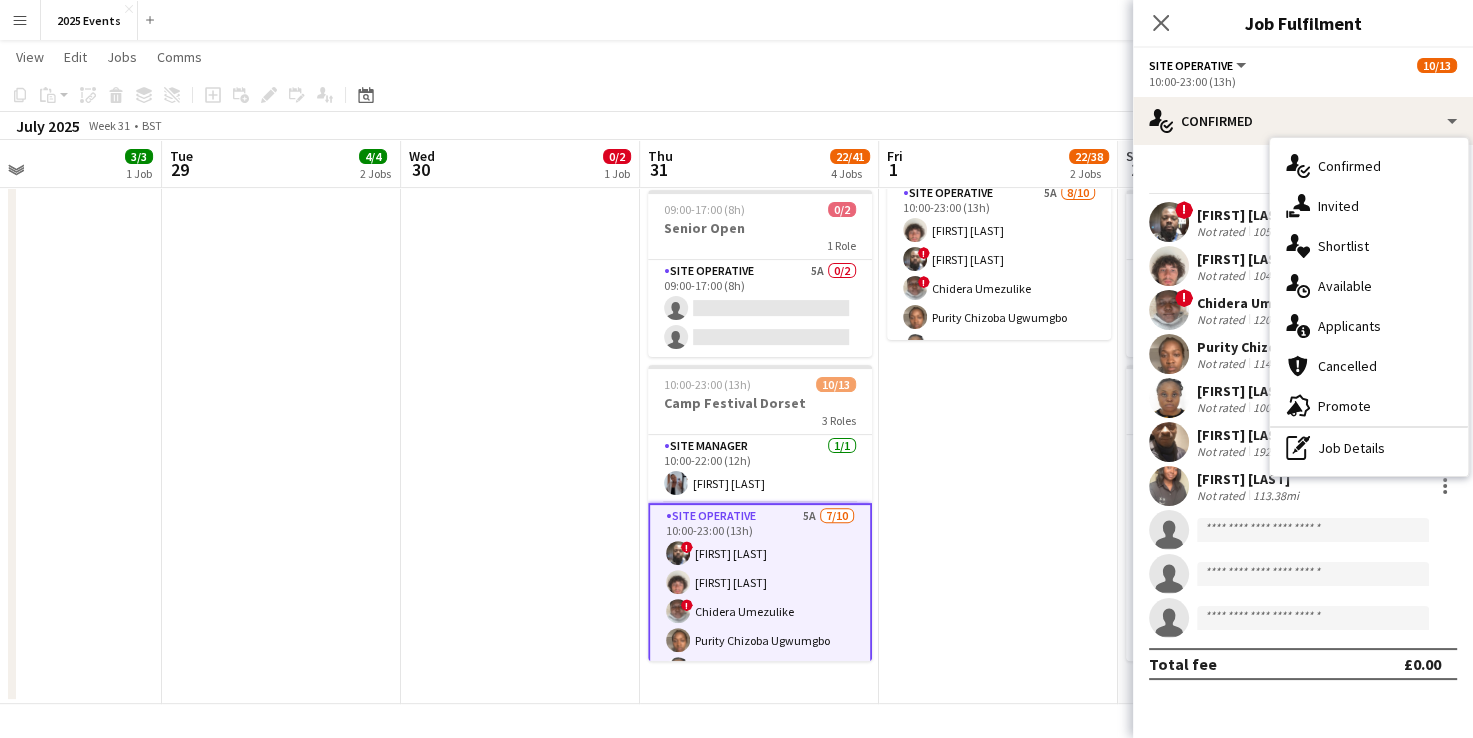 click on "06:00-23:00 (17h)    11/25   YNOT Festival   3 Roles   Site Manager   1/1   06:00-23:00 (17h)
[FIRST] [LAST]  Site Operative   9A   8/20   10:00-23:00 (13h)
! [FIRST] [LAST] [FIRST]-[LAST] [FIRST] [LAST] [FIRST] [LAST] [FIRST] [LAST] [FIRST] [LAST] [FIRST] [LAST] [FIRST] [LAST]
single-neutral-actions
single-neutral-actions
single-neutral-actions
single-neutral-actions
single-neutral-actions
single-neutral-actions
single-neutral-actions
single-neutral-actions
single-neutral-actions
single-neutral-actions
single-neutral-actions
Site Supervisor" at bounding box center (998, 218) 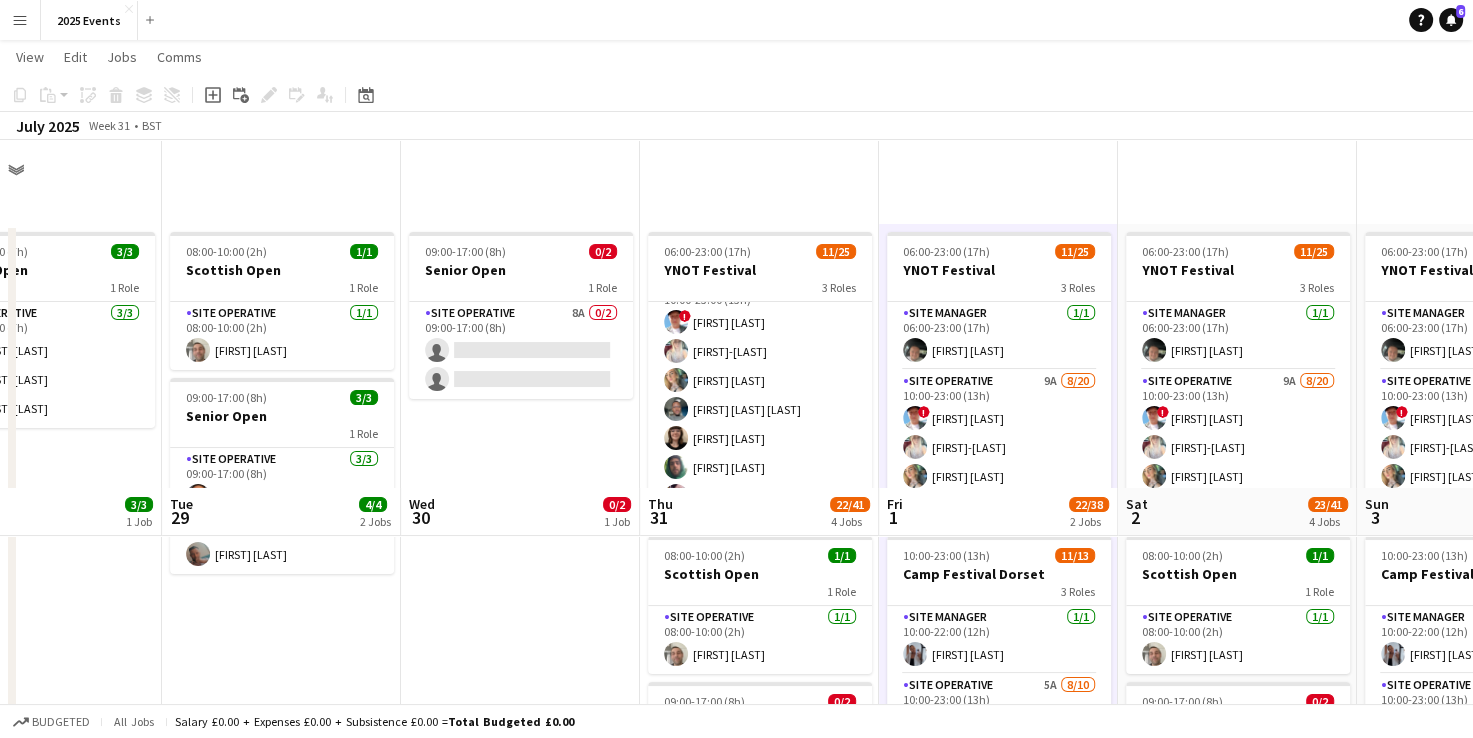 scroll, scrollTop: 492, scrollLeft: 0, axis: vertical 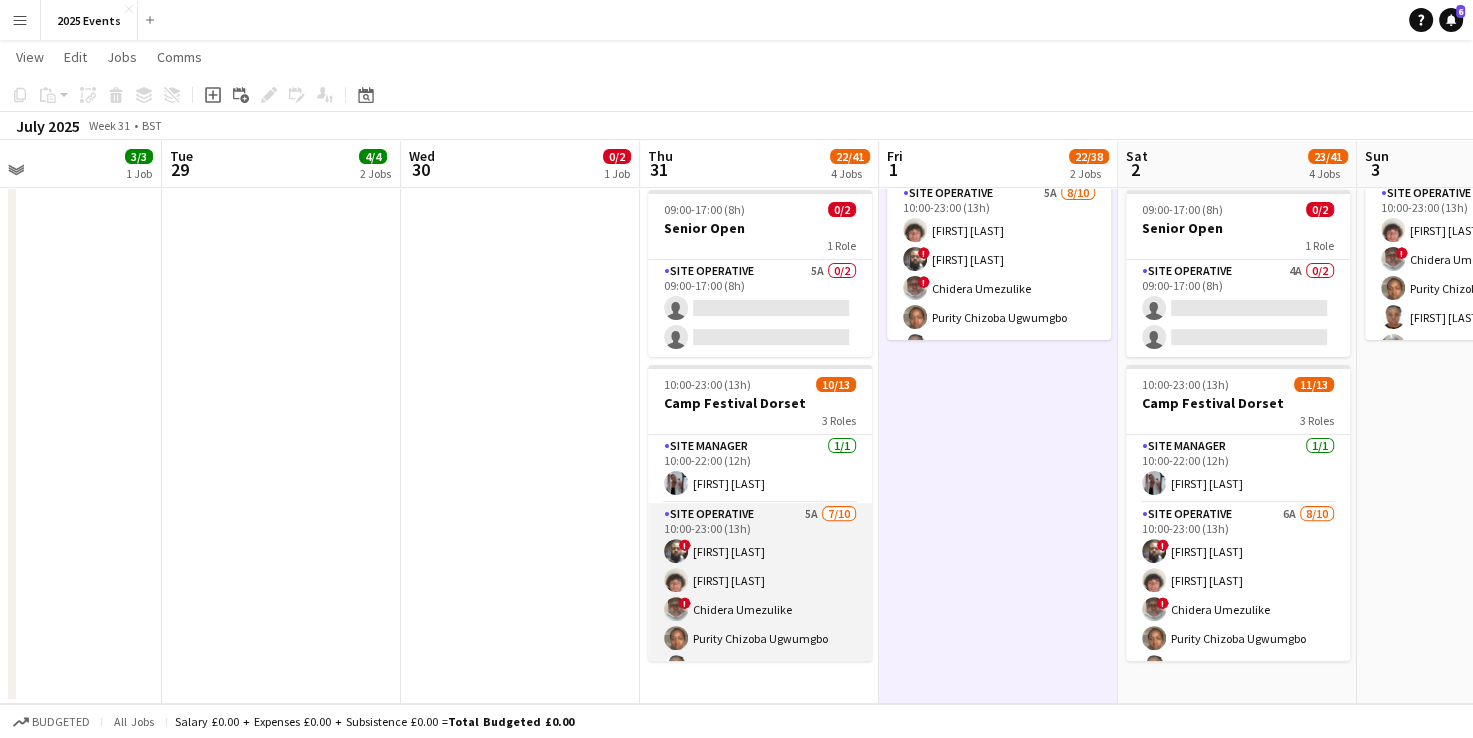 click on "Site Operative   5A   7/10   10:00-23:00 (13h)
! [FIRST] [LAST] [FIRST] [LAST] ! [FIRST] [LAST] [FIRST] [LAST] [FIRST] [LAST] [FIRST] [LAST]
single-neutral-actions
single-neutral-actions
single-neutral-actions" at bounding box center [760, 667] 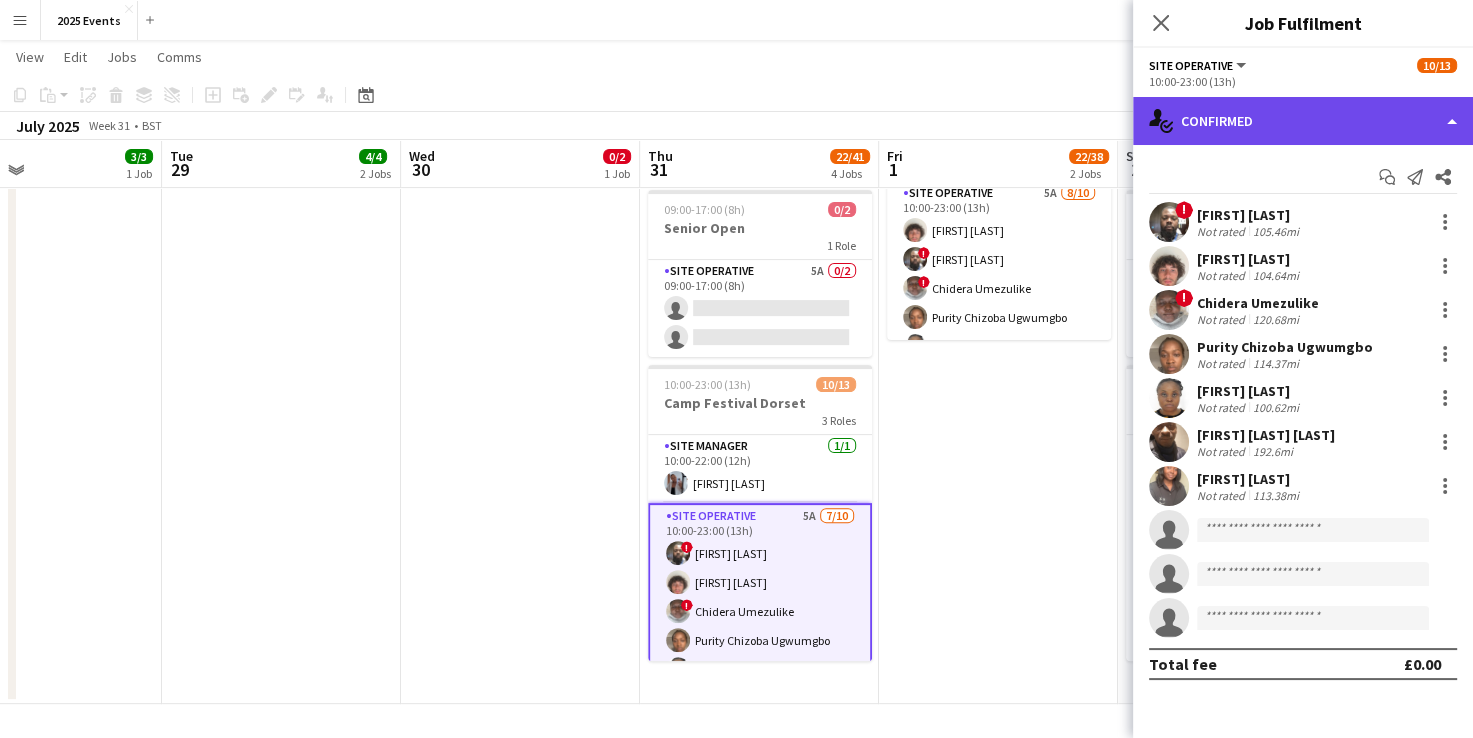 click on "single-neutral-actions-check-2
Confirmed" 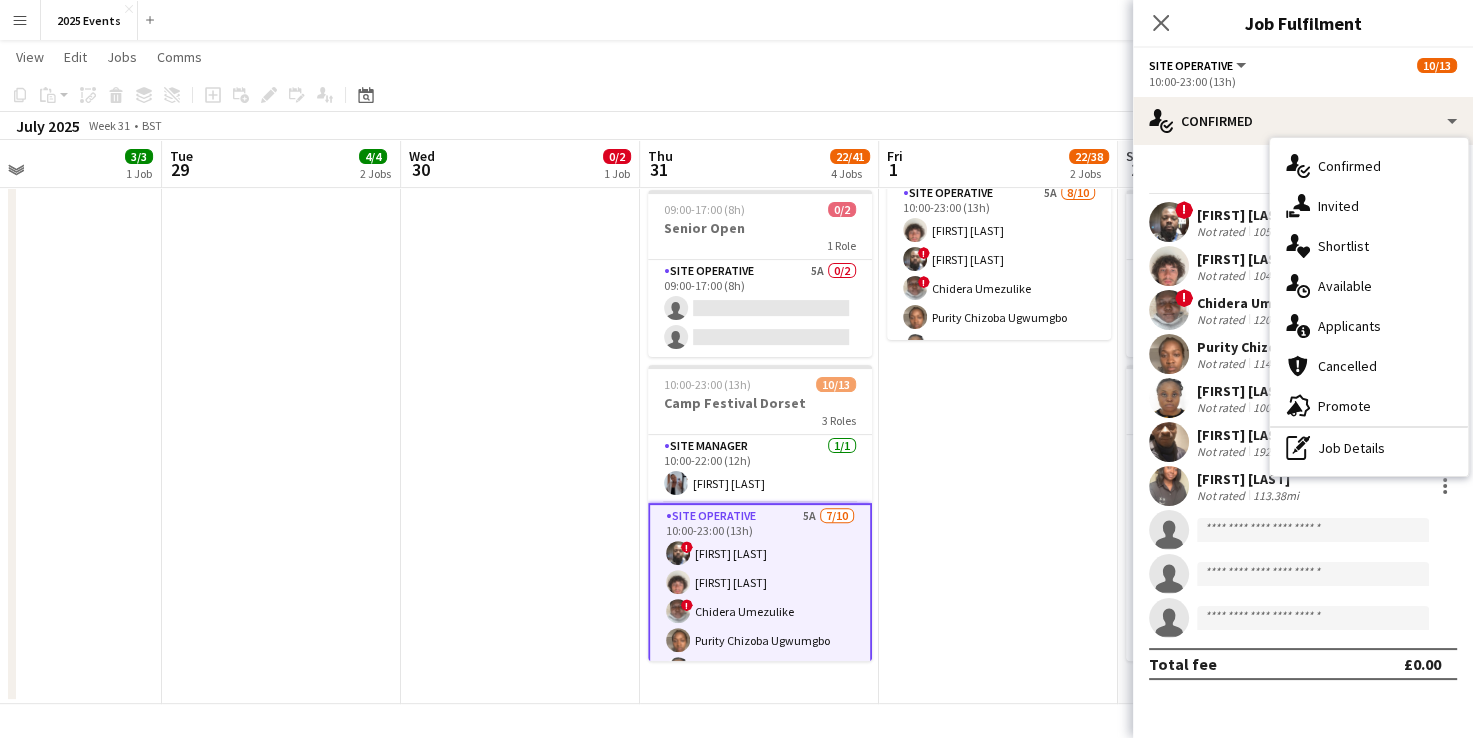 click on "Start chat
Send notification
Share" at bounding box center [1303, 177] 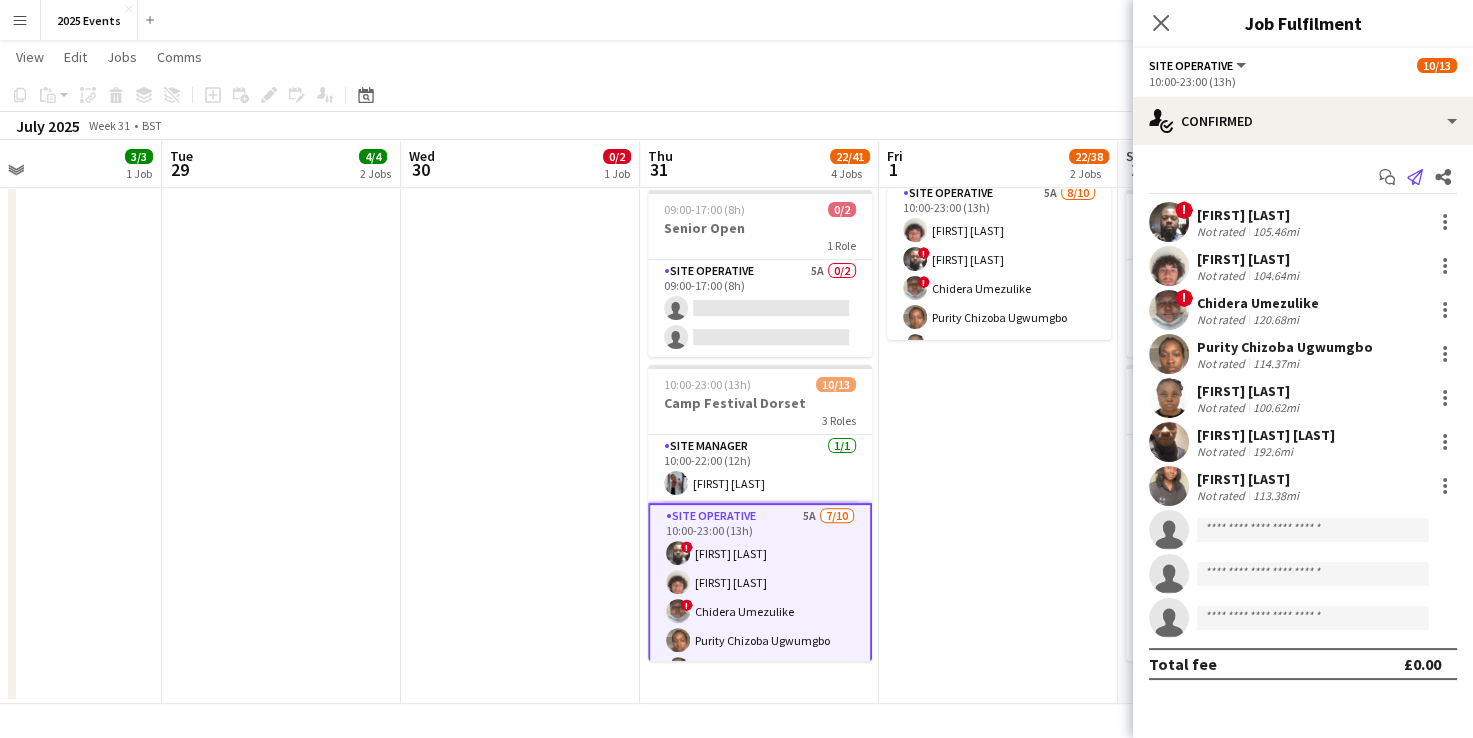 click 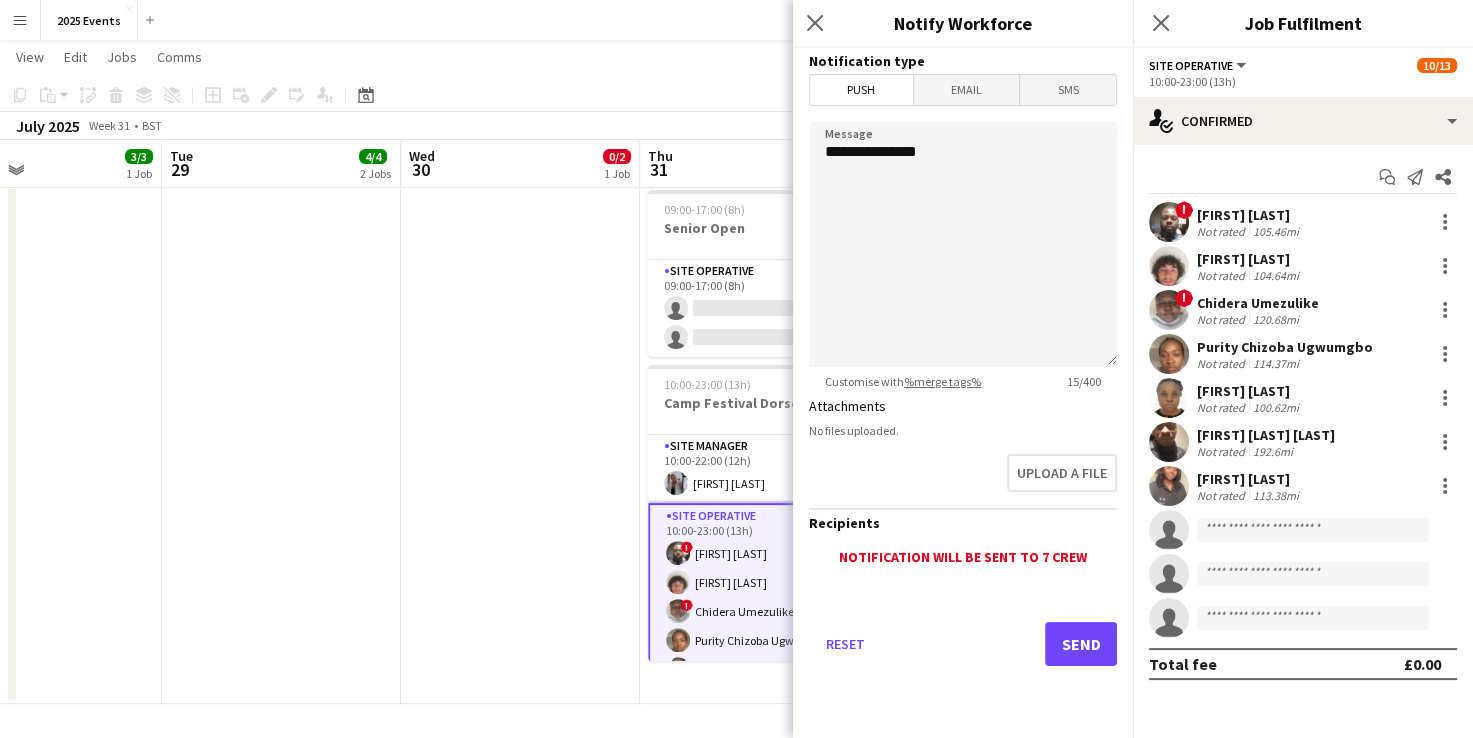 click on "**********" 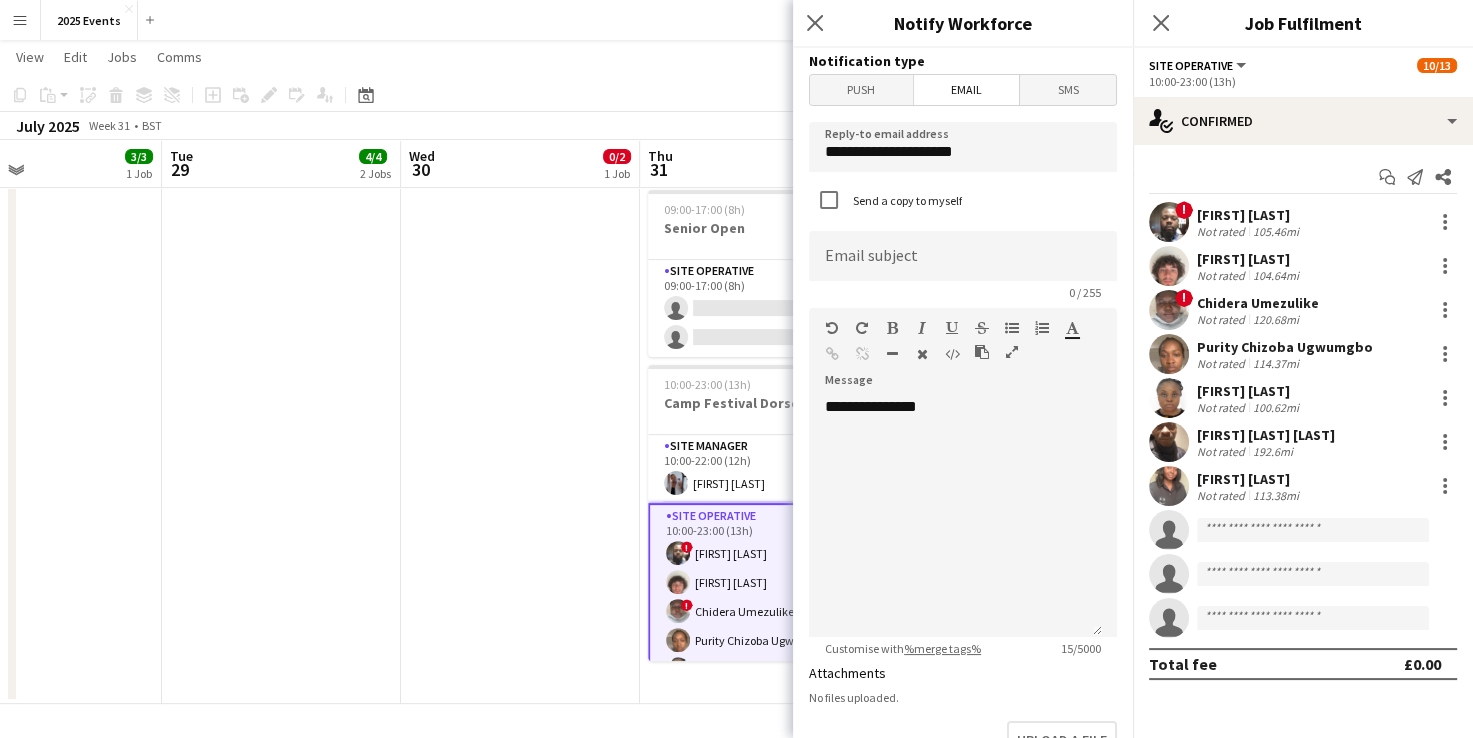 click on "0 / 255" 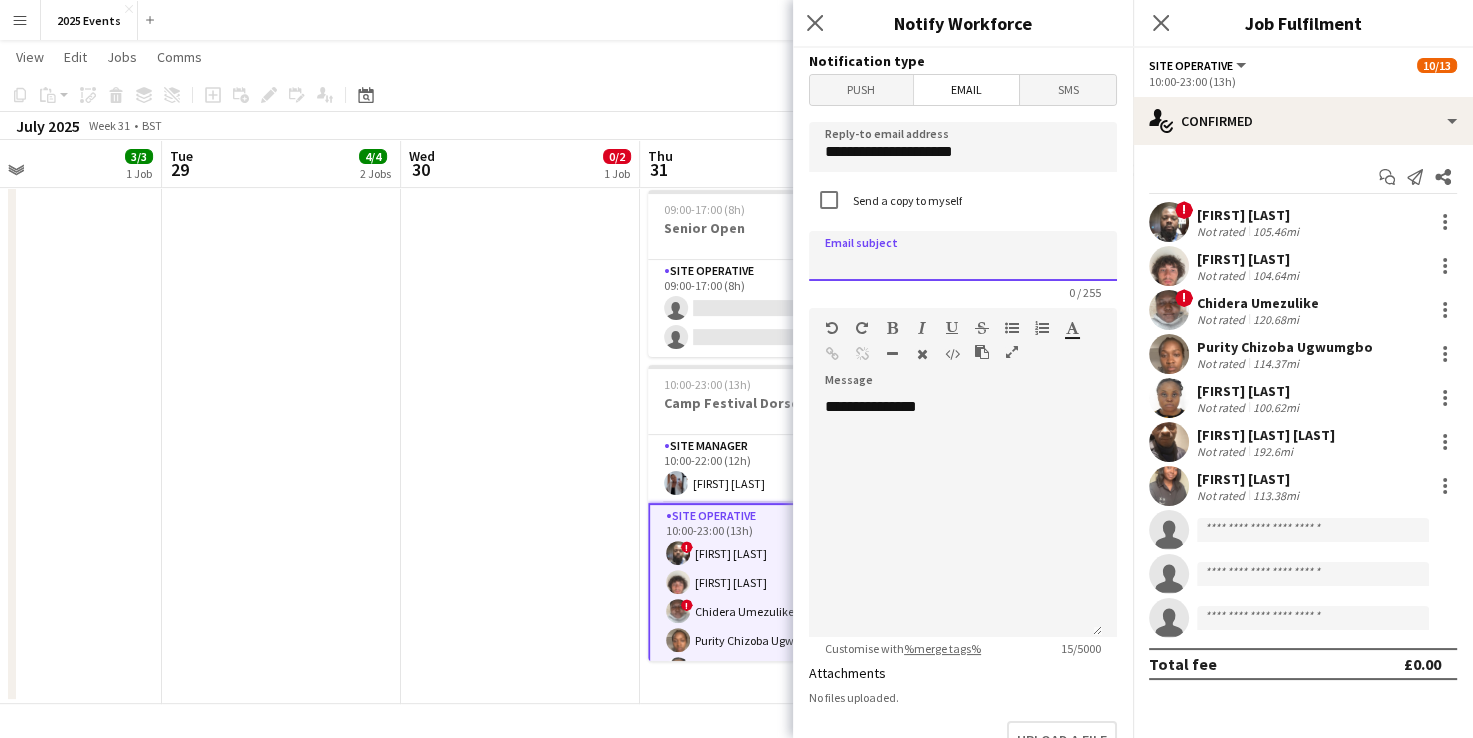 click 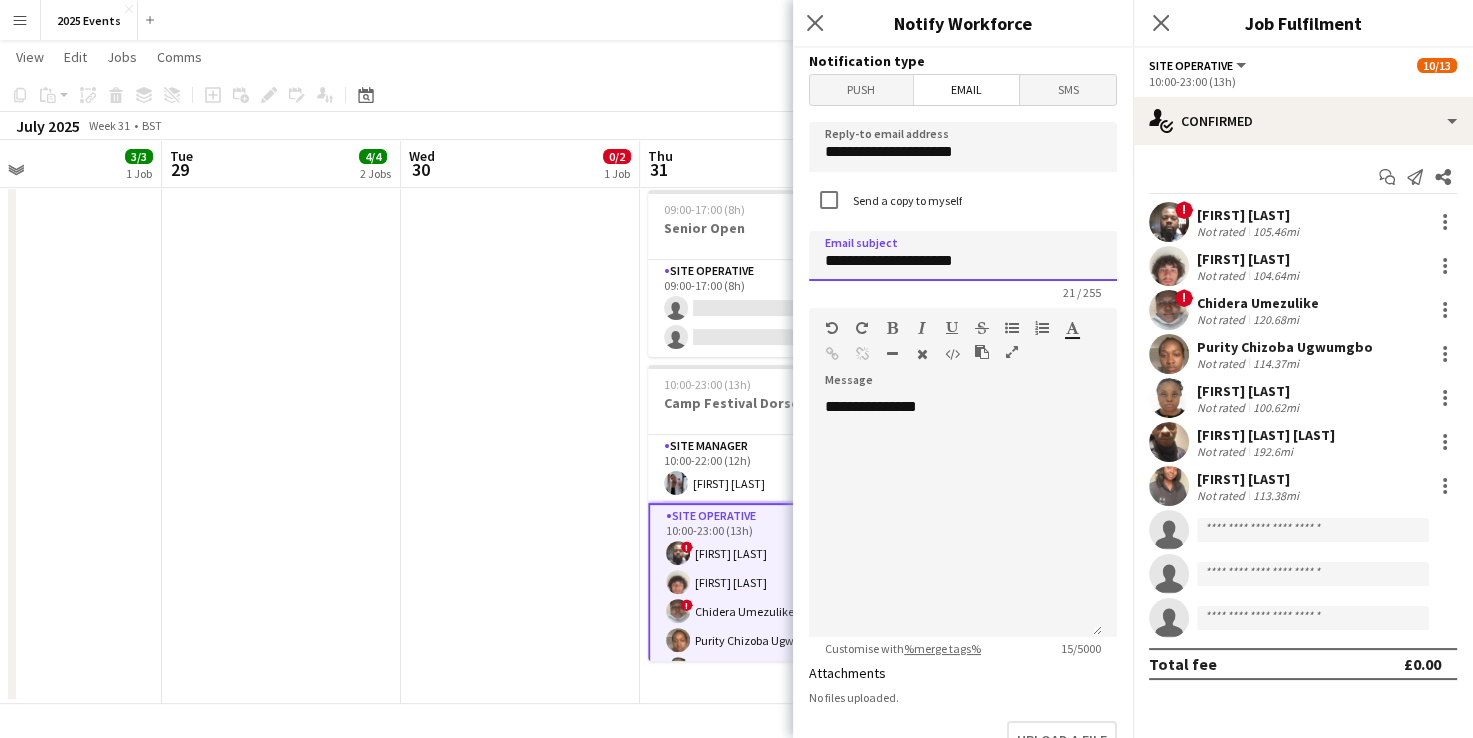 type on "**********" 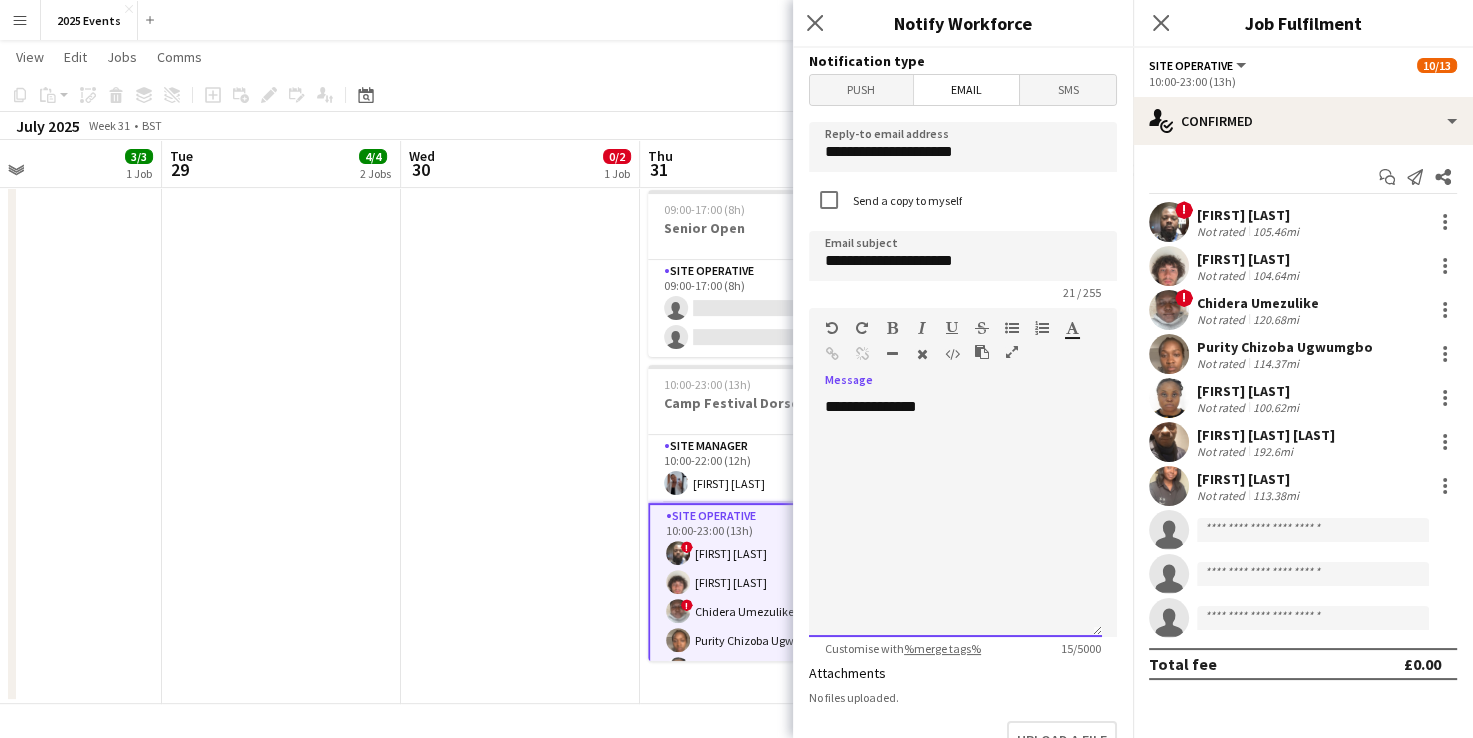 click on "**********" 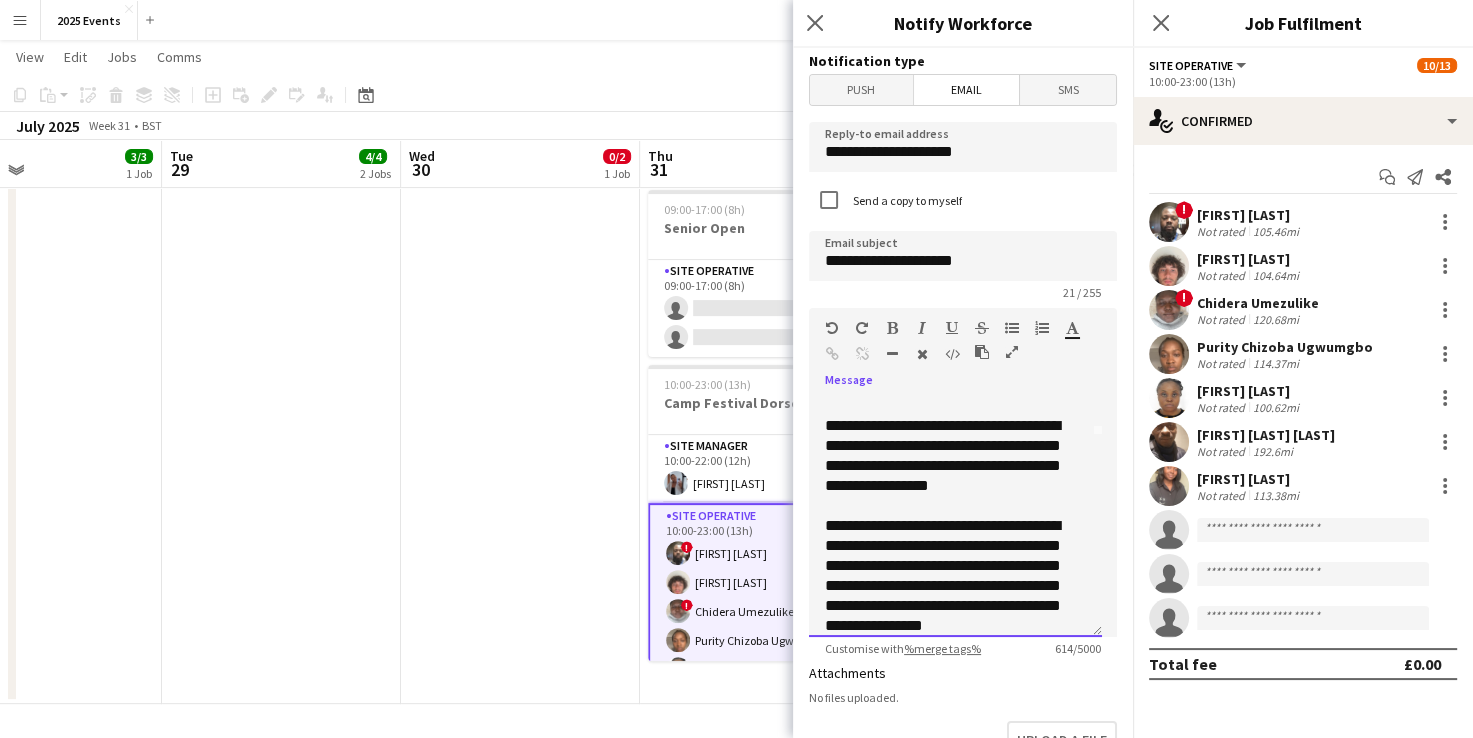 scroll, scrollTop: 221, scrollLeft: 0, axis: vertical 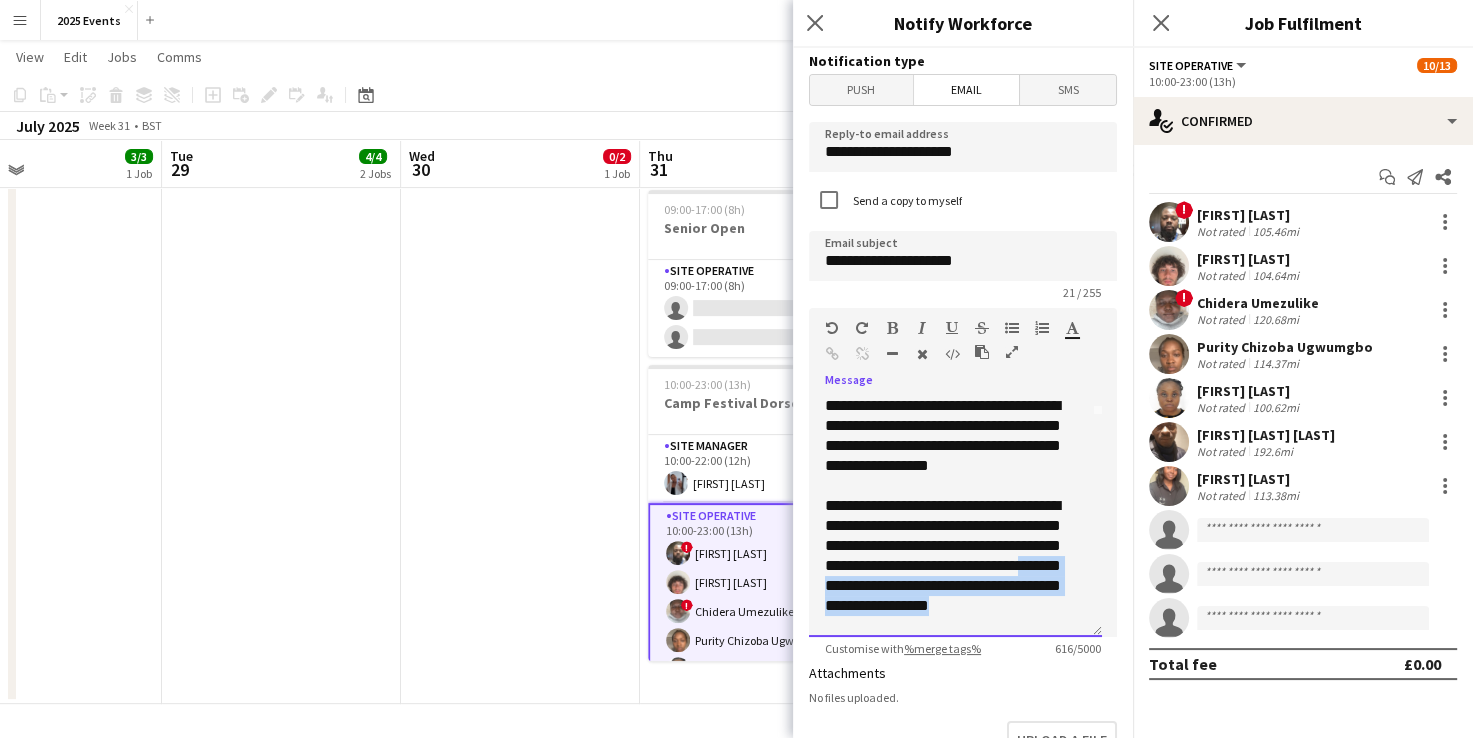drag, startPoint x: 852, startPoint y: 626, endPoint x: 887, endPoint y: 588, distance: 51.662365 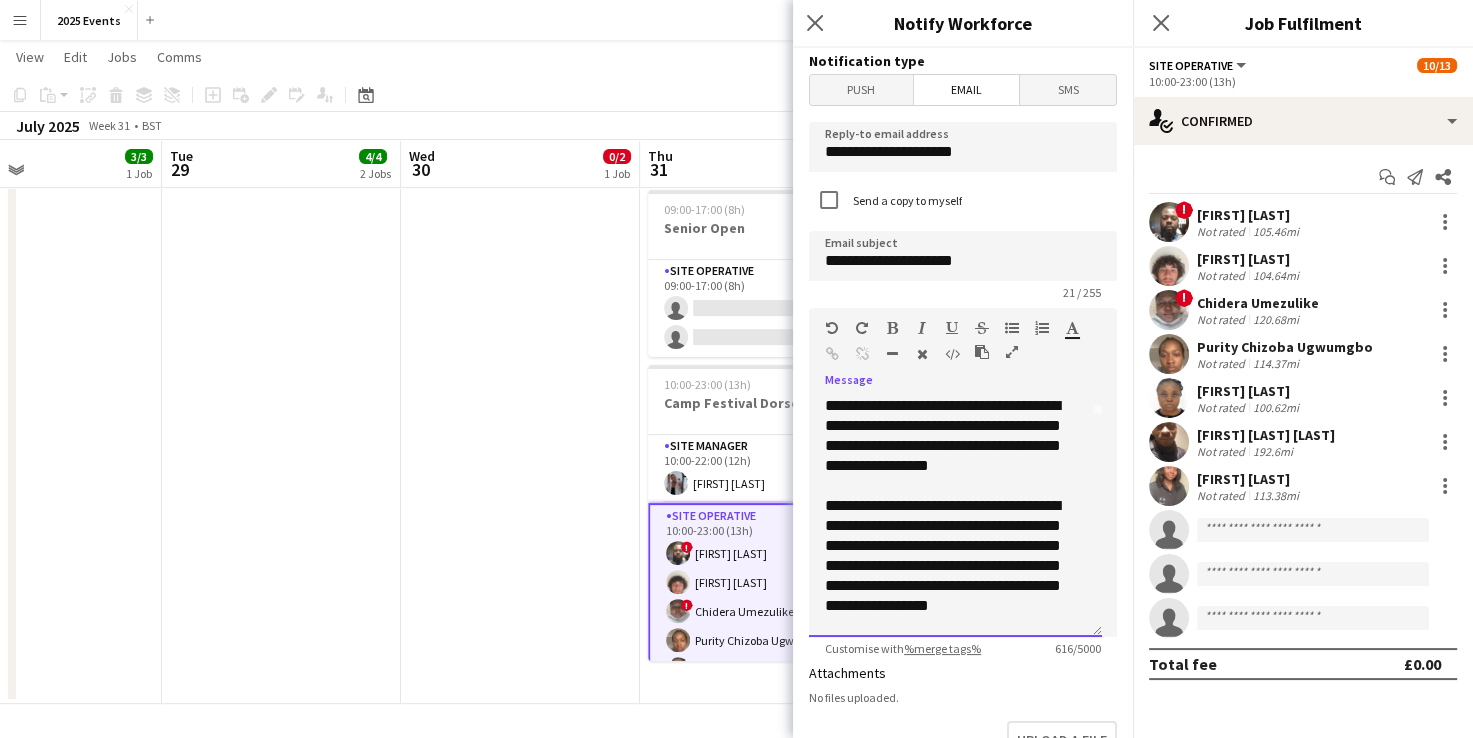 scroll, scrollTop: 196, scrollLeft: 0, axis: vertical 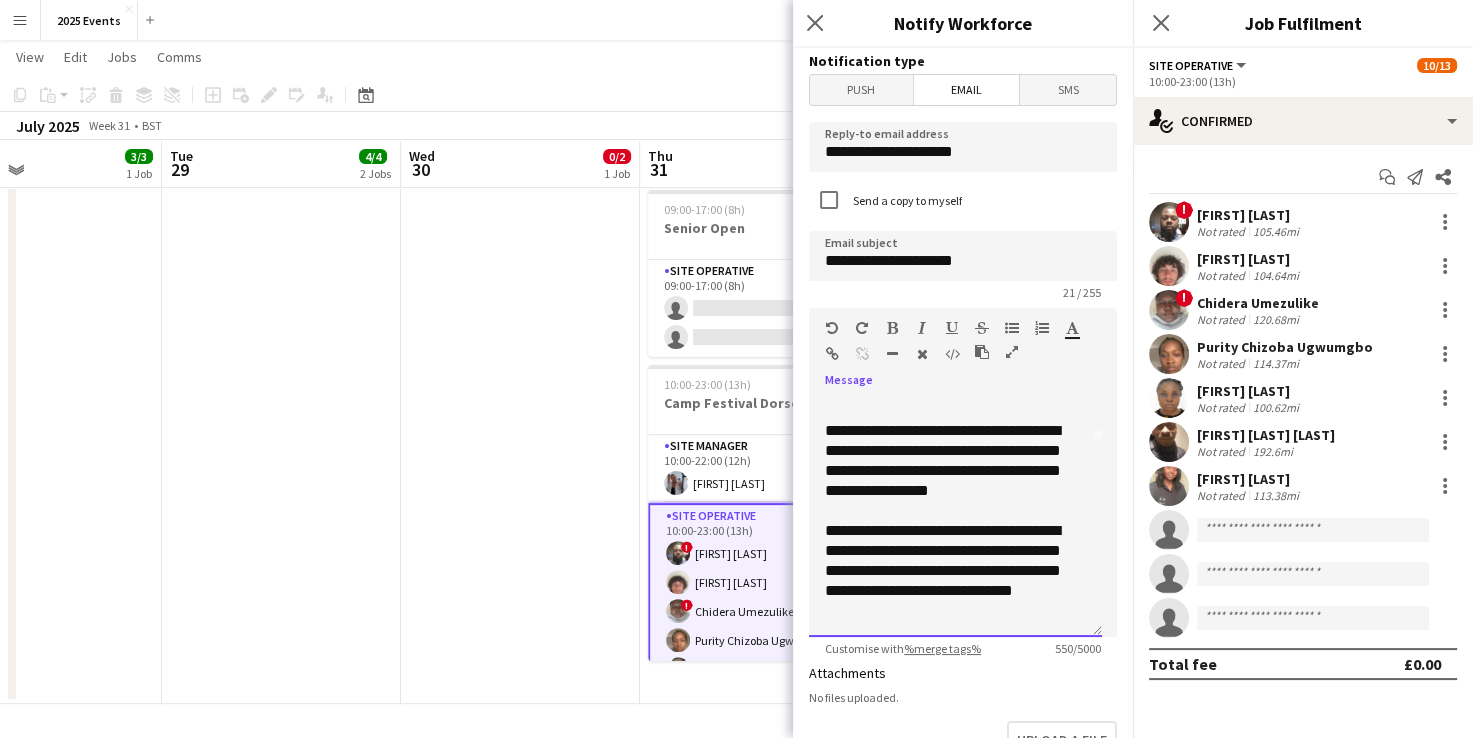 click on "**********" 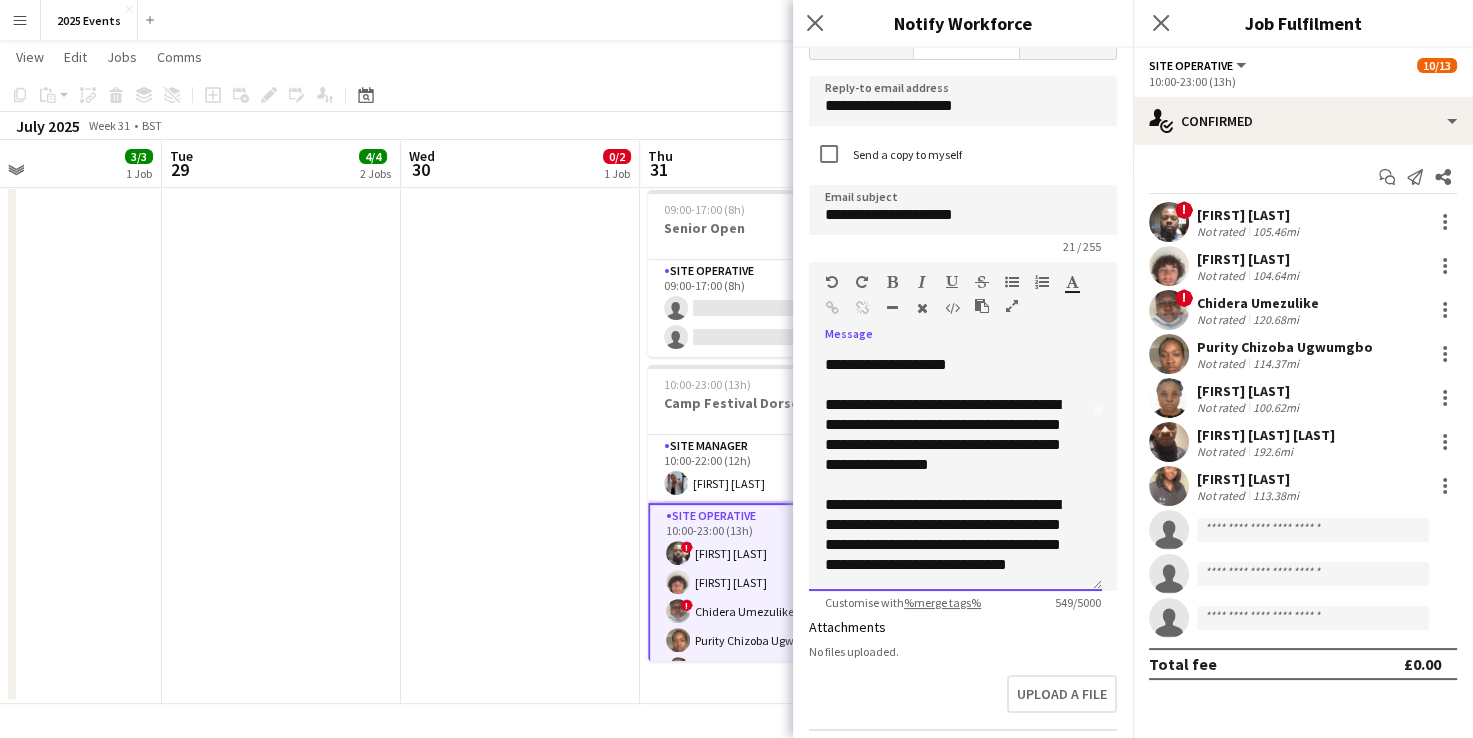 scroll, scrollTop: 48, scrollLeft: 0, axis: vertical 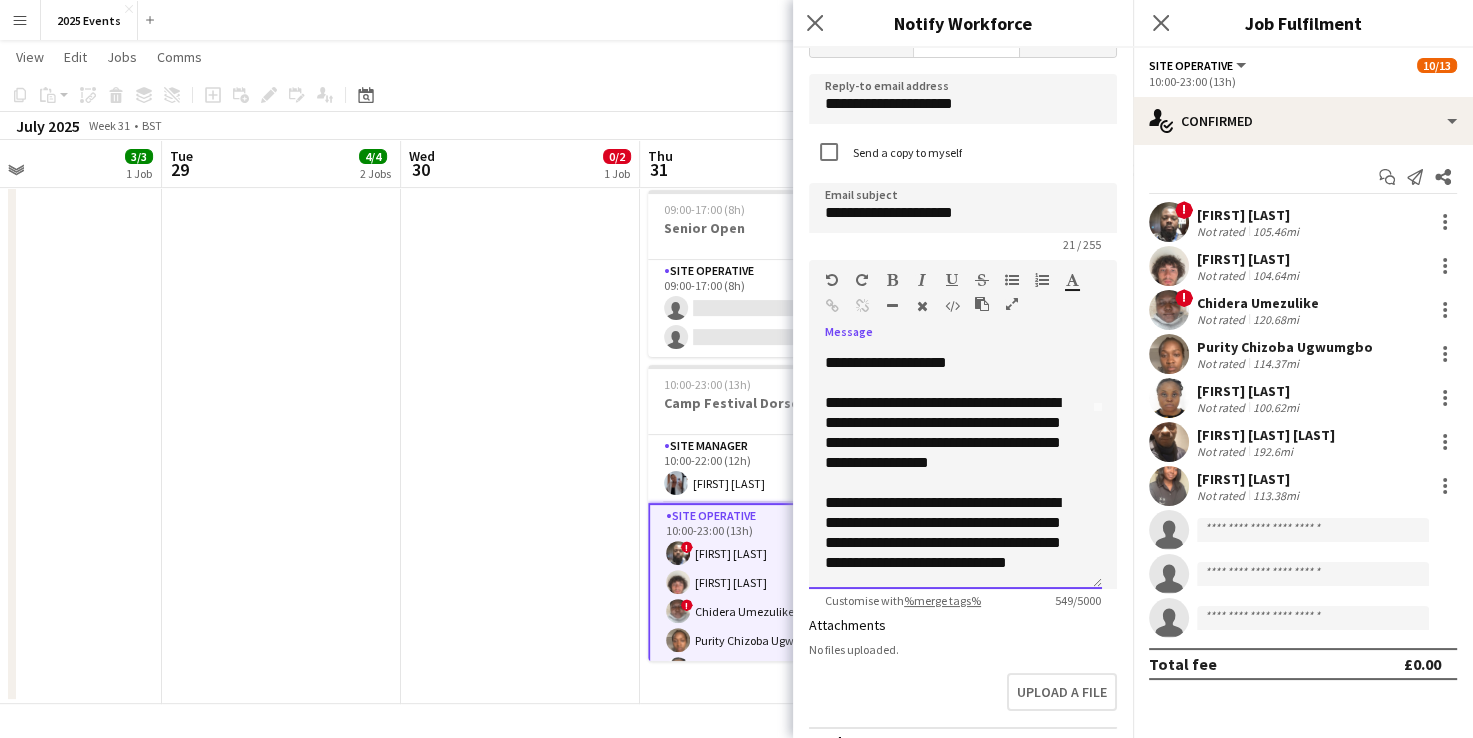 click on "**********" 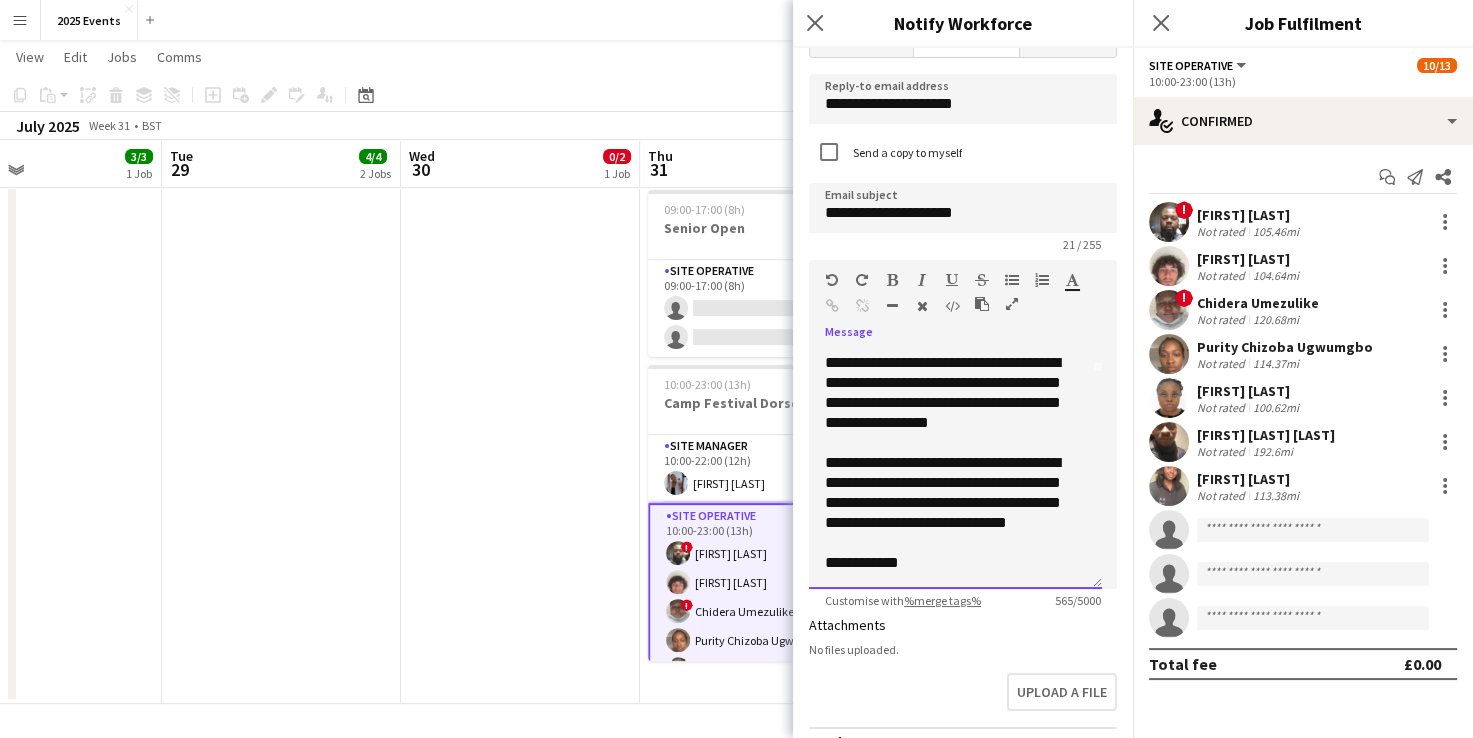 scroll, scrollTop: 221, scrollLeft: 0, axis: vertical 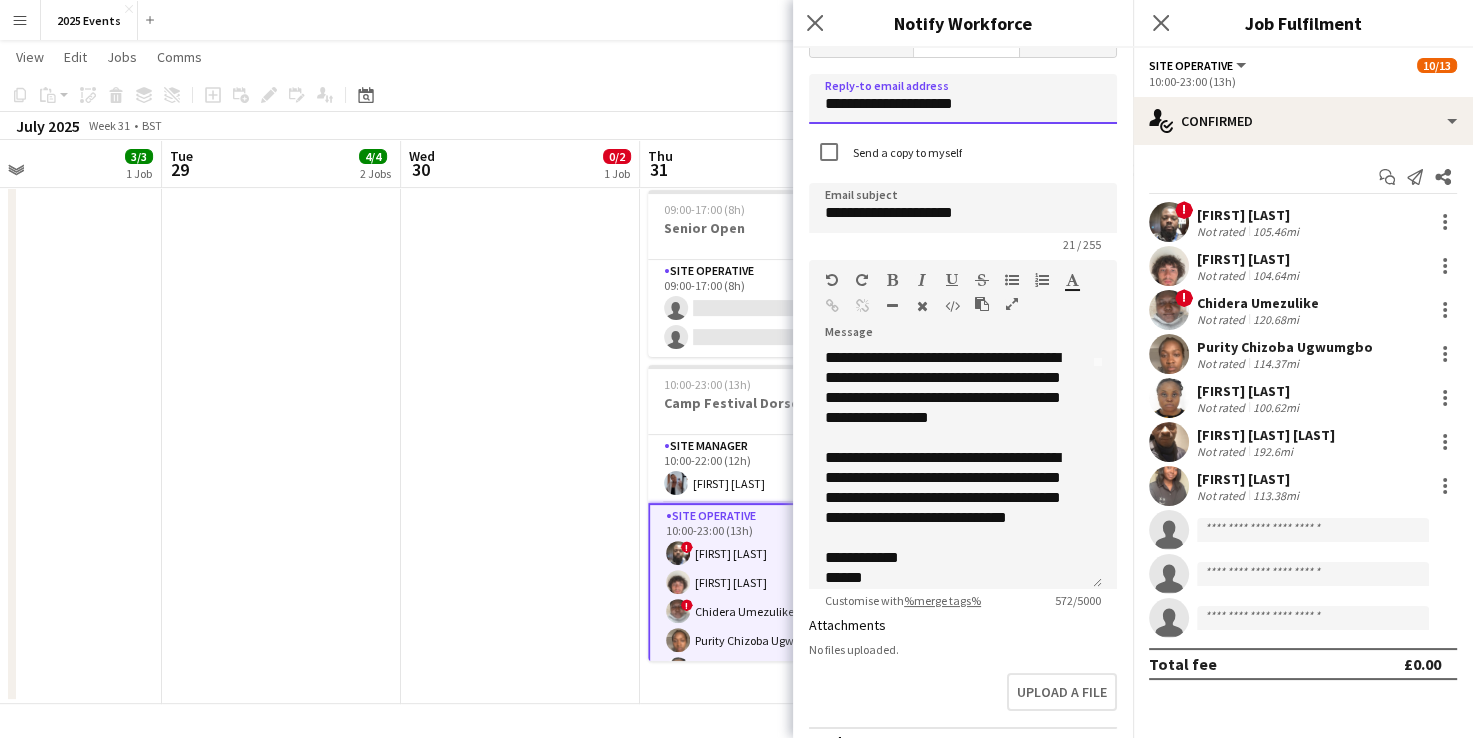 click on "**********" 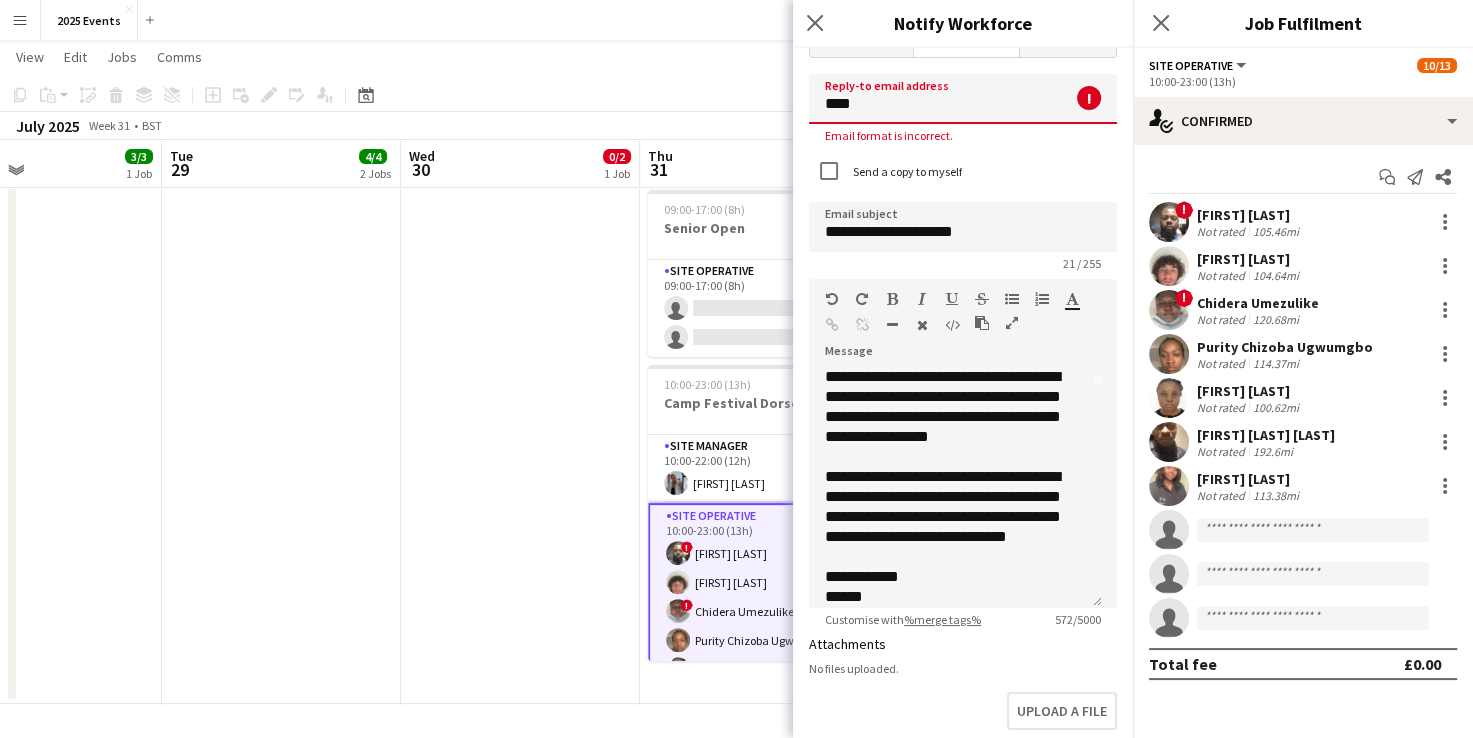 type on "**********" 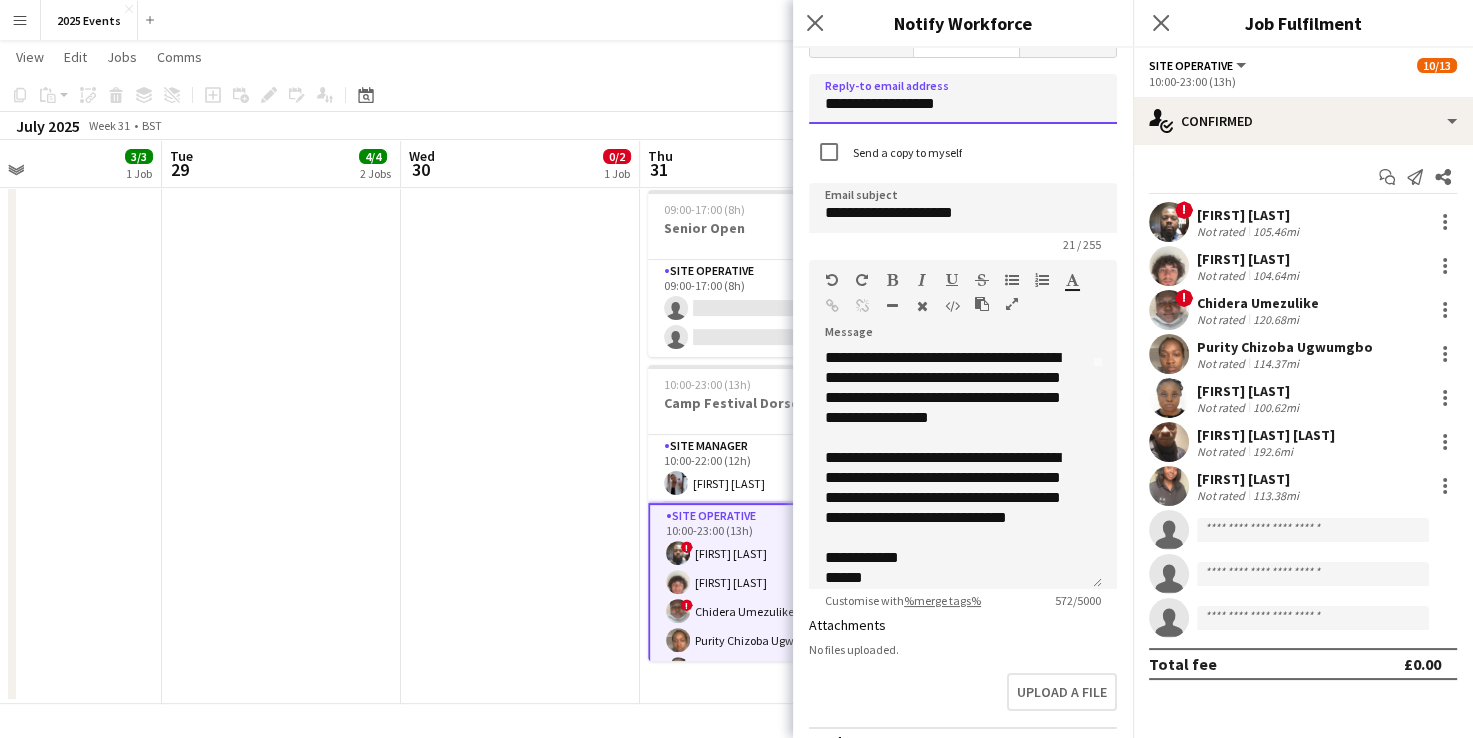 scroll, scrollTop: 92, scrollLeft: 0, axis: vertical 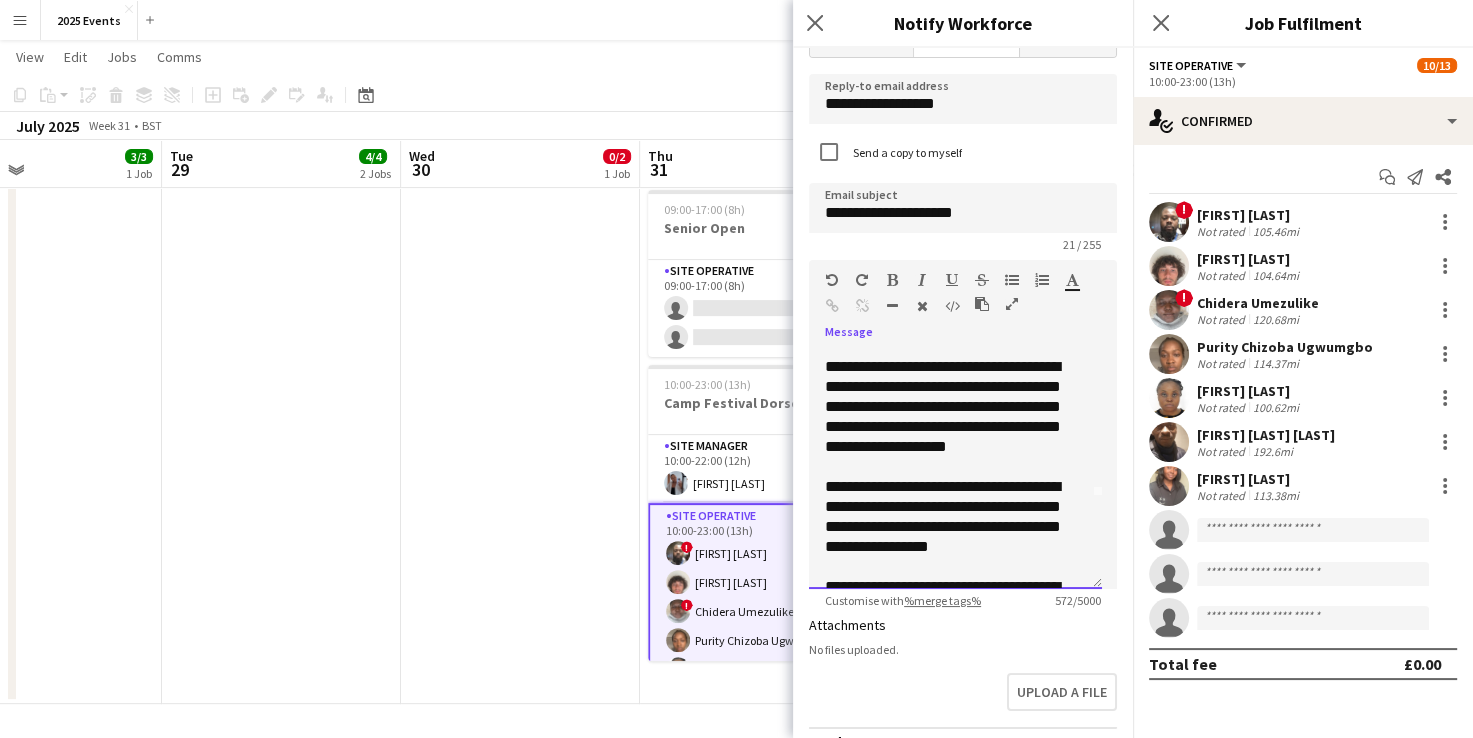 click on "**********" 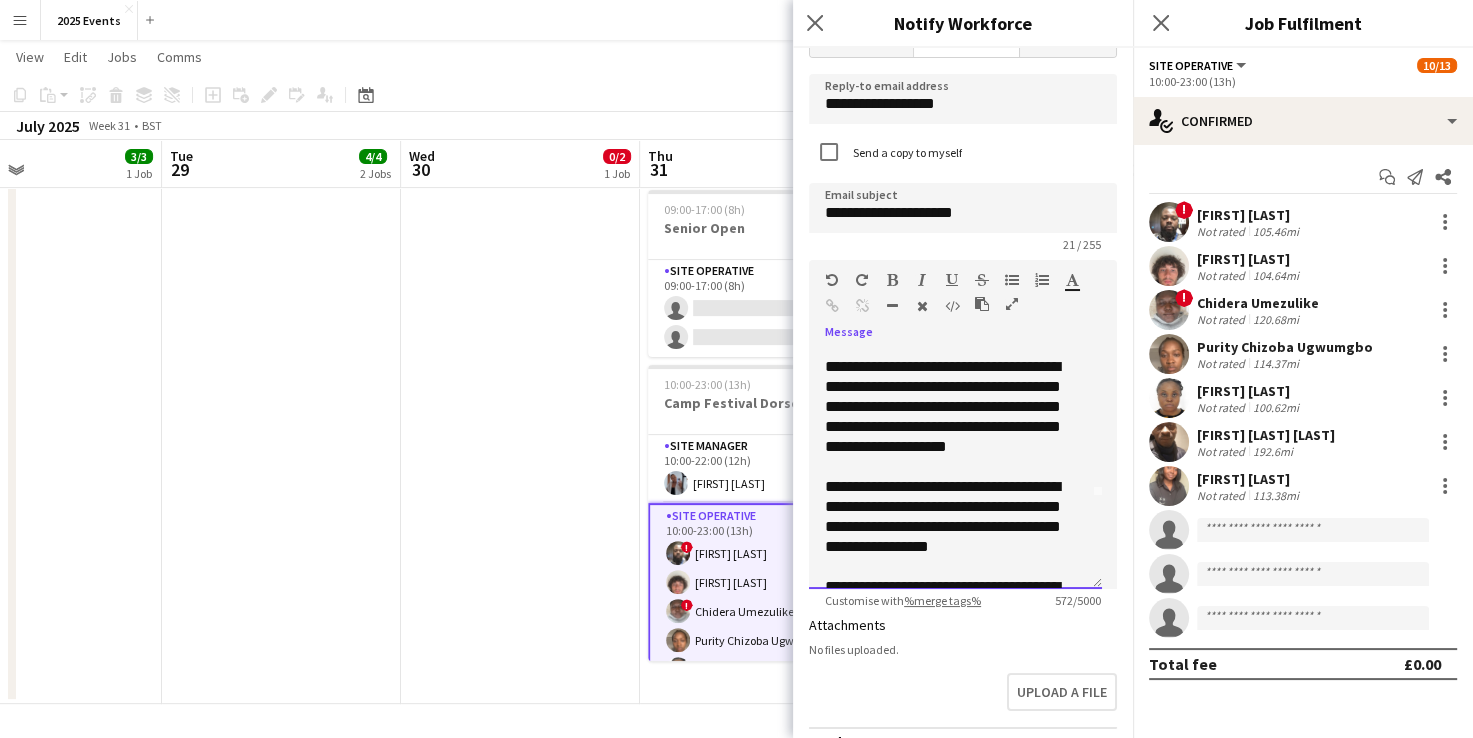 click on "**********" 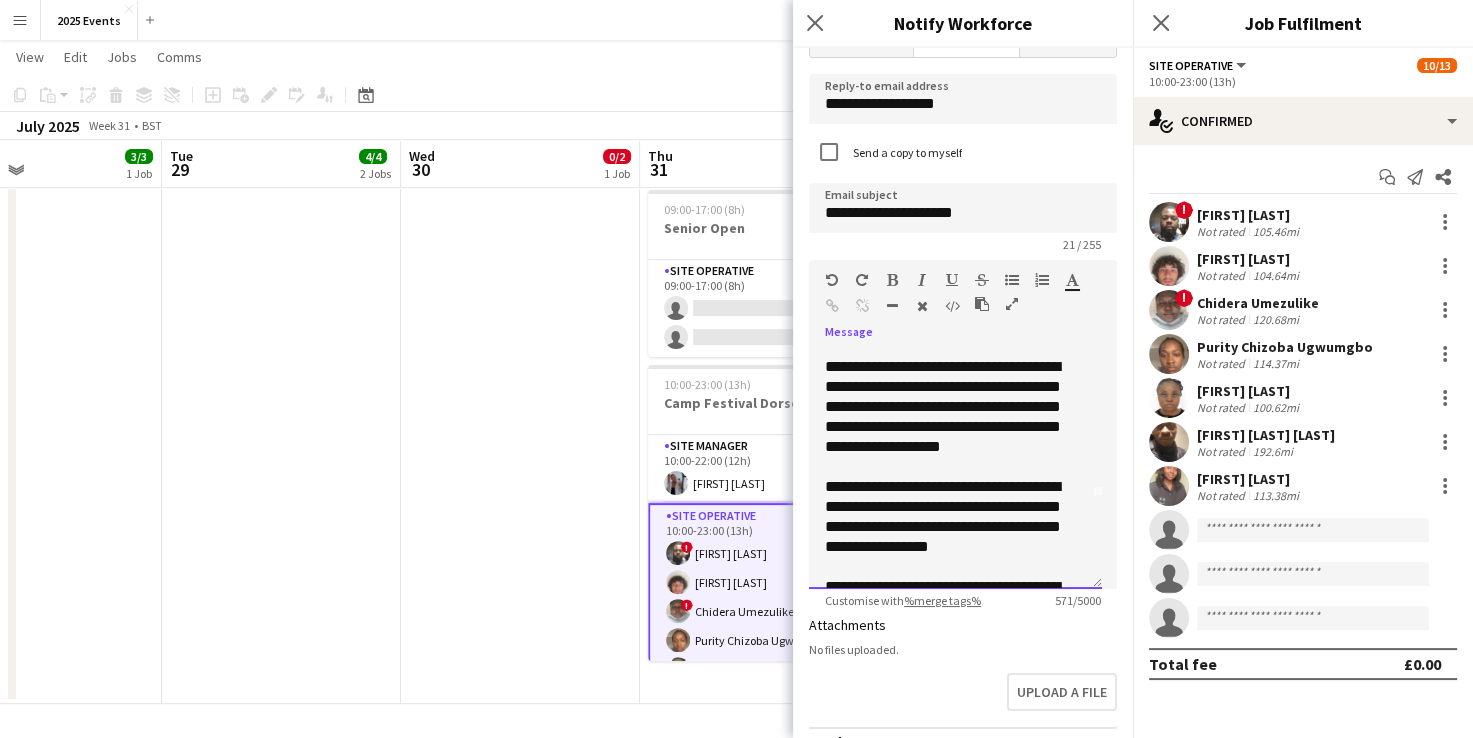 click on "**********" 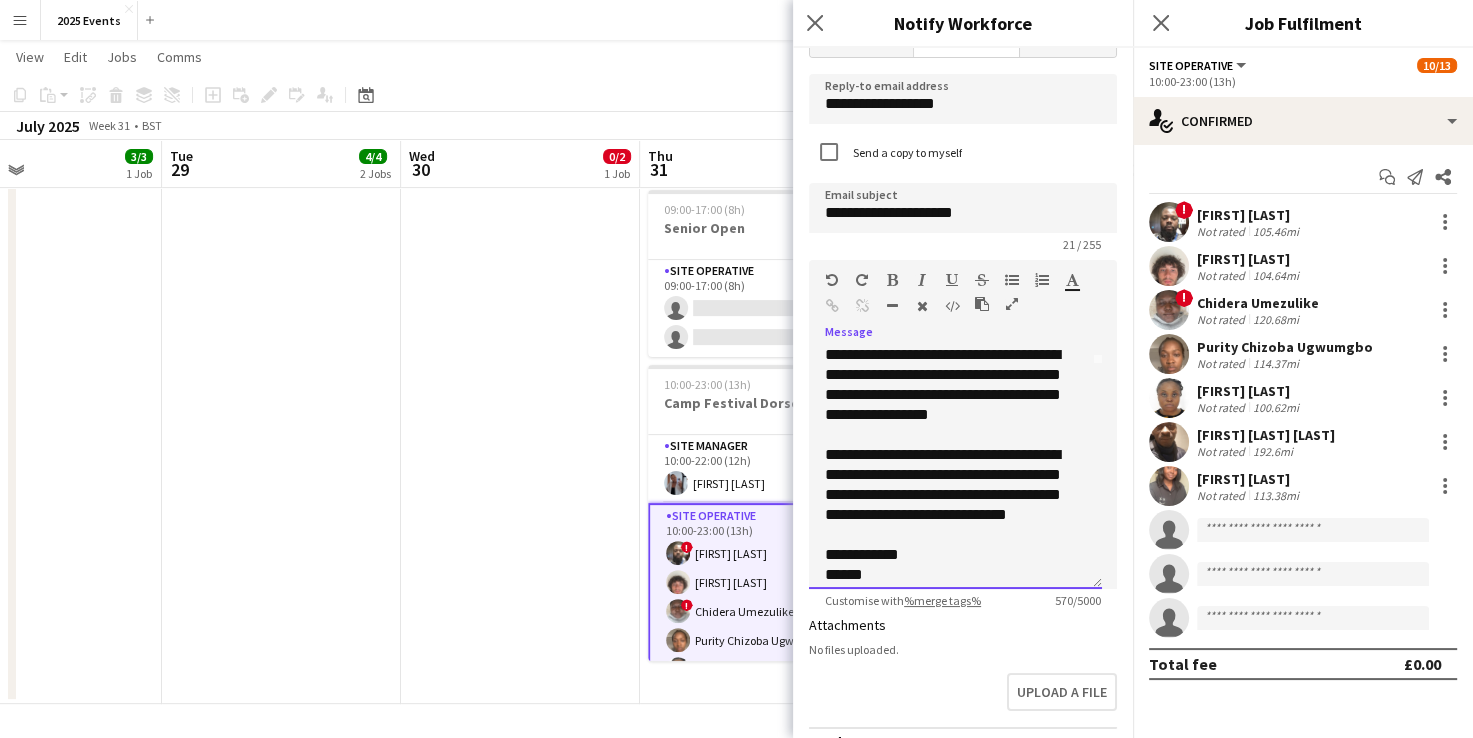scroll, scrollTop: 236, scrollLeft: 0, axis: vertical 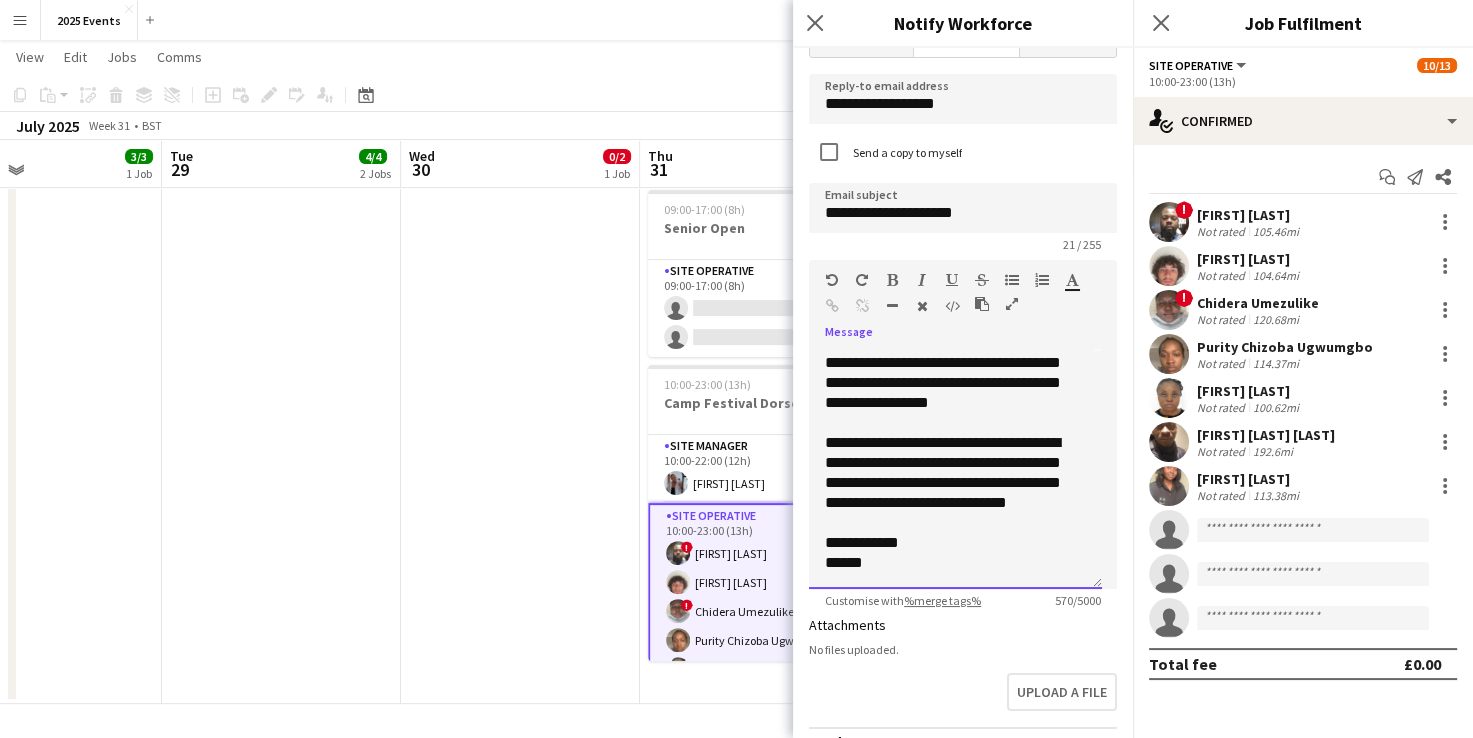 click on "**********" 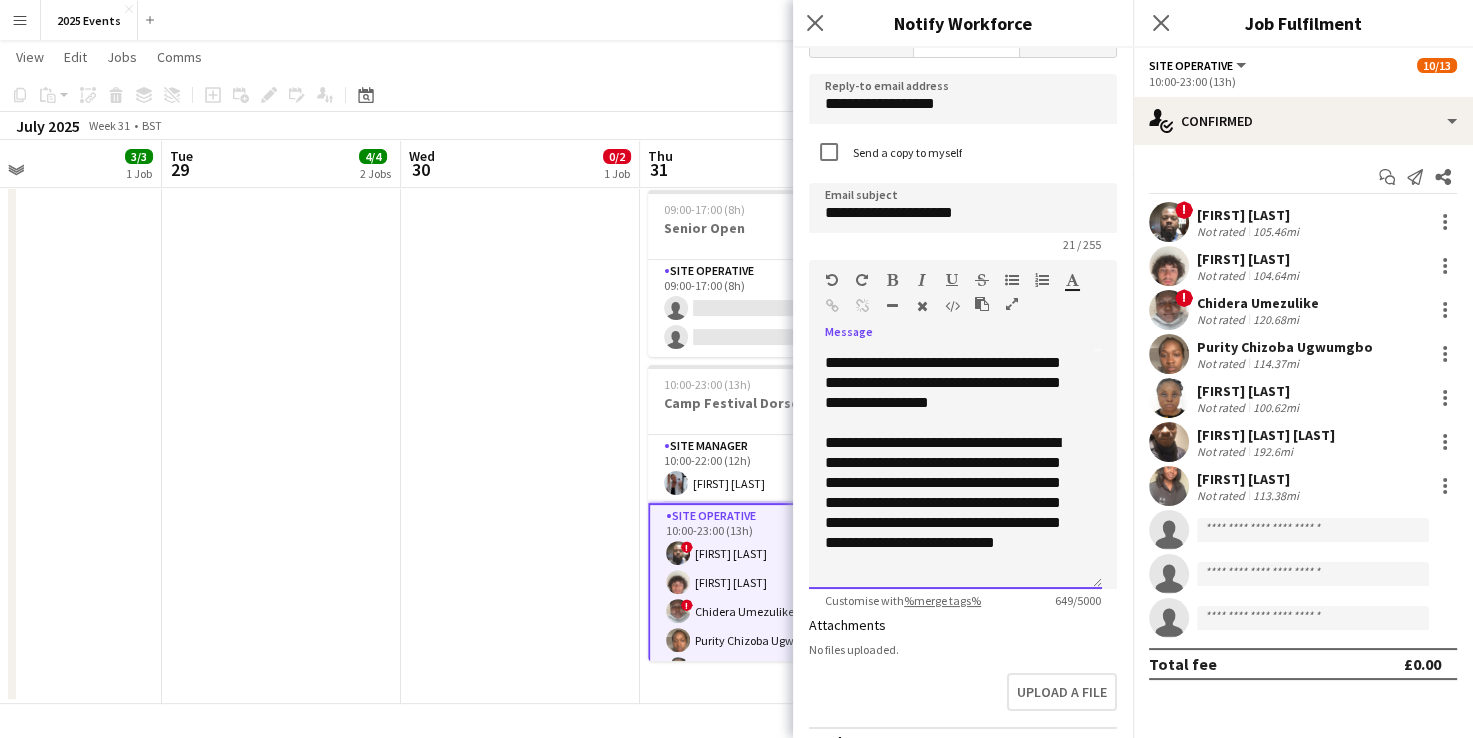 scroll, scrollTop: 296, scrollLeft: 0, axis: vertical 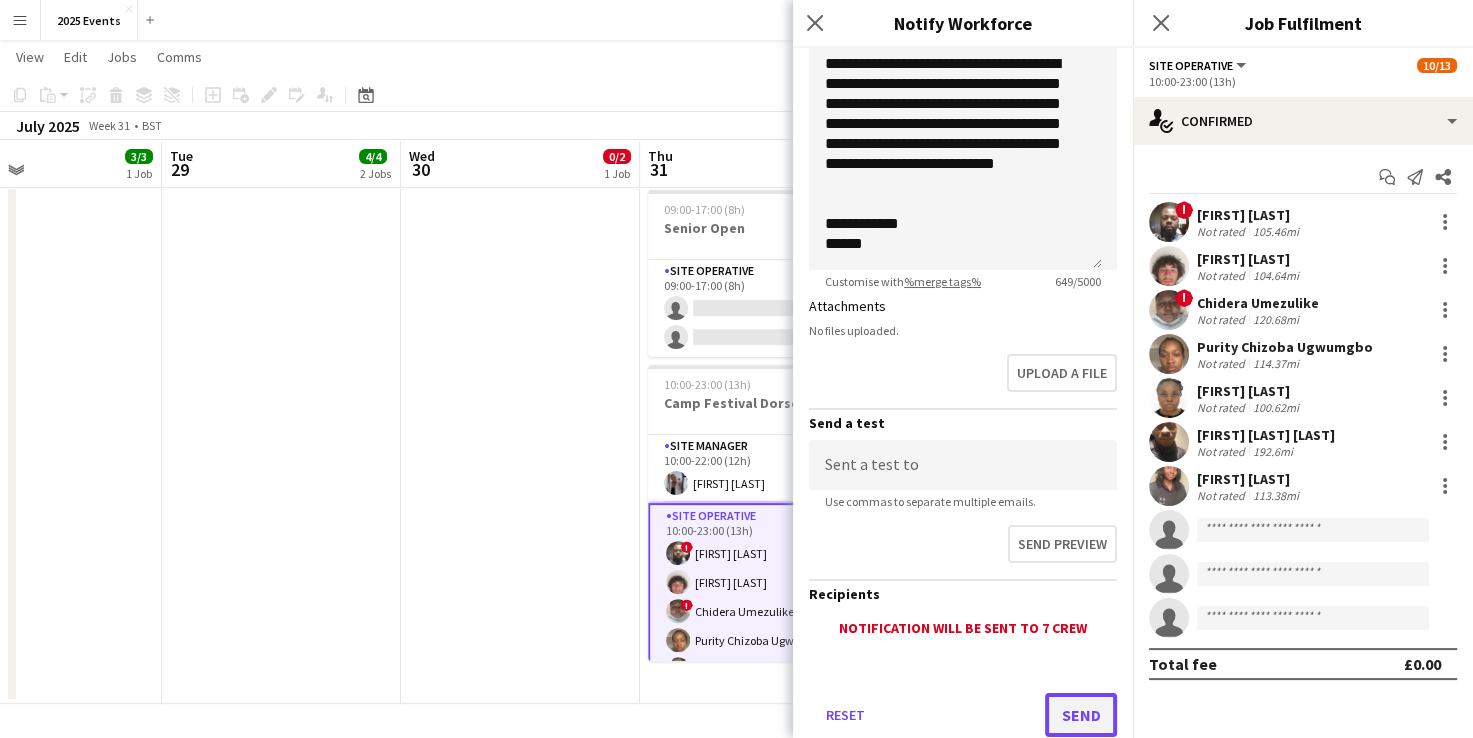 click on "Send" 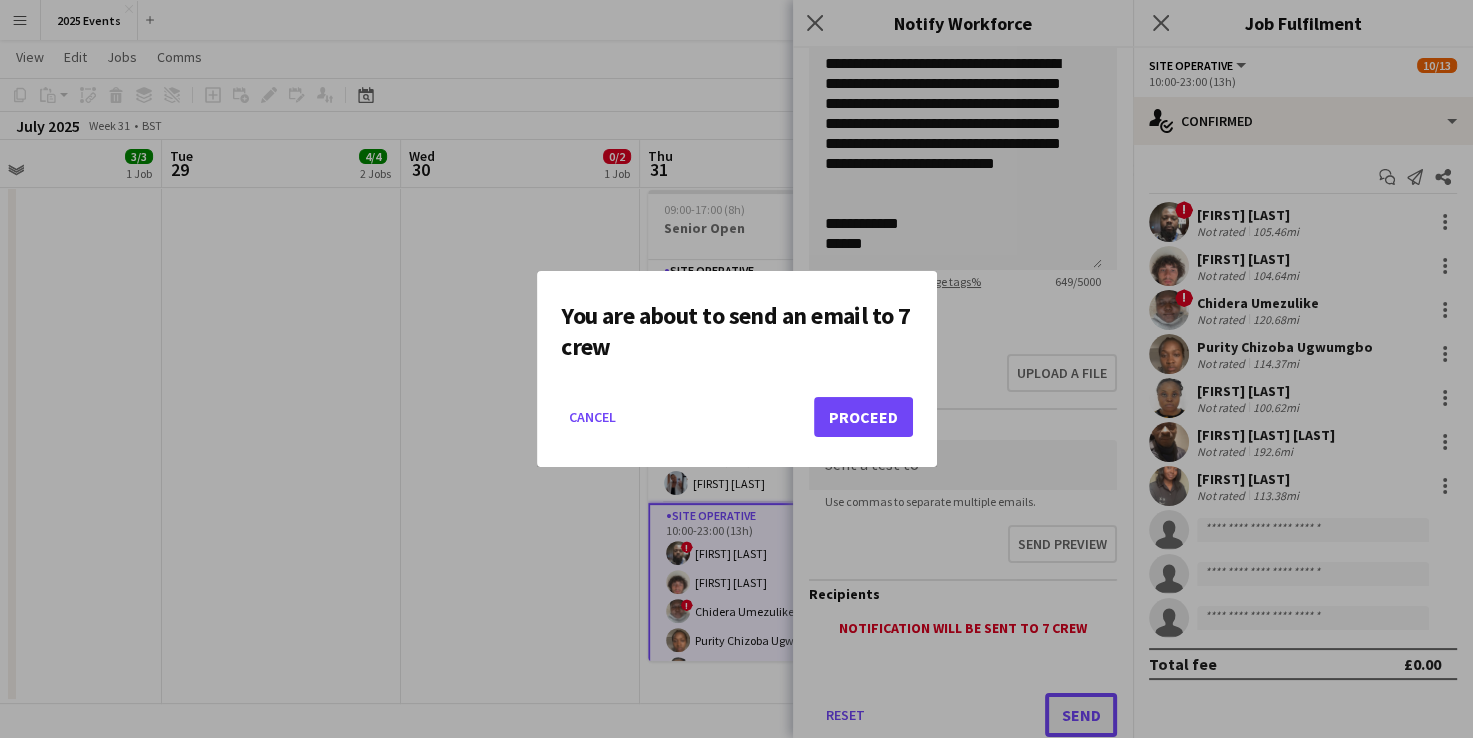 scroll, scrollTop: 0, scrollLeft: 0, axis: both 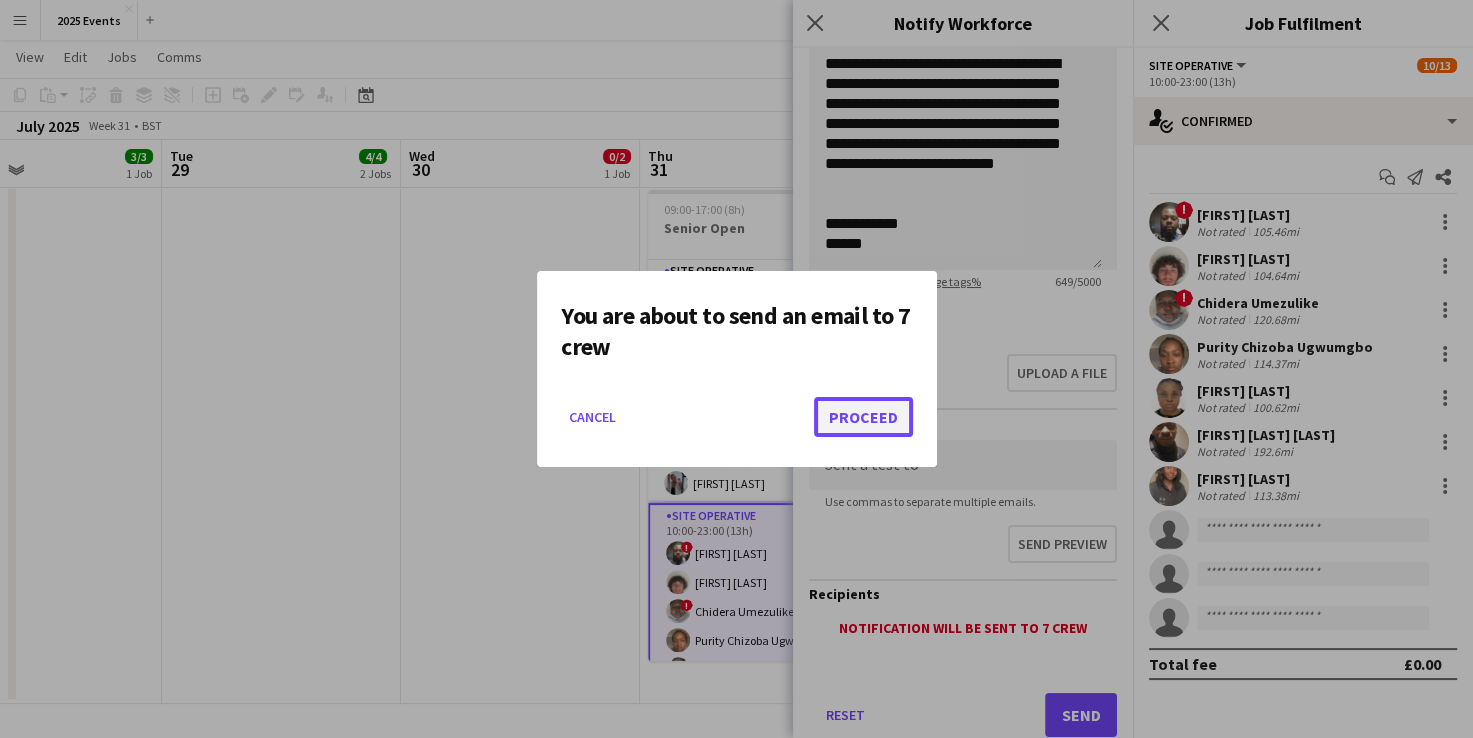 click on "Proceed" 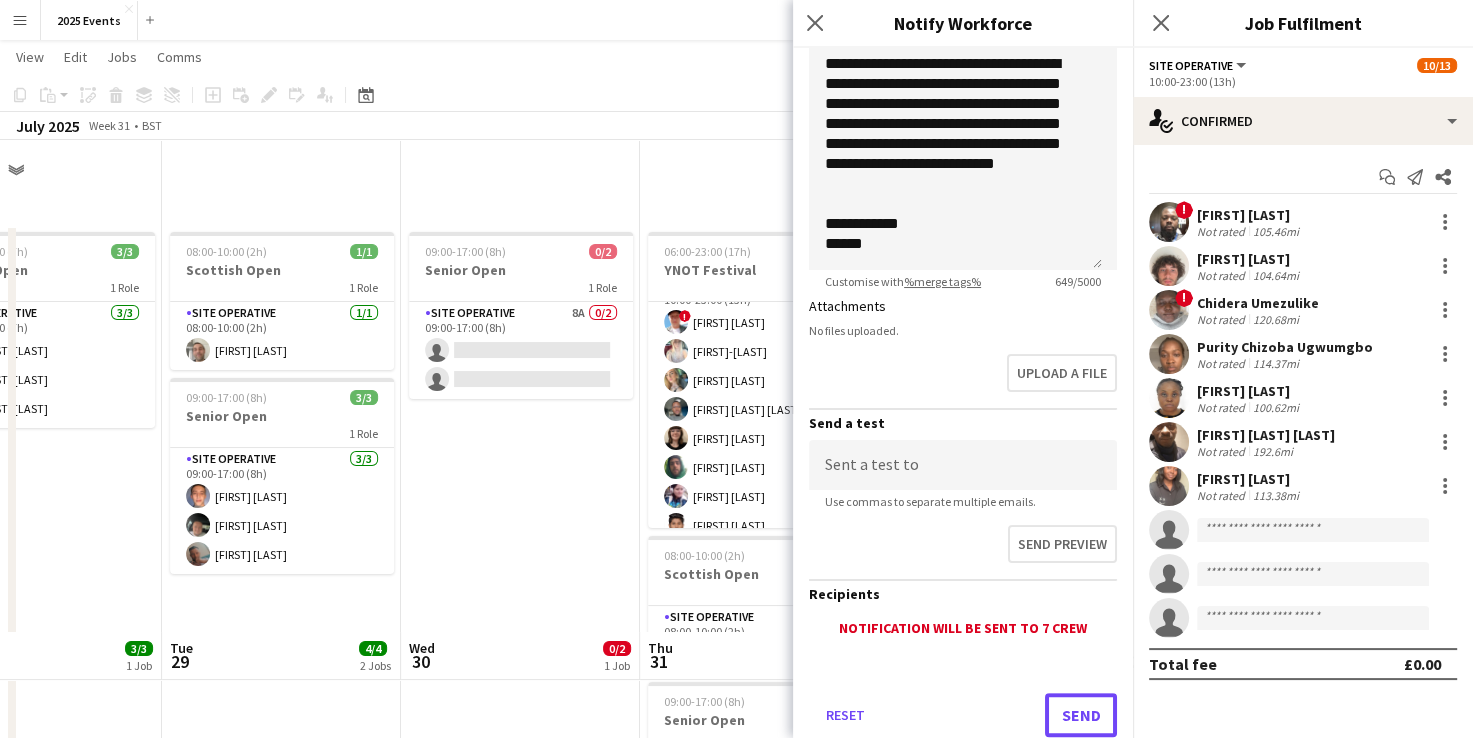 scroll, scrollTop: 492, scrollLeft: 0, axis: vertical 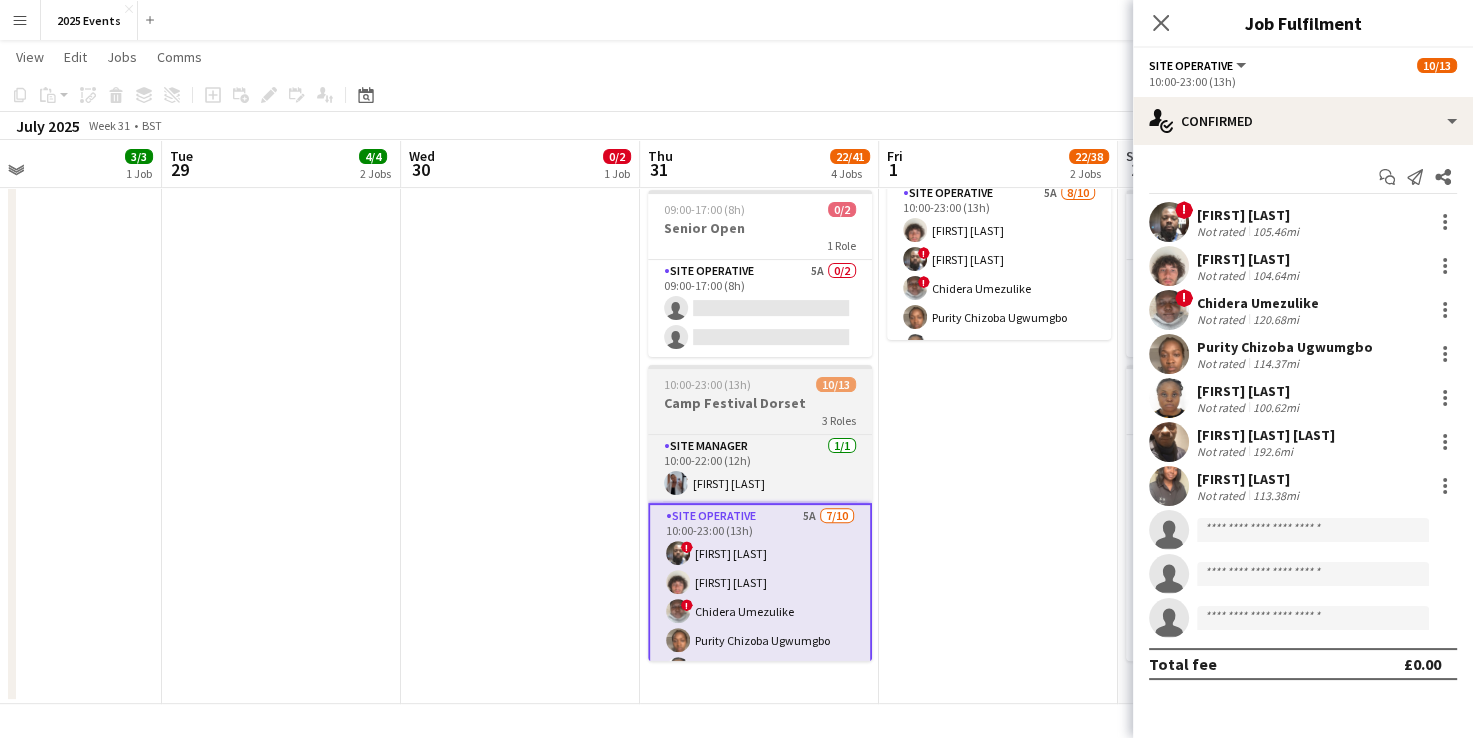 click on "Camp Festival Dorset" at bounding box center (760, 403) 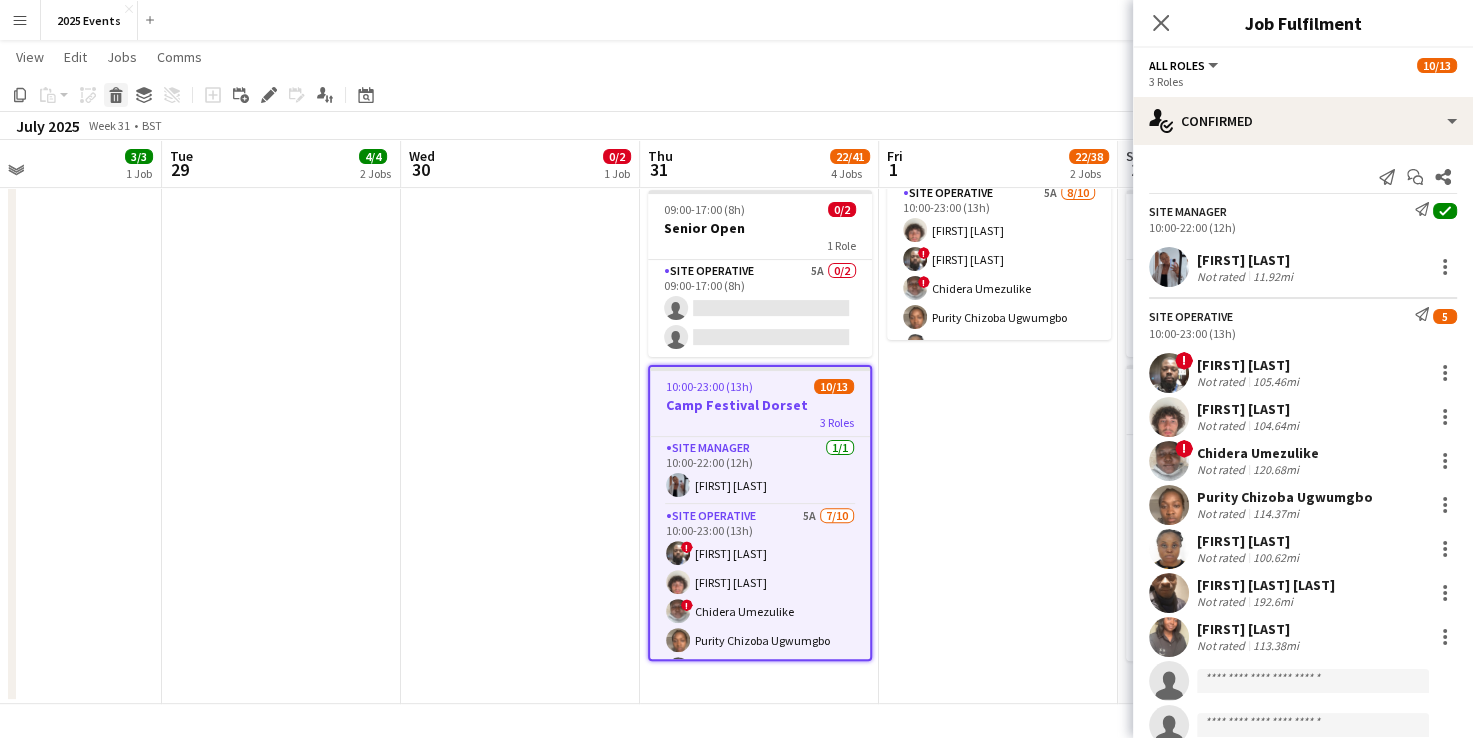 click 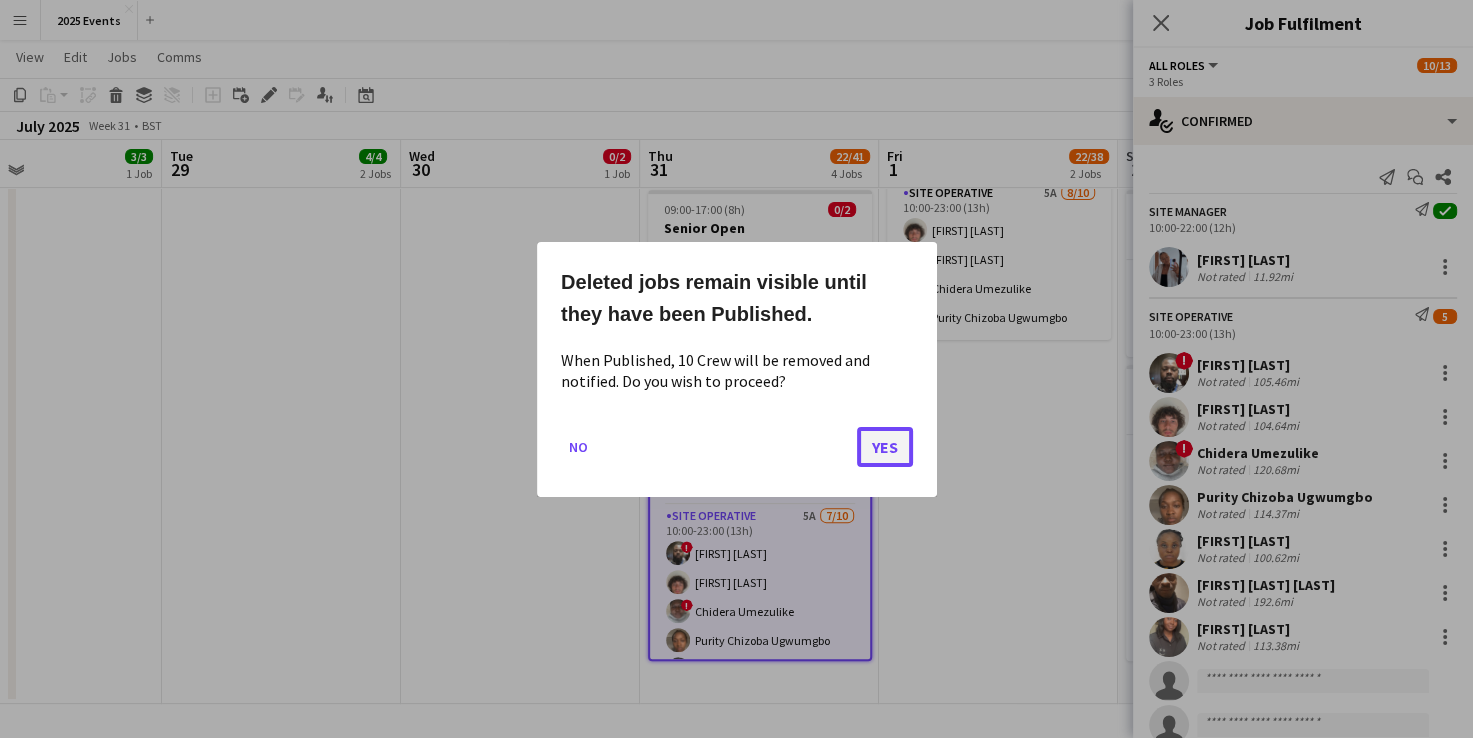 click on "Yes" 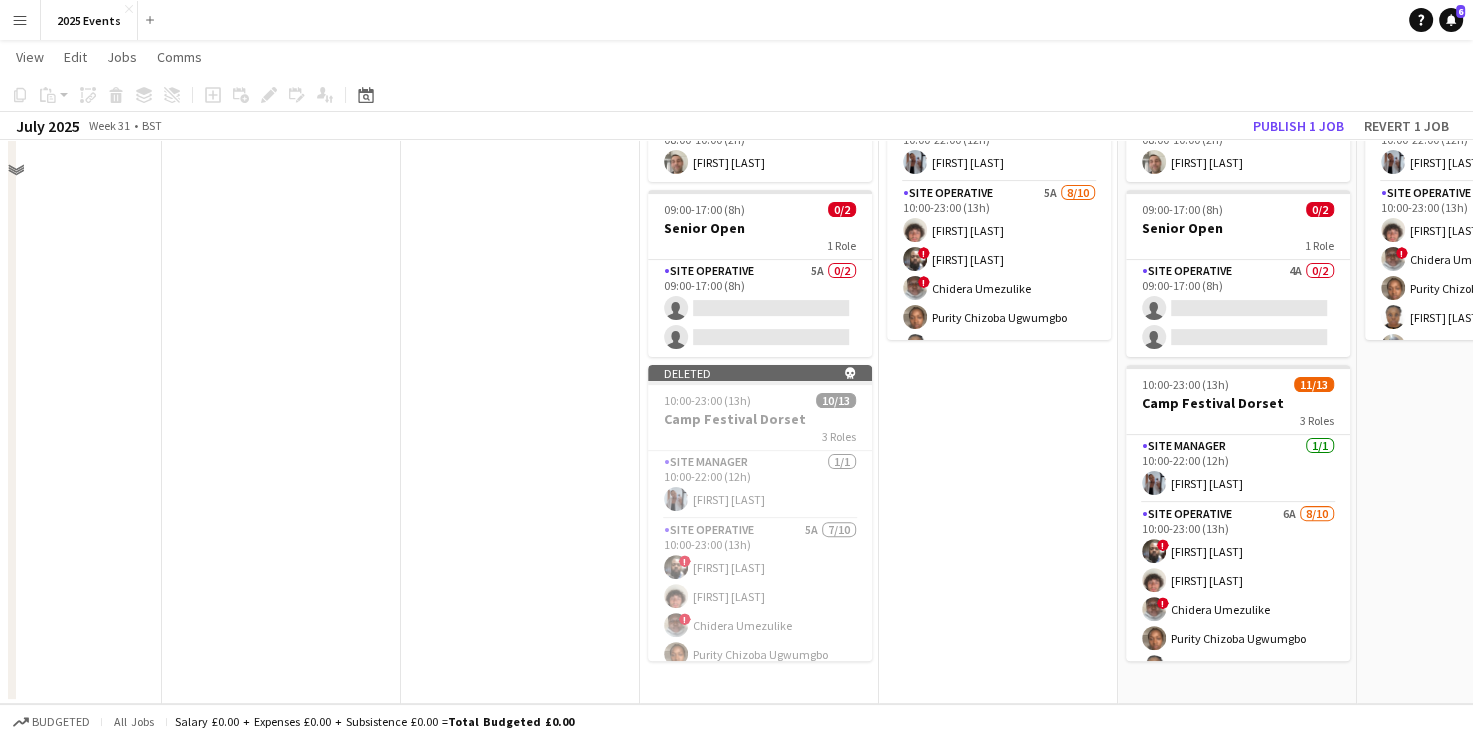 scroll, scrollTop: 316, scrollLeft: 0, axis: vertical 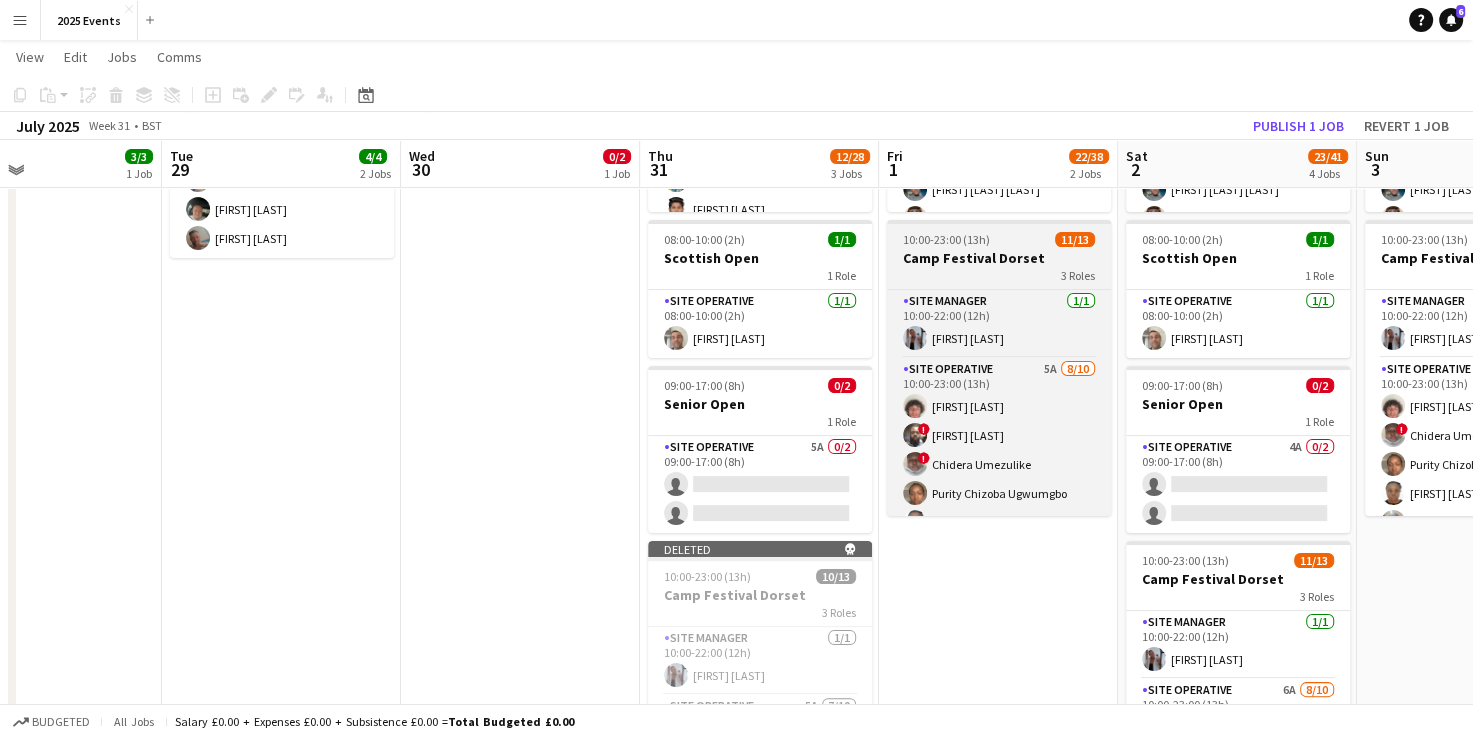 click on "10:00-23:00 (13h)" at bounding box center (946, 239) 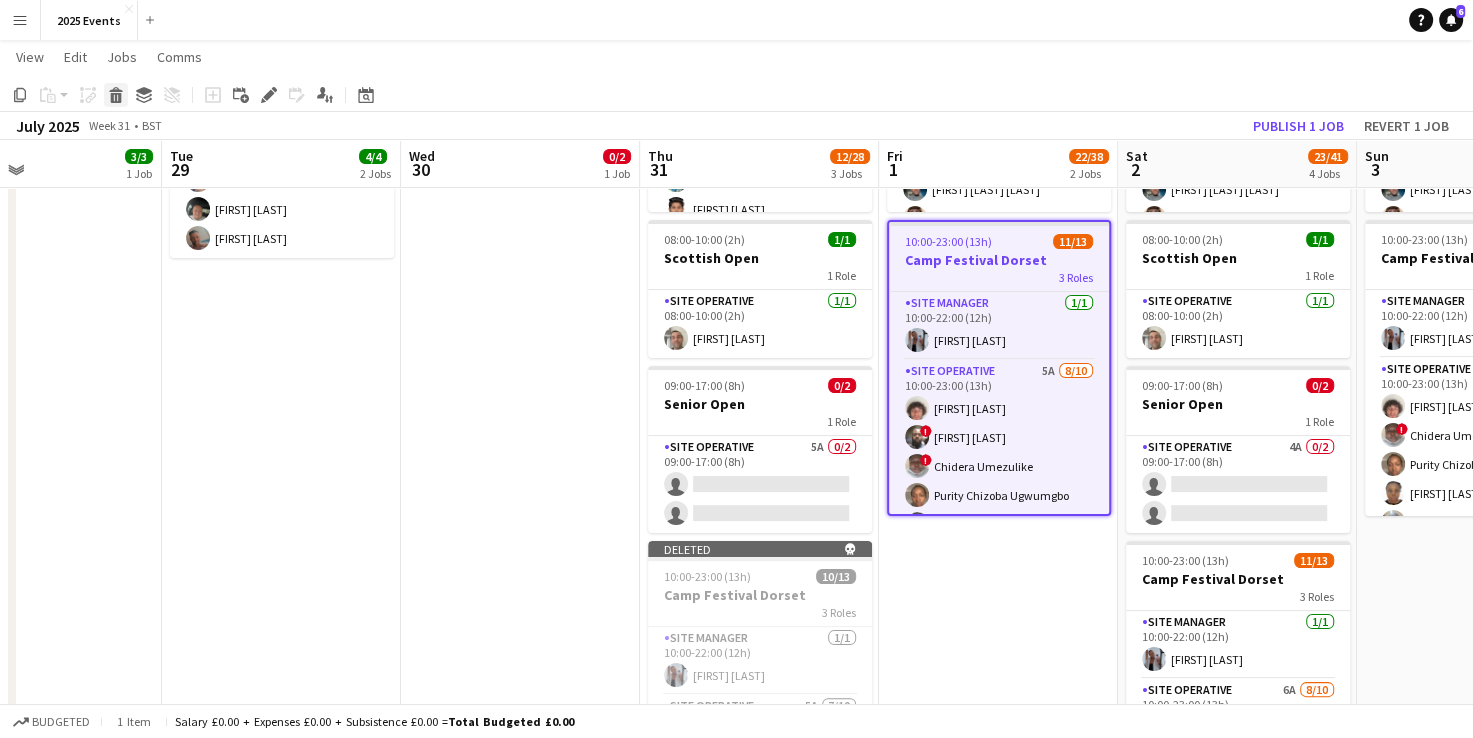 click on "Delete" at bounding box center (116, 95) 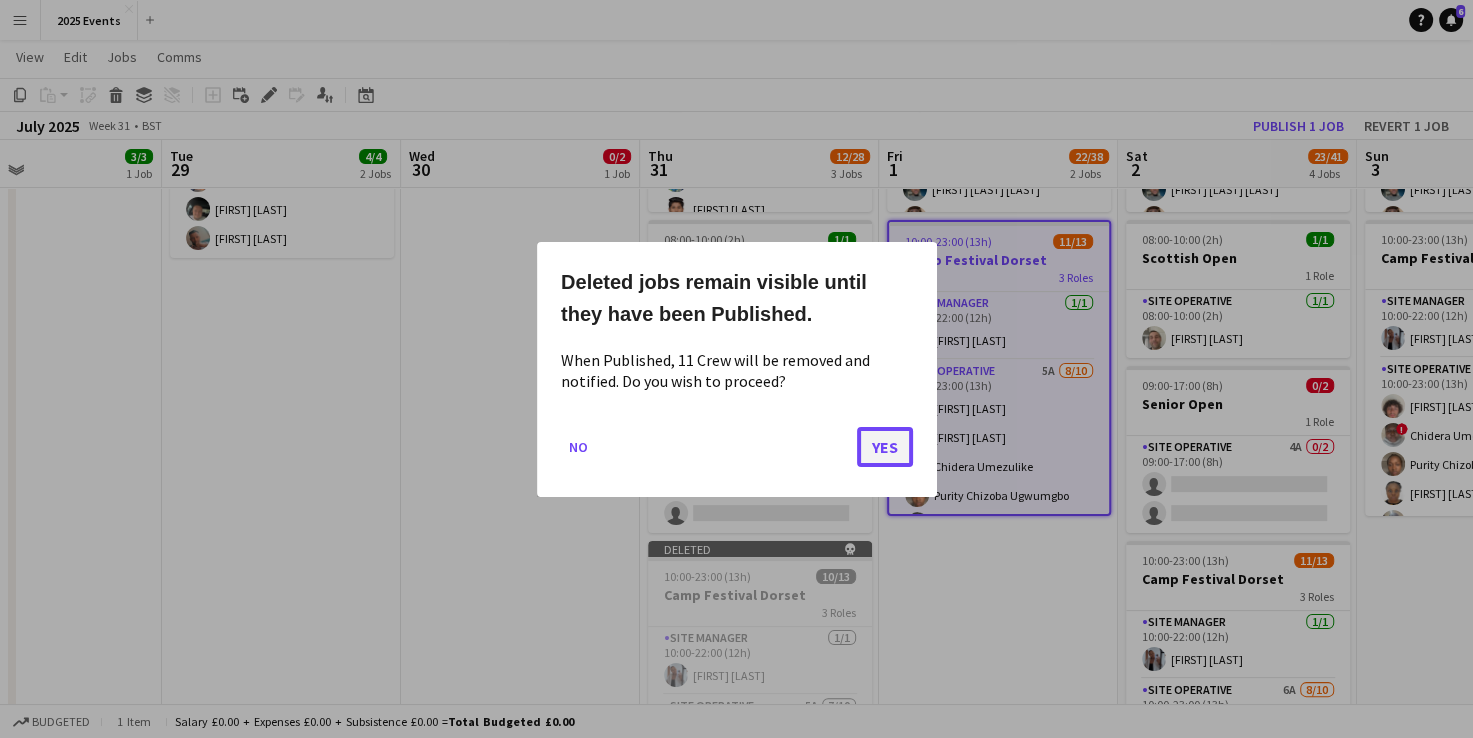 click on "Yes" 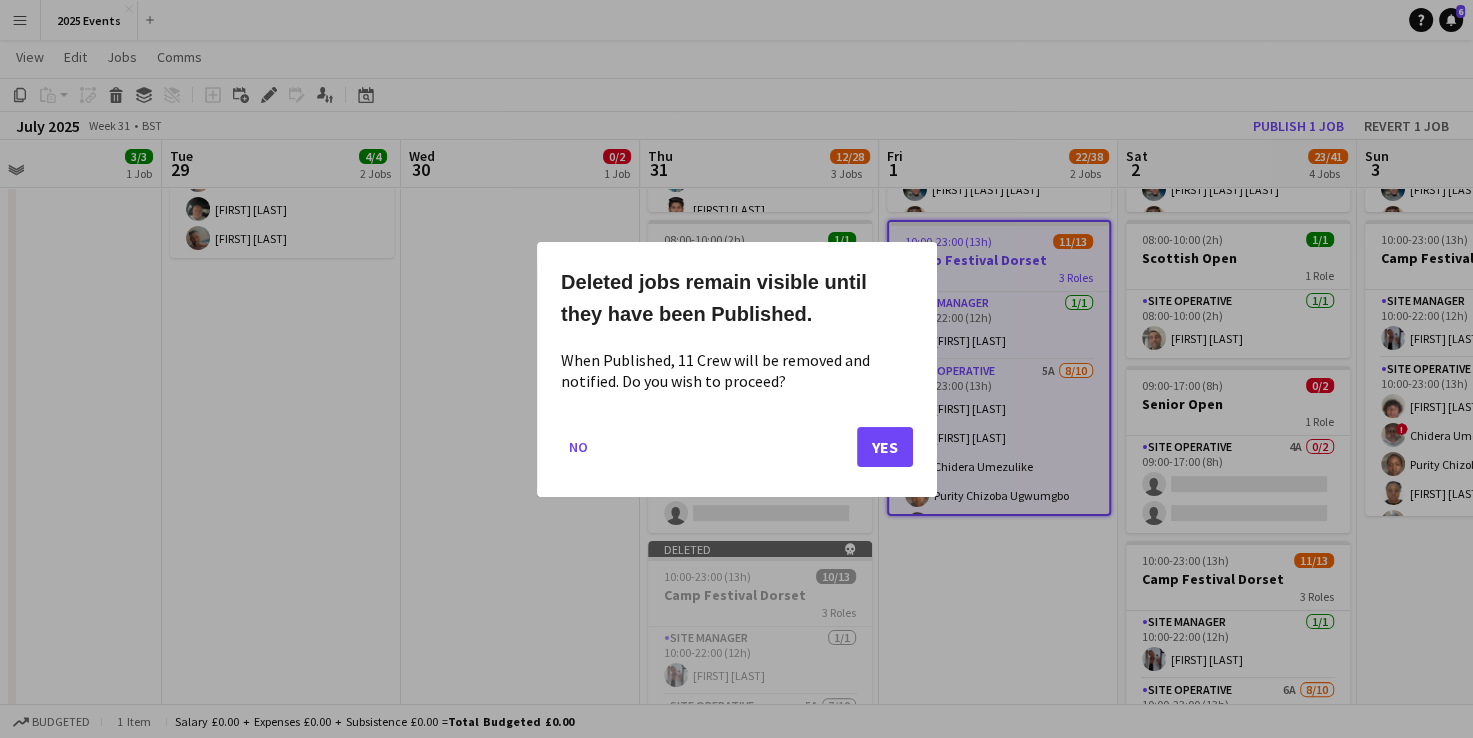 scroll, scrollTop: 316, scrollLeft: 0, axis: vertical 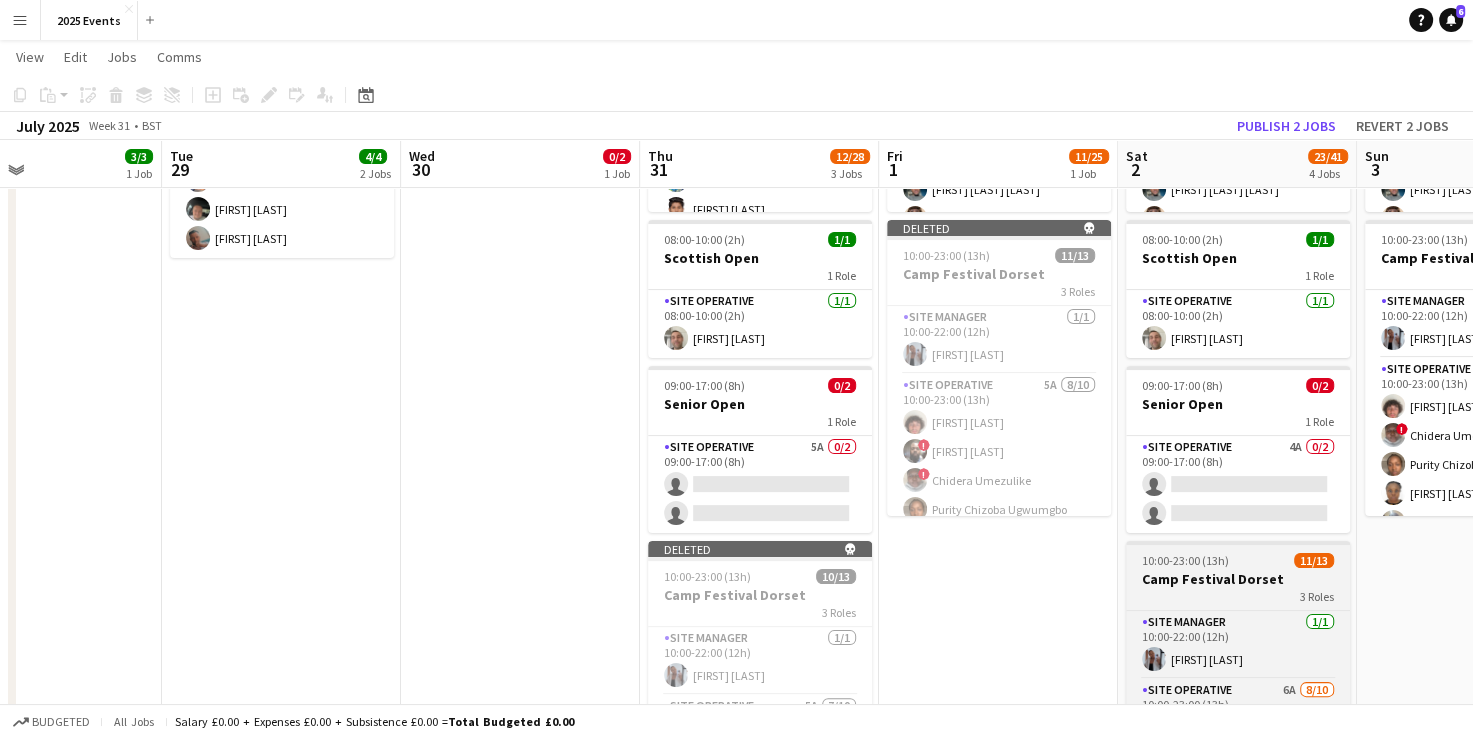 click on "3 Roles" at bounding box center (1238, 596) 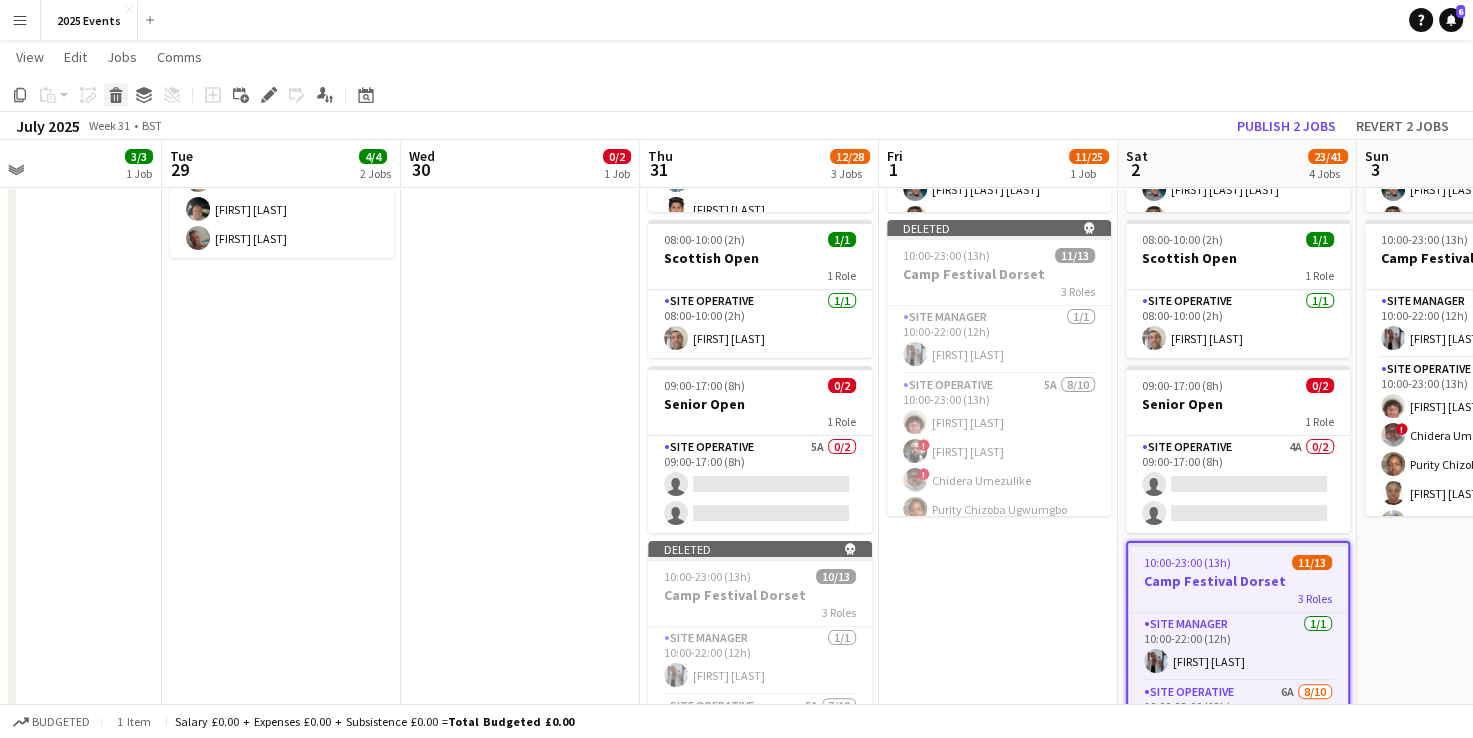 click 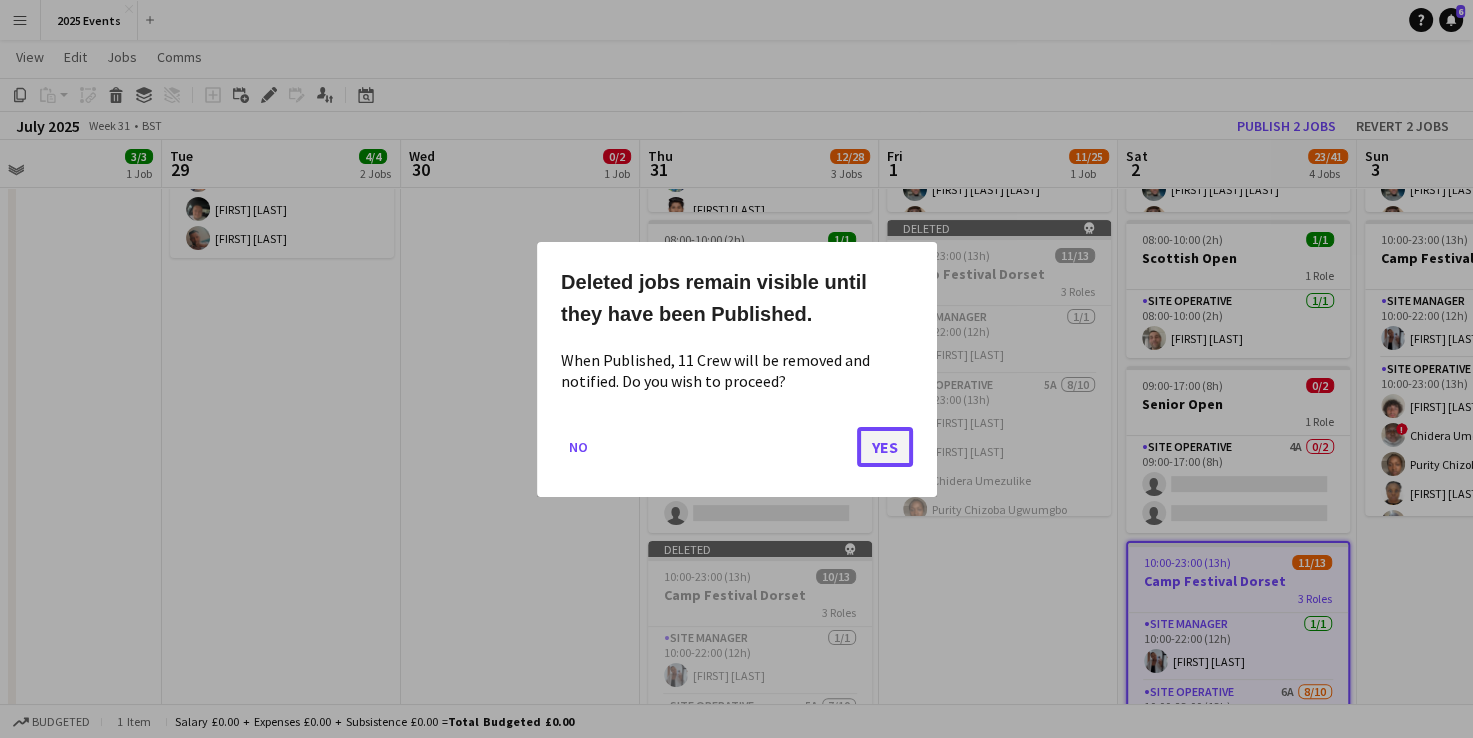 click on "Yes" 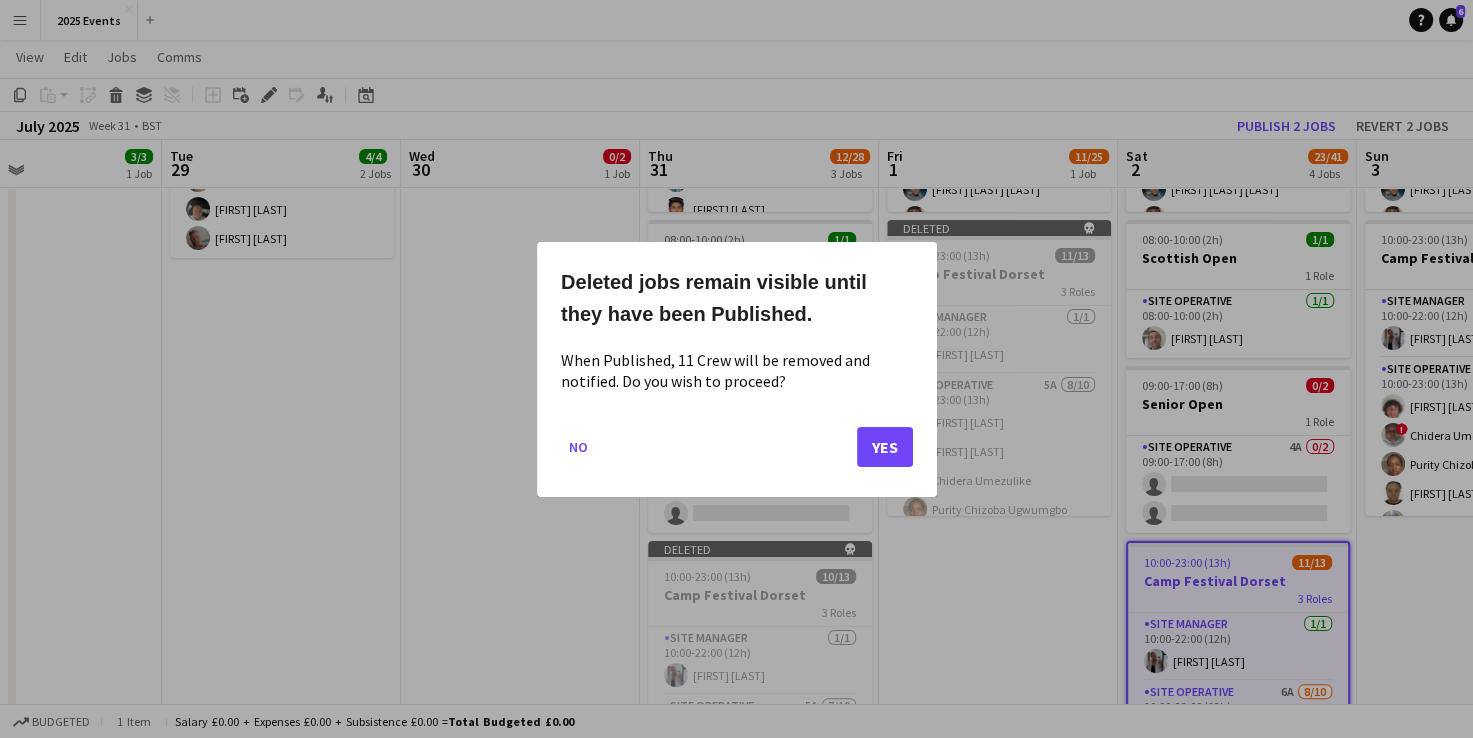 scroll, scrollTop: 316, scrollLeft: 0, axis: vertical 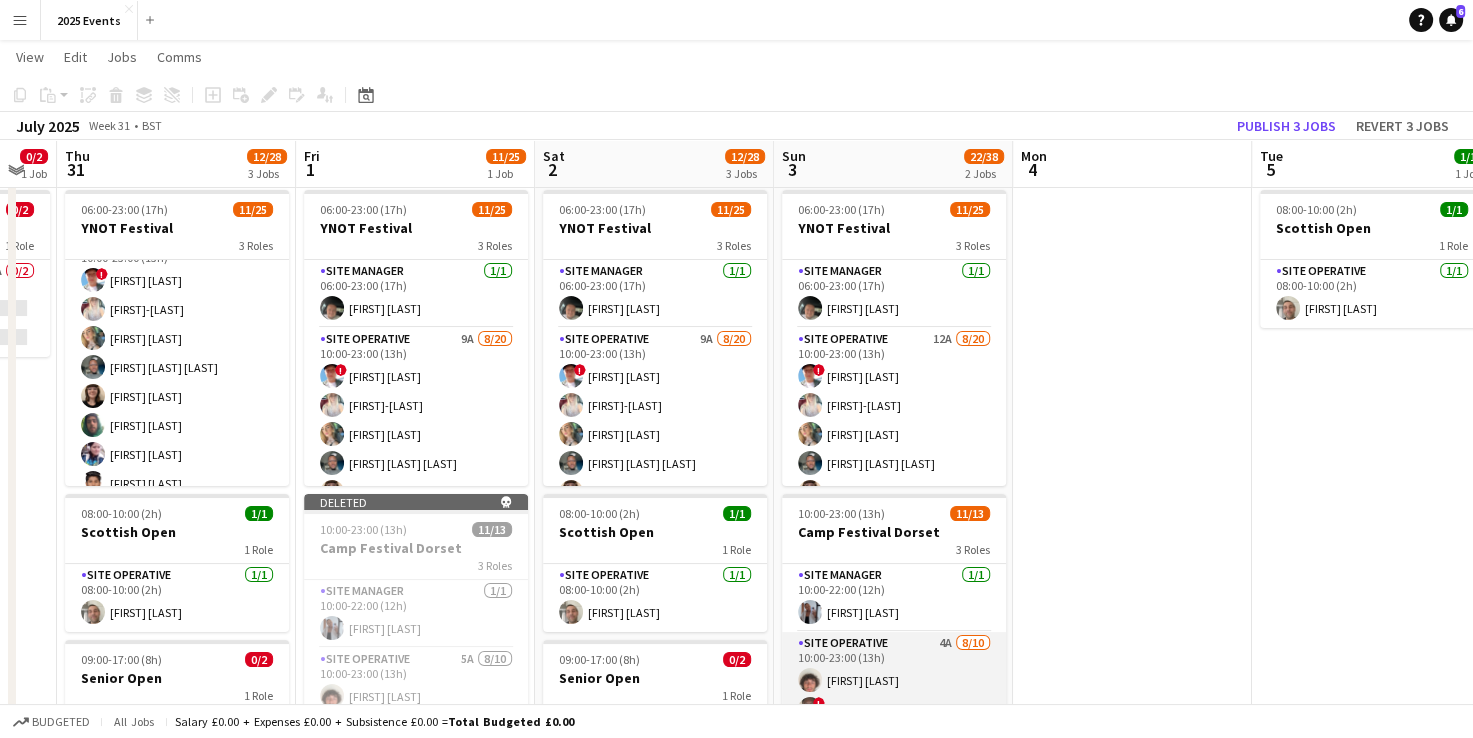 click on "Site Operative   4A   8/10   10:00-23:00 (13h)
[FIRST] [LAST] ! [FIRST] [LAST] [FIRST] [LAST] [FIRST] [LAST] [FIRST] [LAST] [FIRST] [LAST] [FIRST] [LAST]
single-neutral-actions
single-neutral-actions" at bounding box center (894, 796) 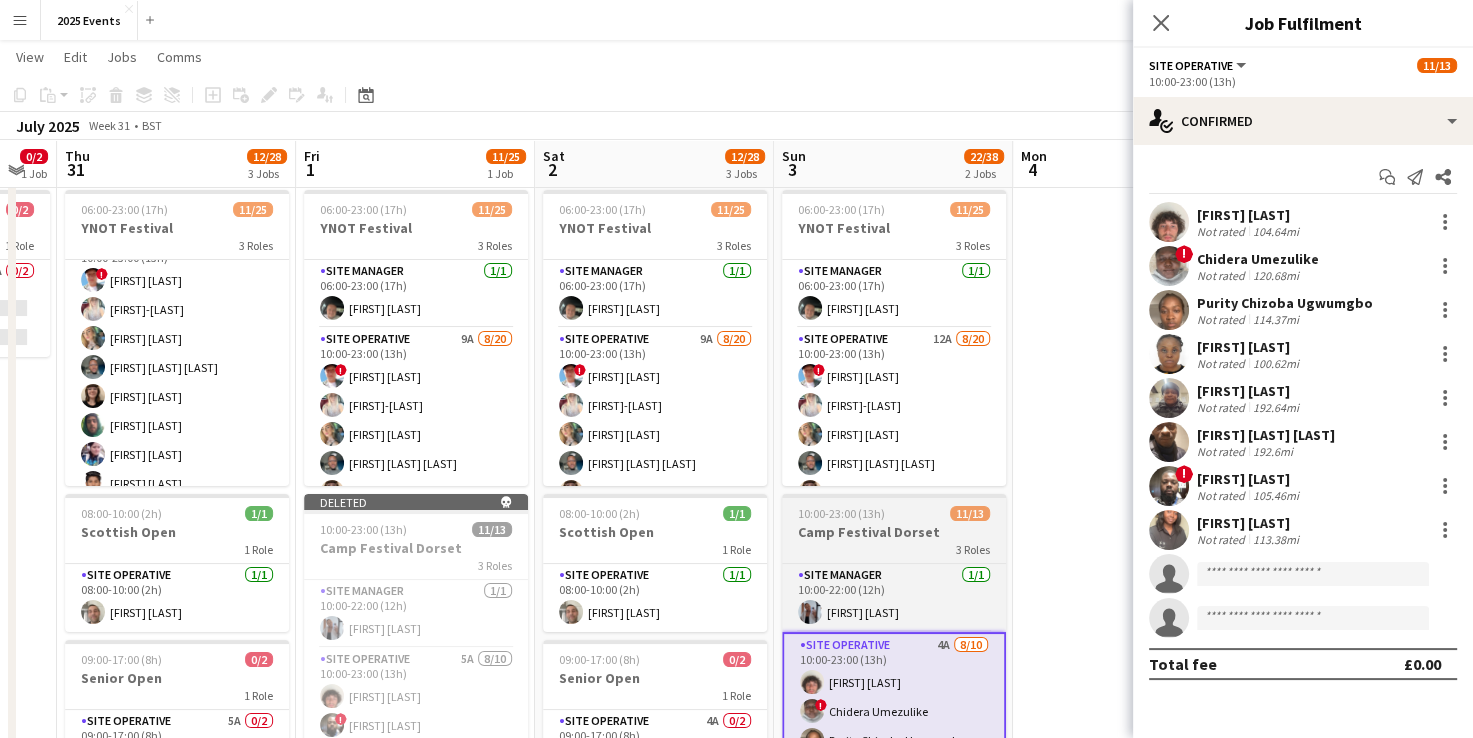click on "10:00-23:00 (13h)    11/13" at bounding box center (894, 513) 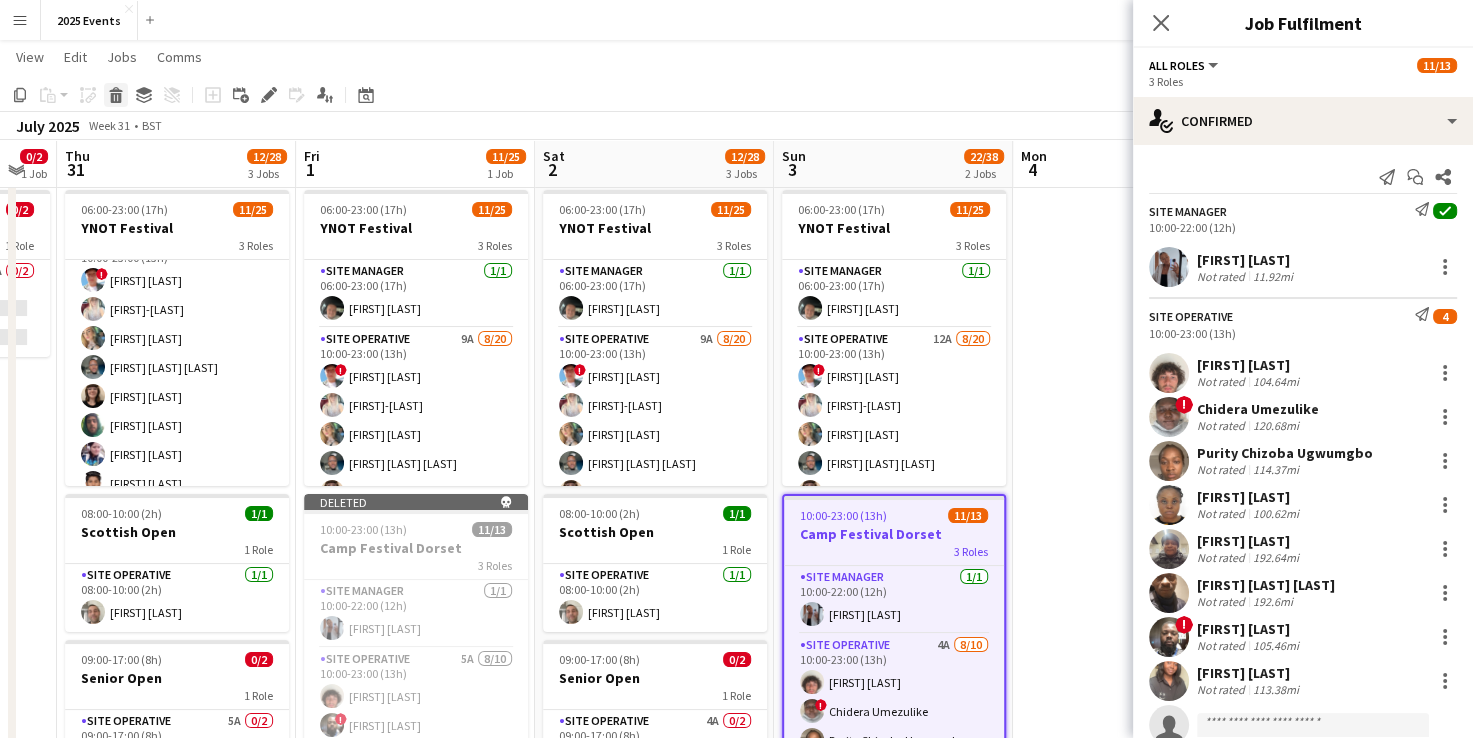 click on "Delete" at bounding box center (116, 95) 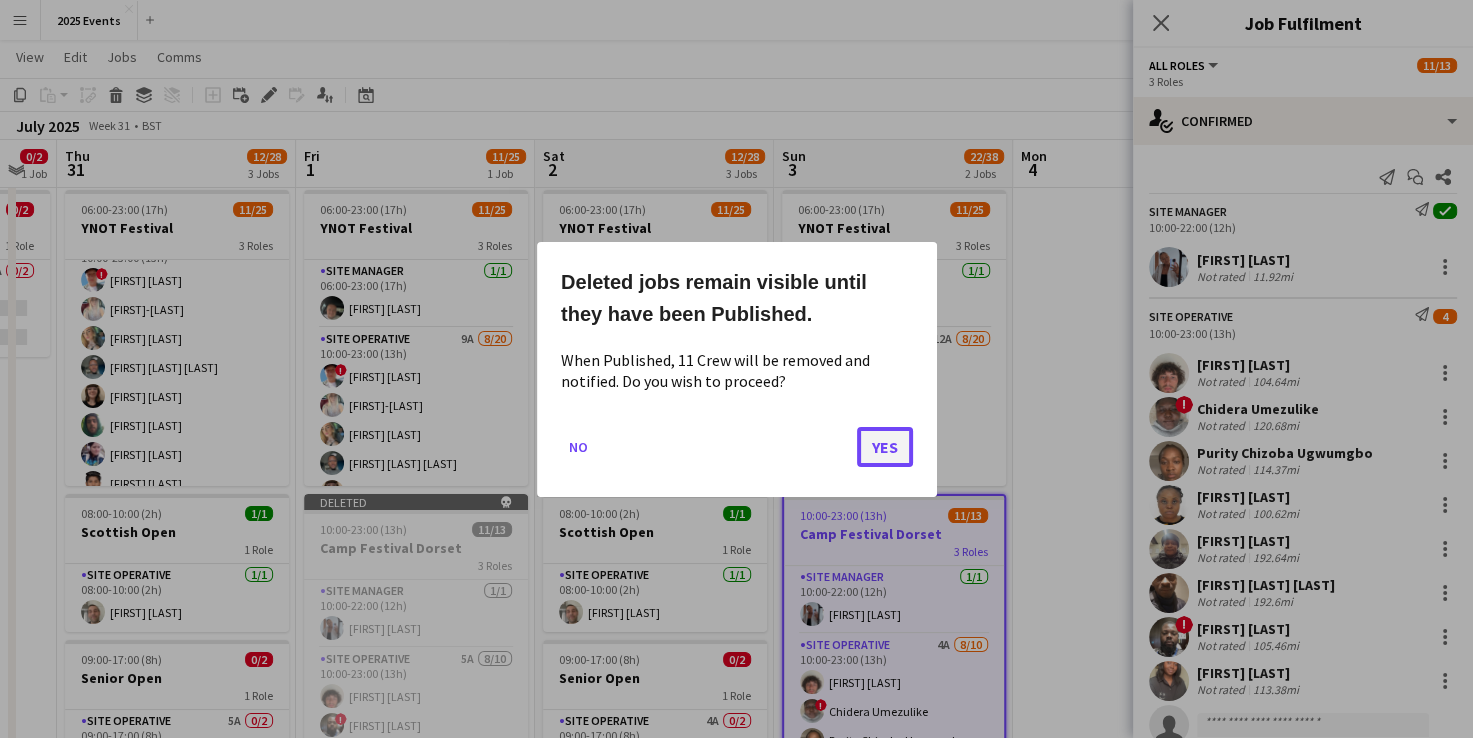 click on "Yes" 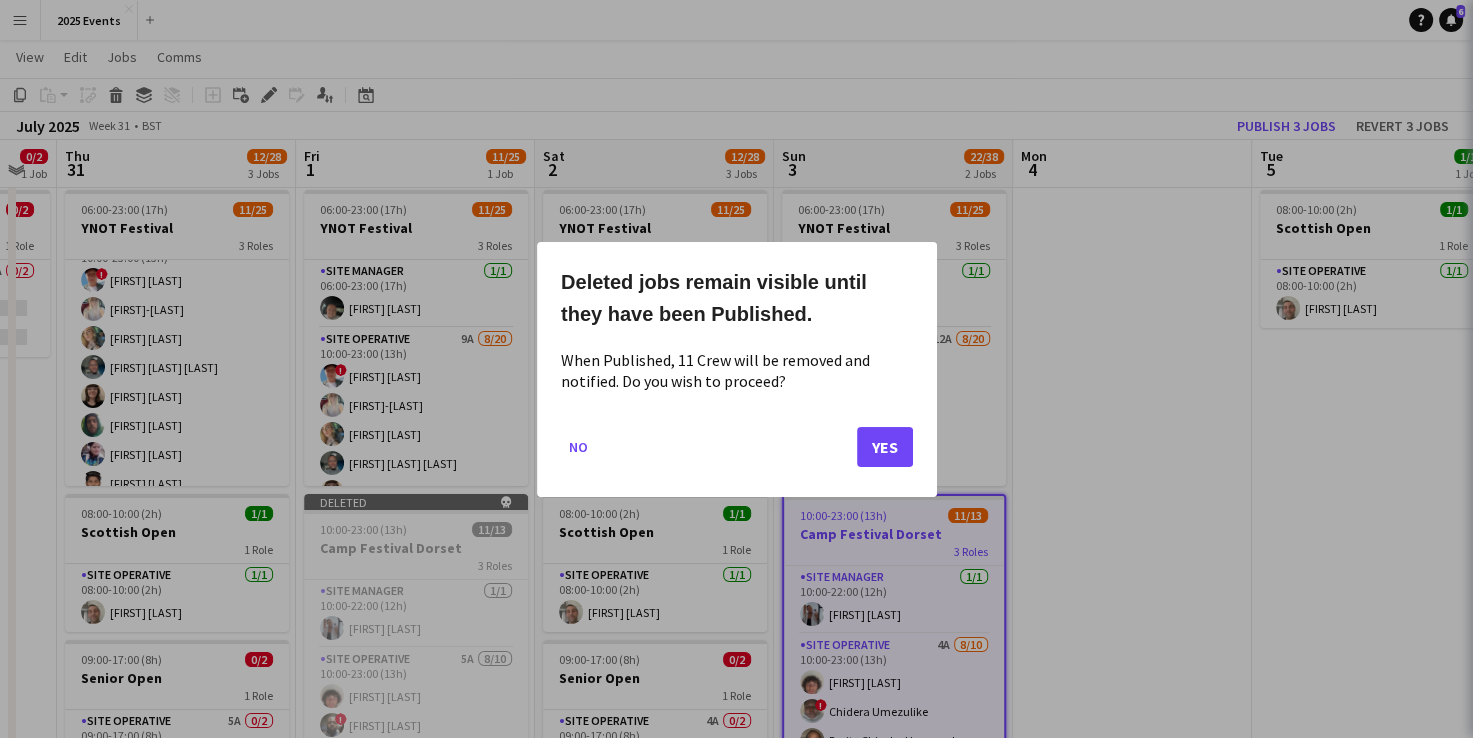 scroll, scrollTop: 42, scrollLeft: 0, axis: vertical 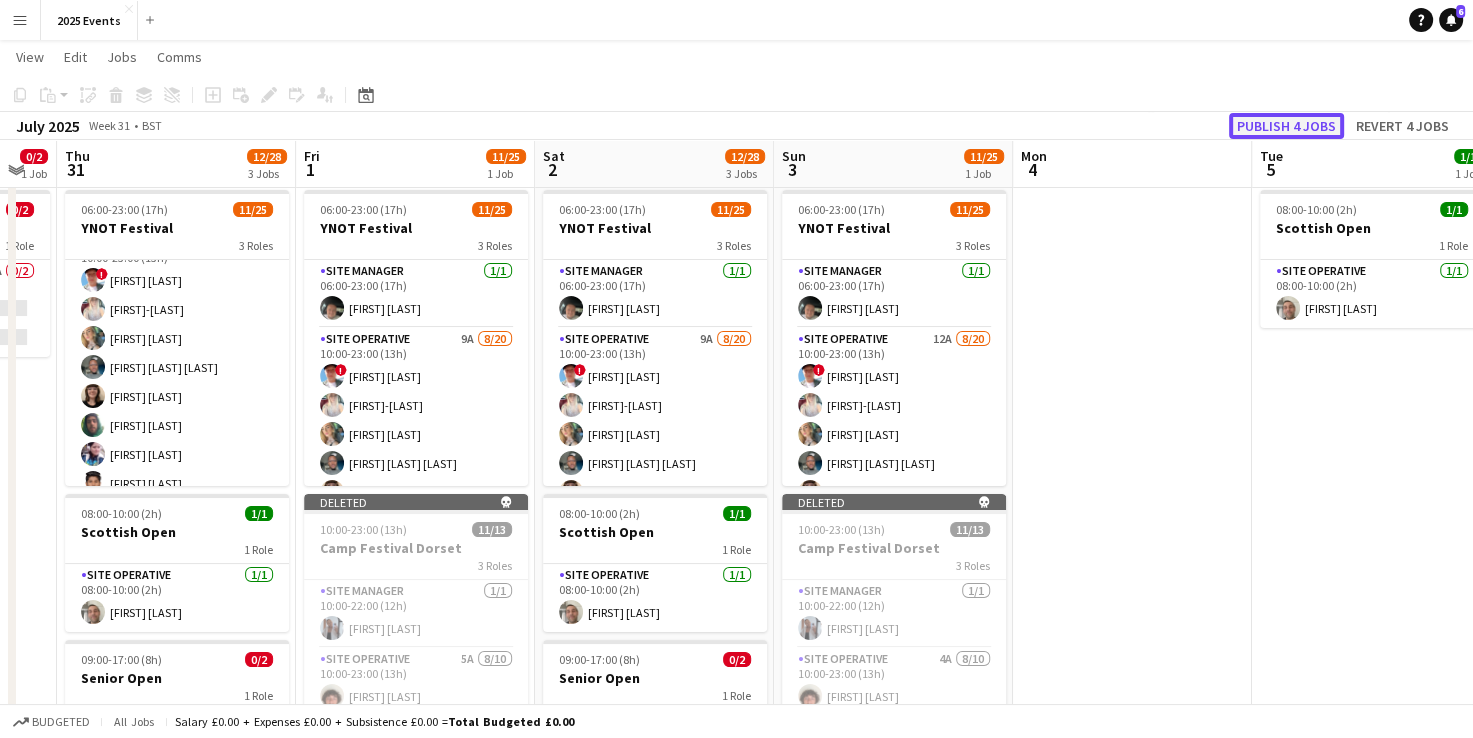 click on "Publish 4 jobs" 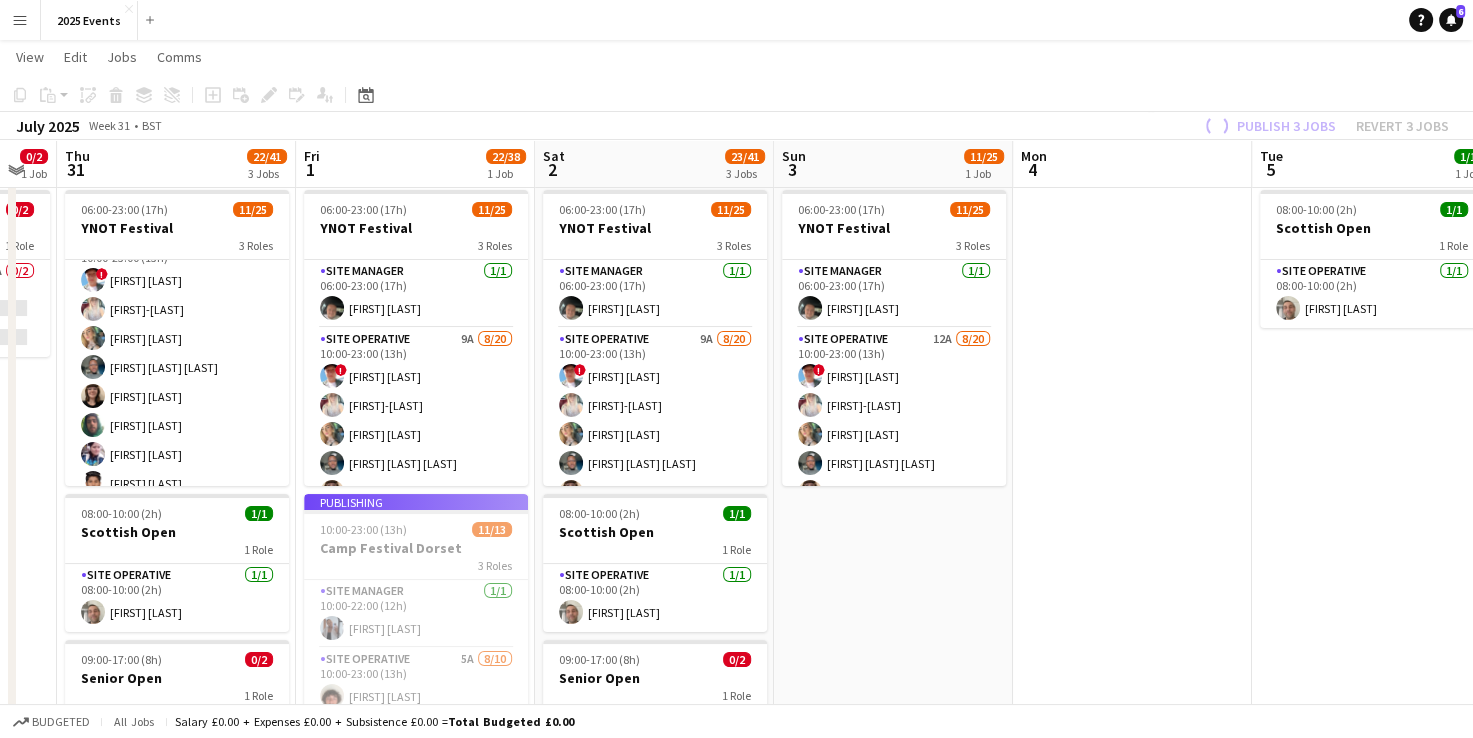 scroll, scrollTop: 0, scrollLeft: 0, axis: both 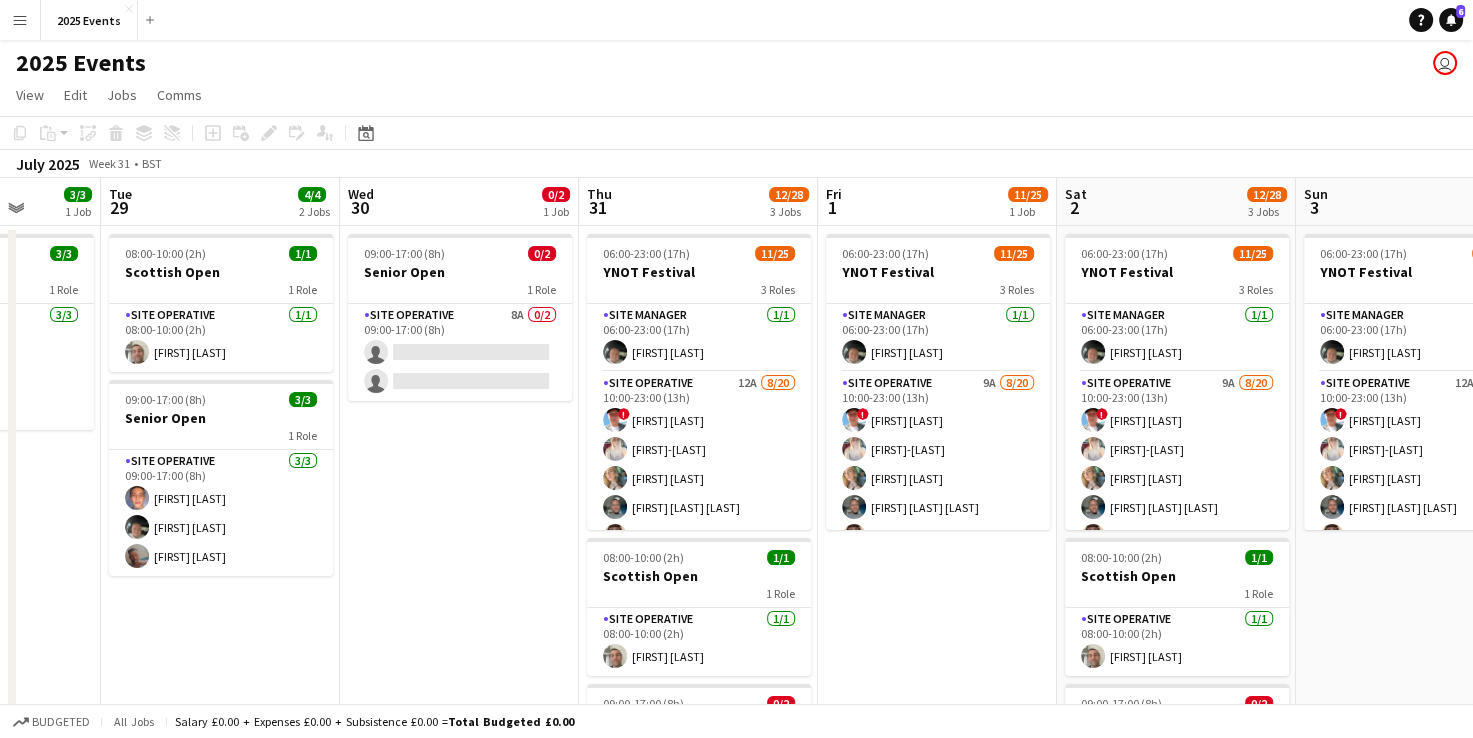 drag, startPoint x: 732, startPoint y: 417, endPoint x: 563, endPoint y: 454, distance: 173.00288 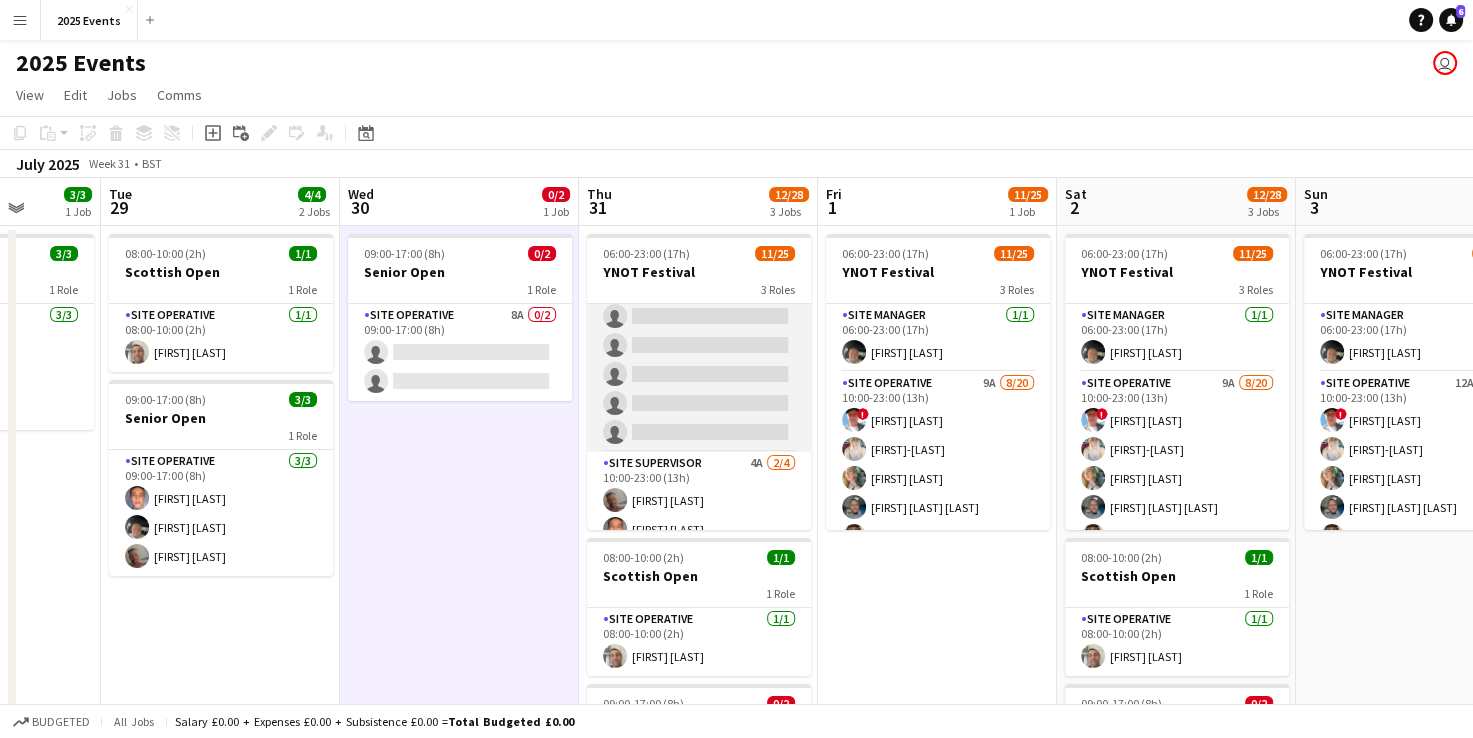 scroll, scrollTop: 616, scrollLeft: 0, axis: vertical 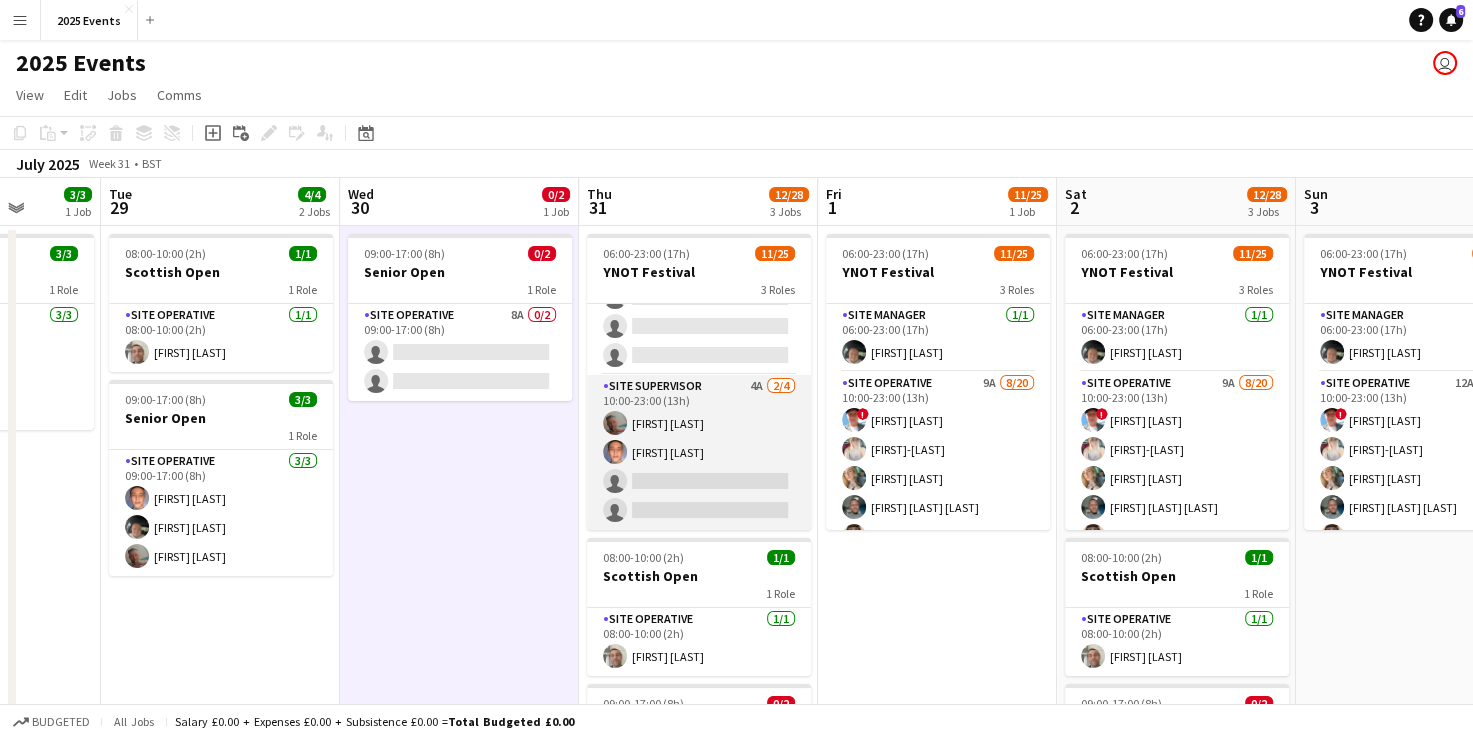 click on "Site Supervisor   4A   2/4   10:00-23:00 (13h)
[FIRST] [LAST] [FIRST] [LAST]
single-neutral-actions
single-neutral-actions" at bounding box center [699, 452] 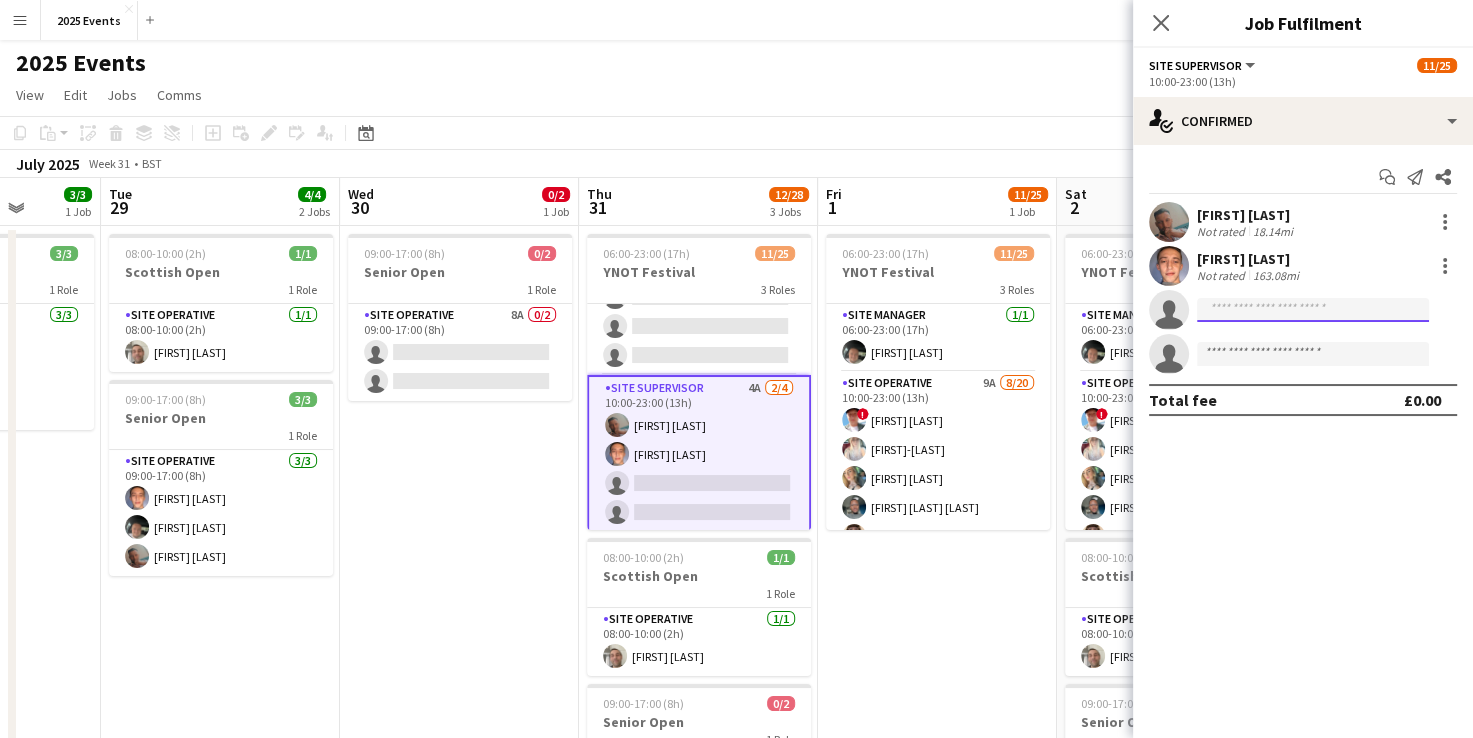 click 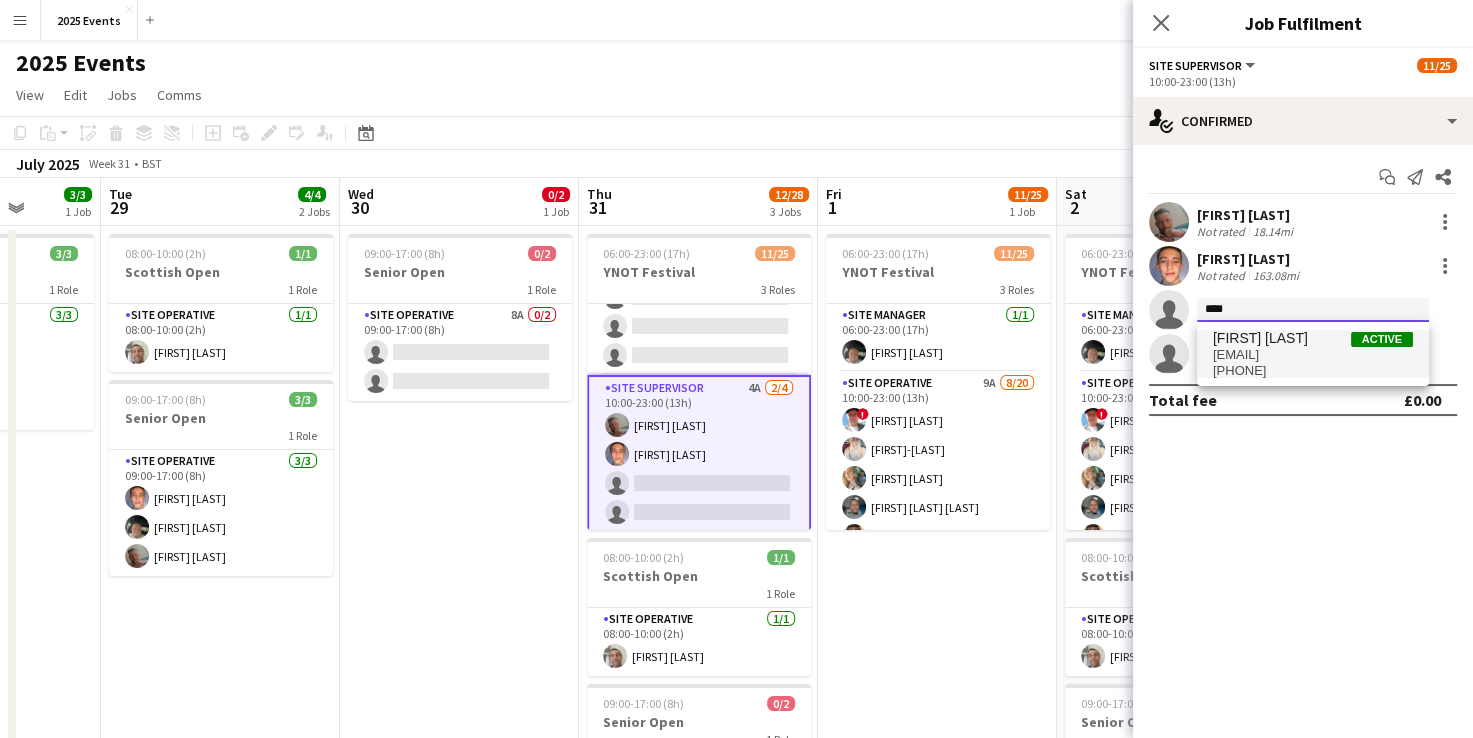 type on "****" 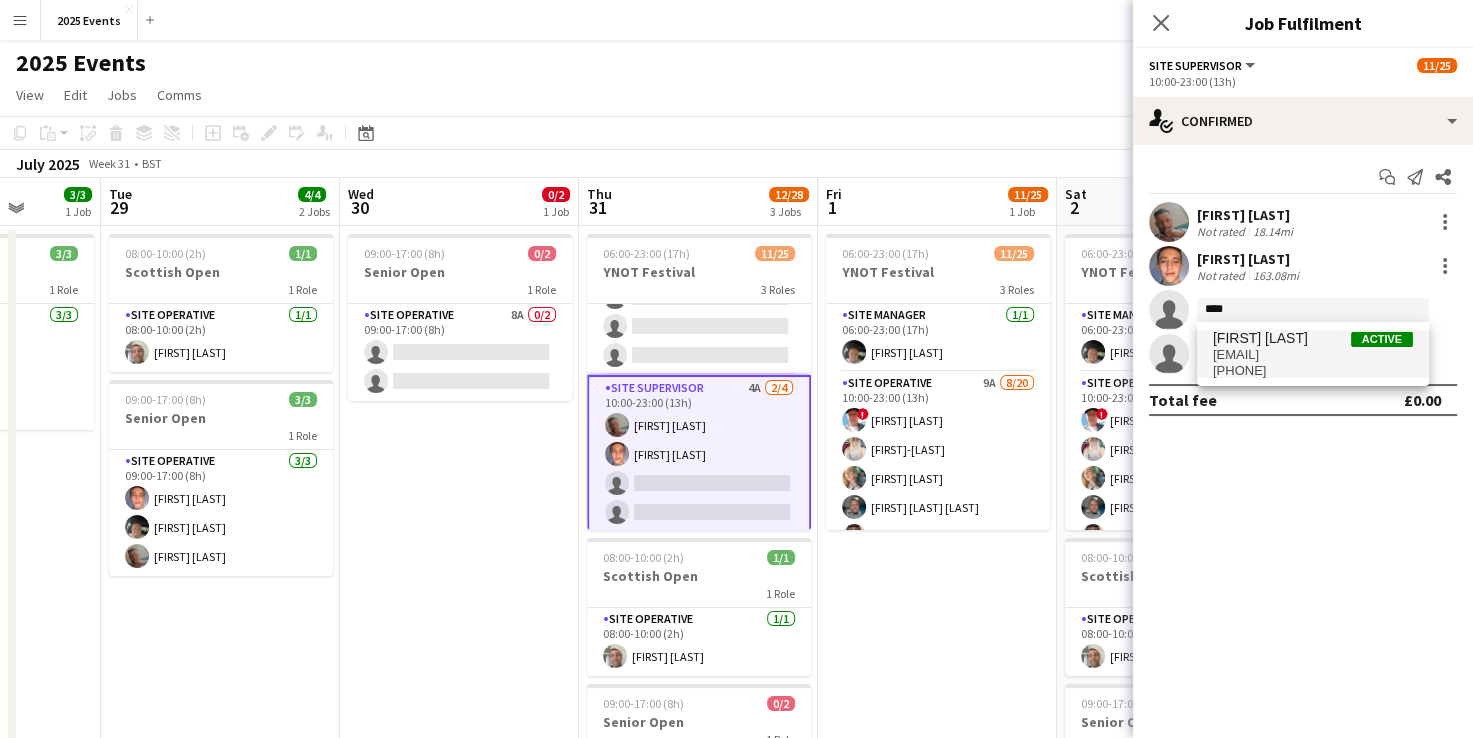 click on "[EMAIL]" at bounding box center (1313, 355) 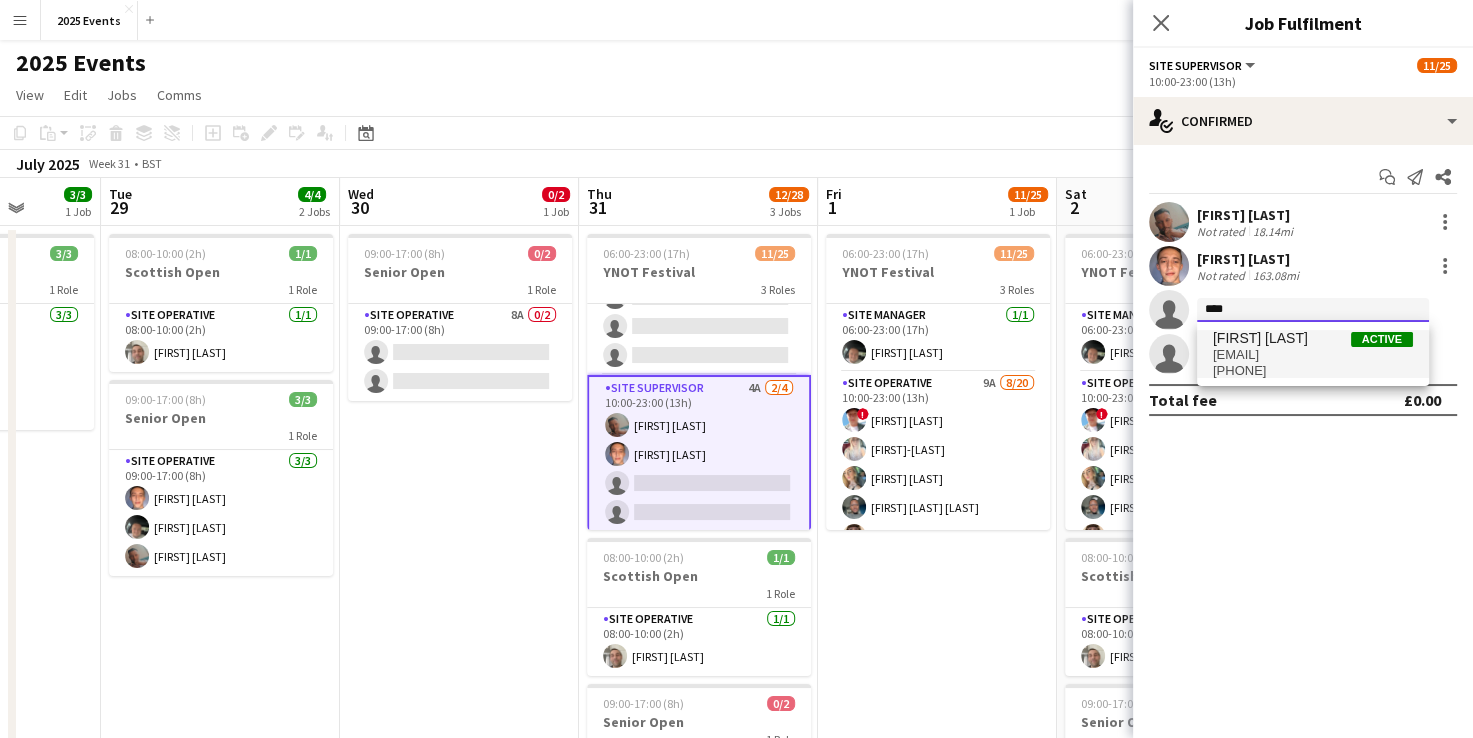 type 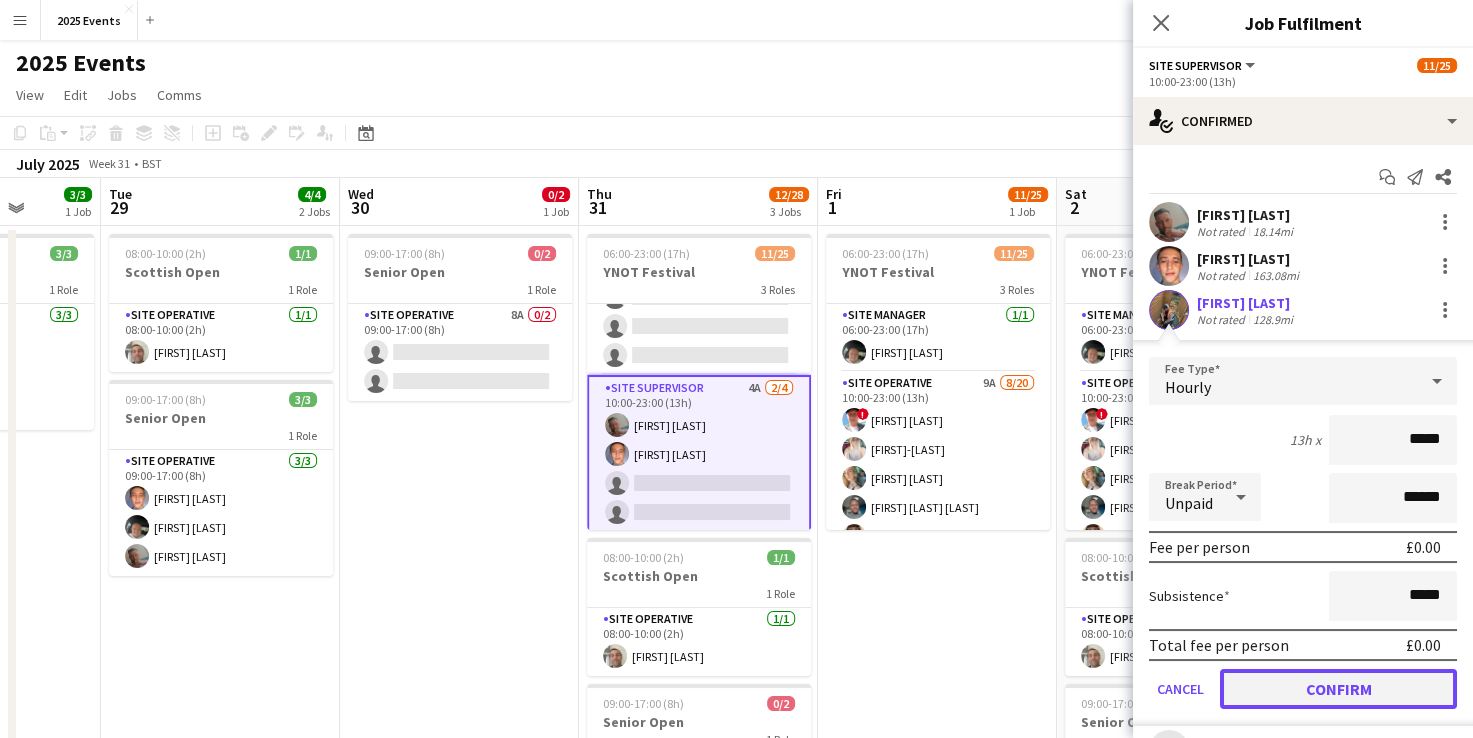 click on "Confirm" at bounding box center (1338, 689) 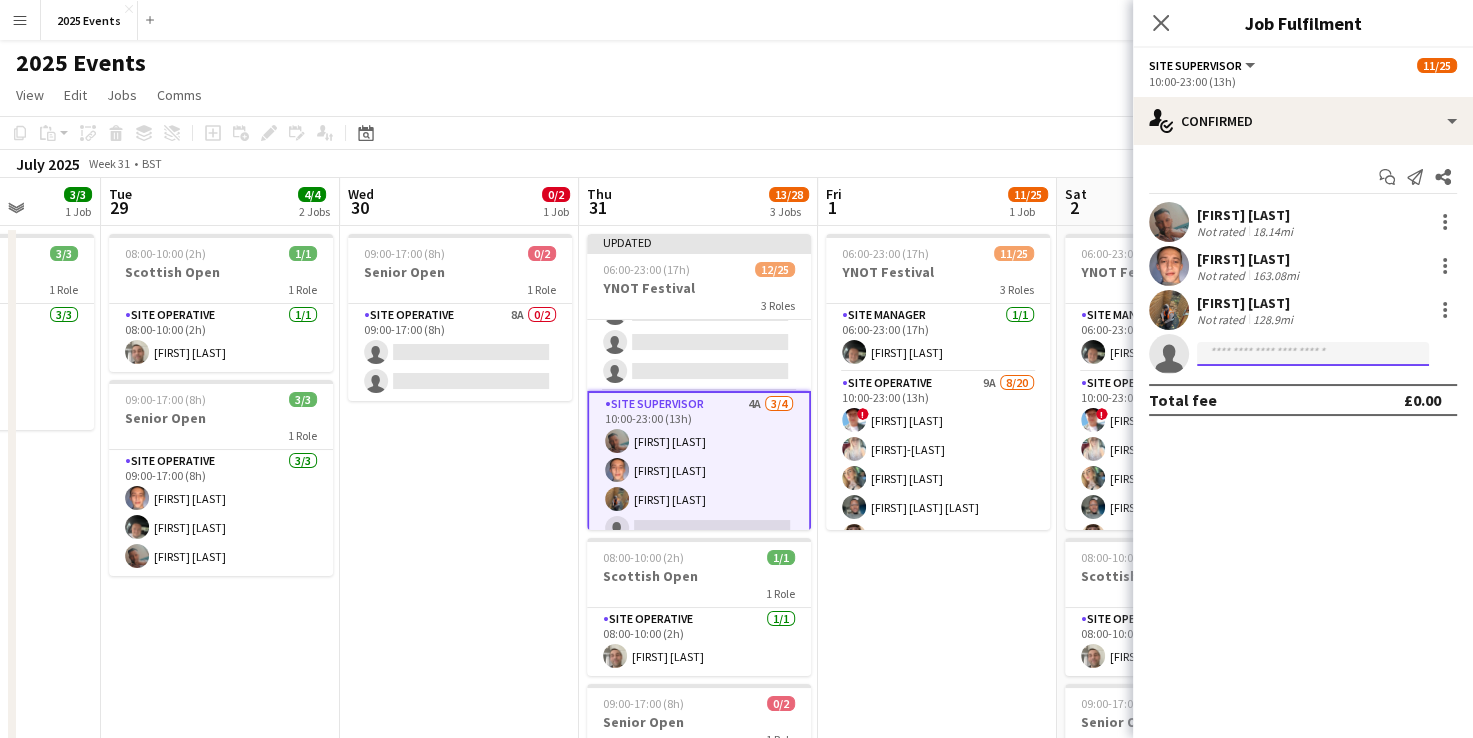 click 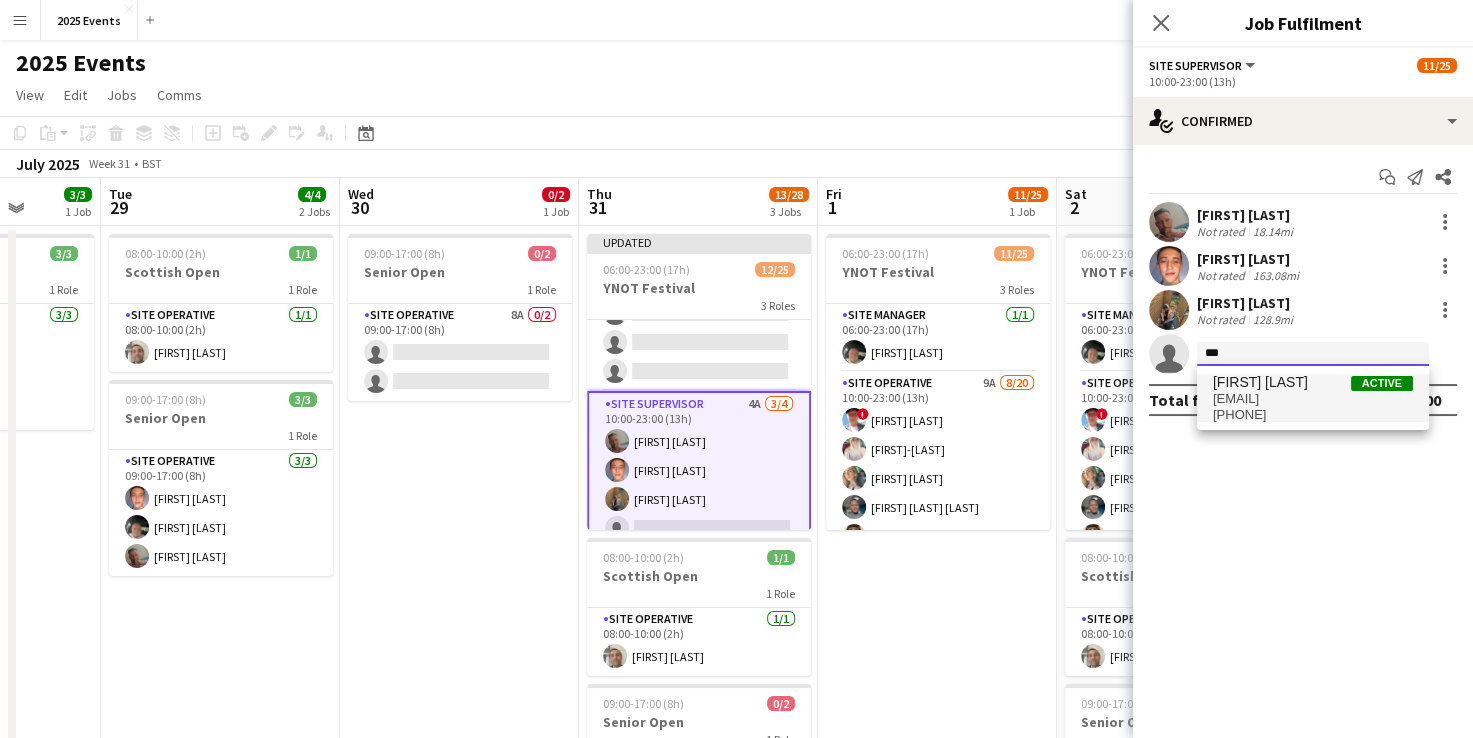type on "***" 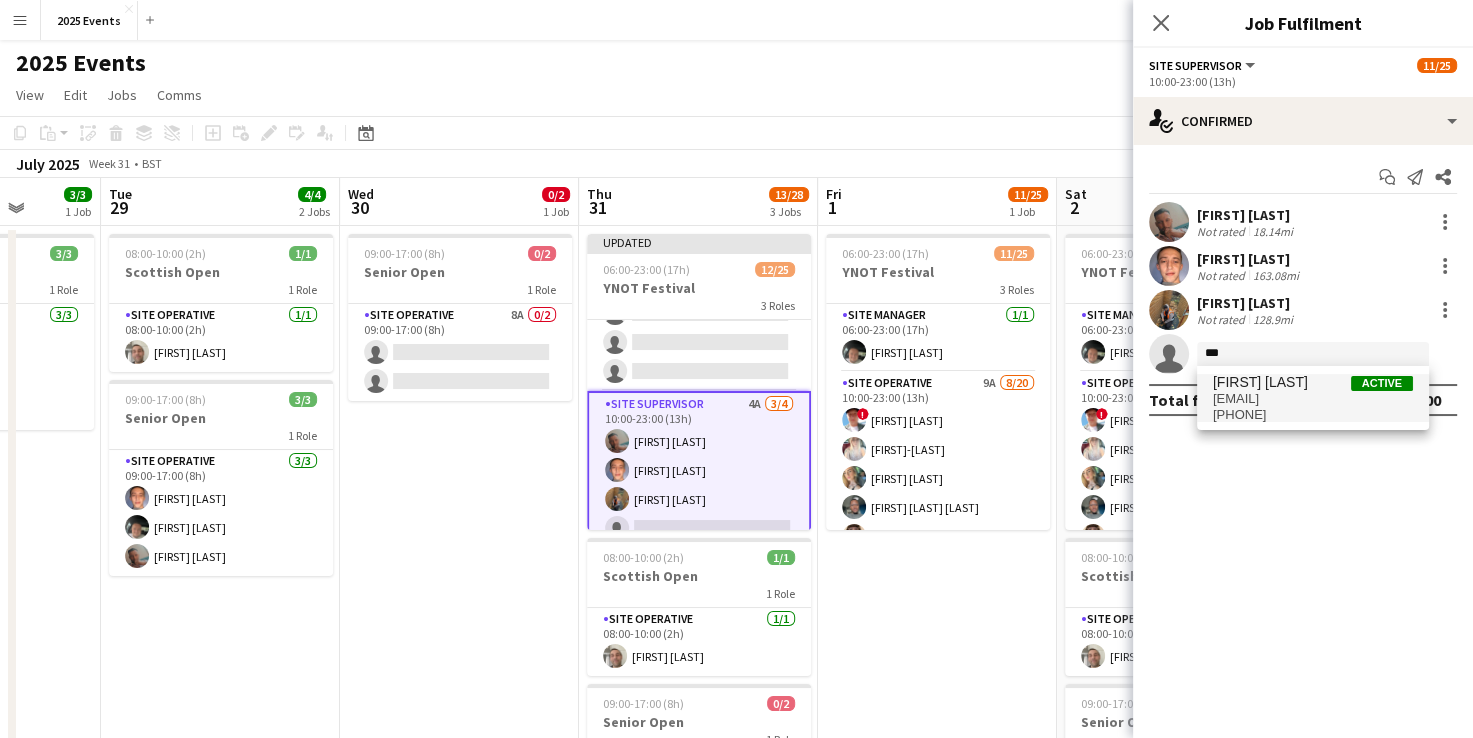 click on "[FIRST] [LAST]" at bounding box center (1260, 382) 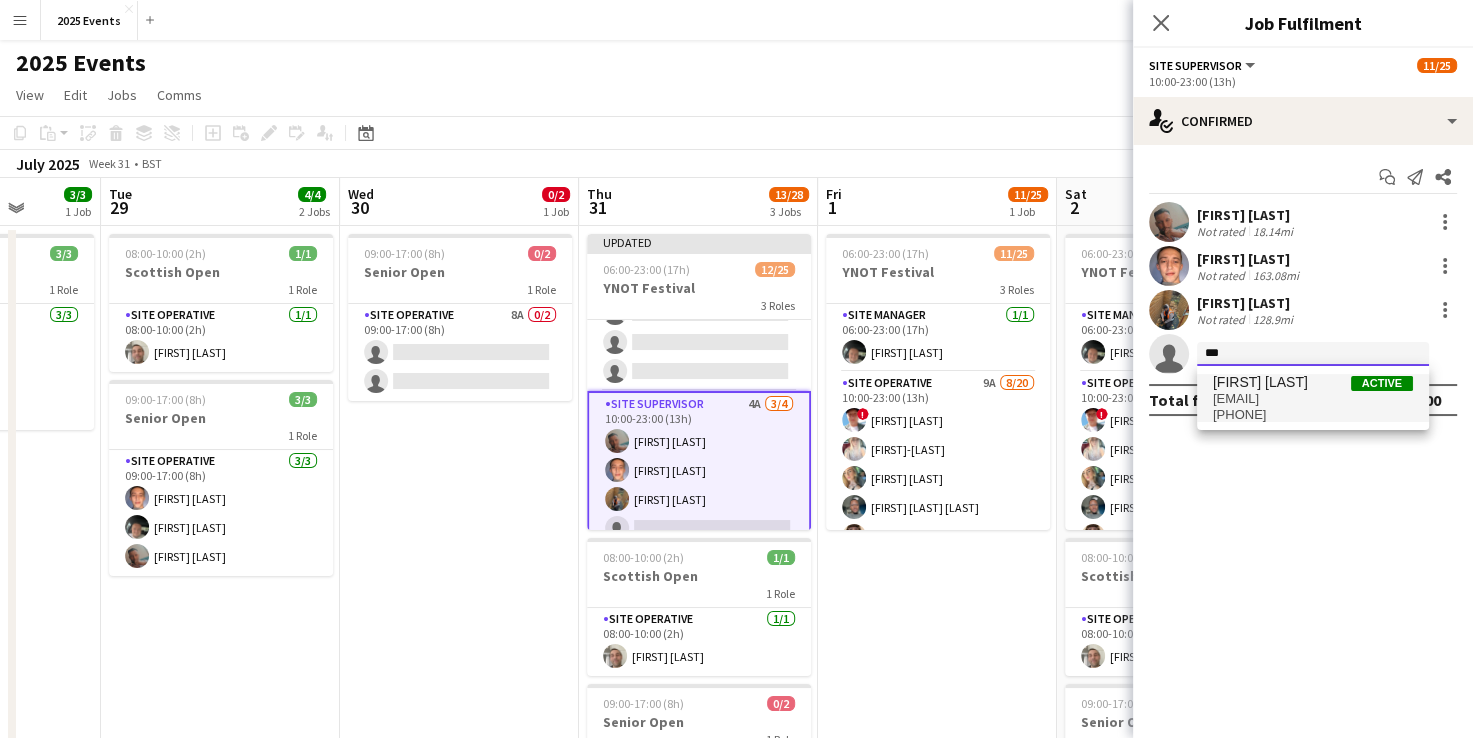 type 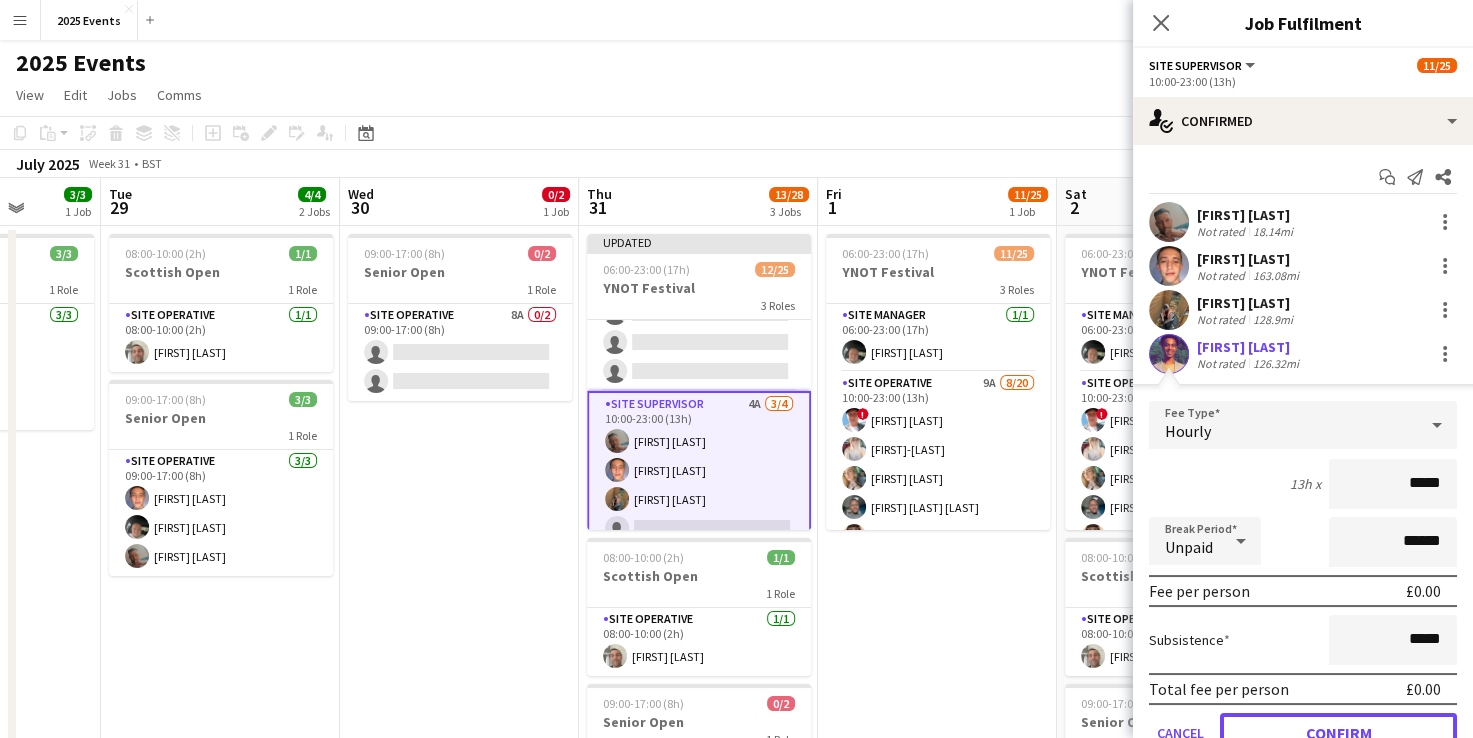click on "Confirm" at bounding box center [1338, 733] 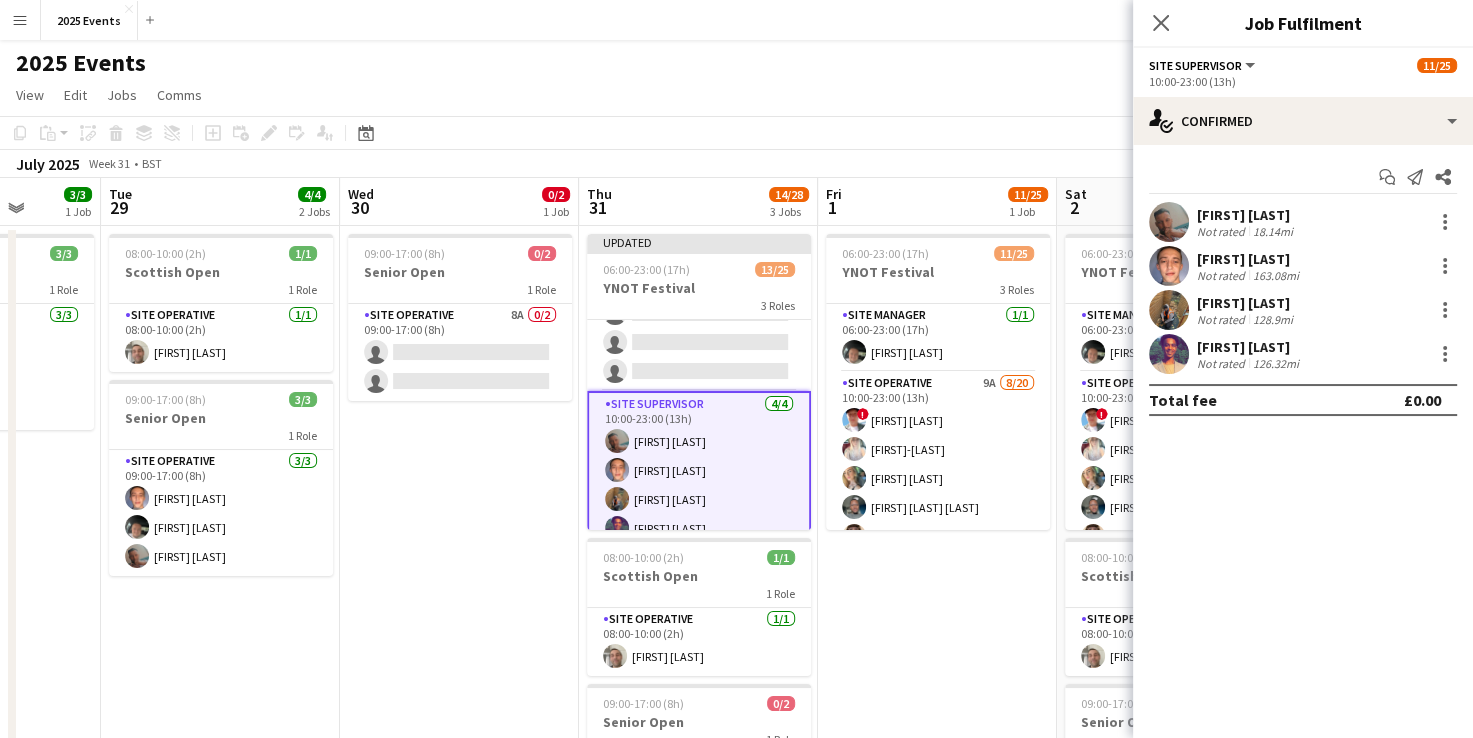 click on "06:00-23:00 (17h)    11/25   YNOT Festival   3 Roles   Site Manager   1/1   06:00-23:00 (17h)
[FIRST] [LAST]  Site Operative   9A   8/20   10:00-23:00 (13h)
! [FIRST] [LAST] [FIRST]-[LAST] [FIRST] [LAST] [FIRST] [LAST] [FIRST] [LAST] [FIRST] [LAST] [FIRST] [LAST] [FIRST] [LAST]
single-neutral-actions
single-neutral-actions
single-neutral-actions
single-neutral-actions
single-neutral-actions
single-neutral-actions
single-neutral-actions
single-neutral-actions
single-neutral-actions
single-neutral-actions
single-neutral-actions
Site Supervisor" at bounding box center (937, 624) 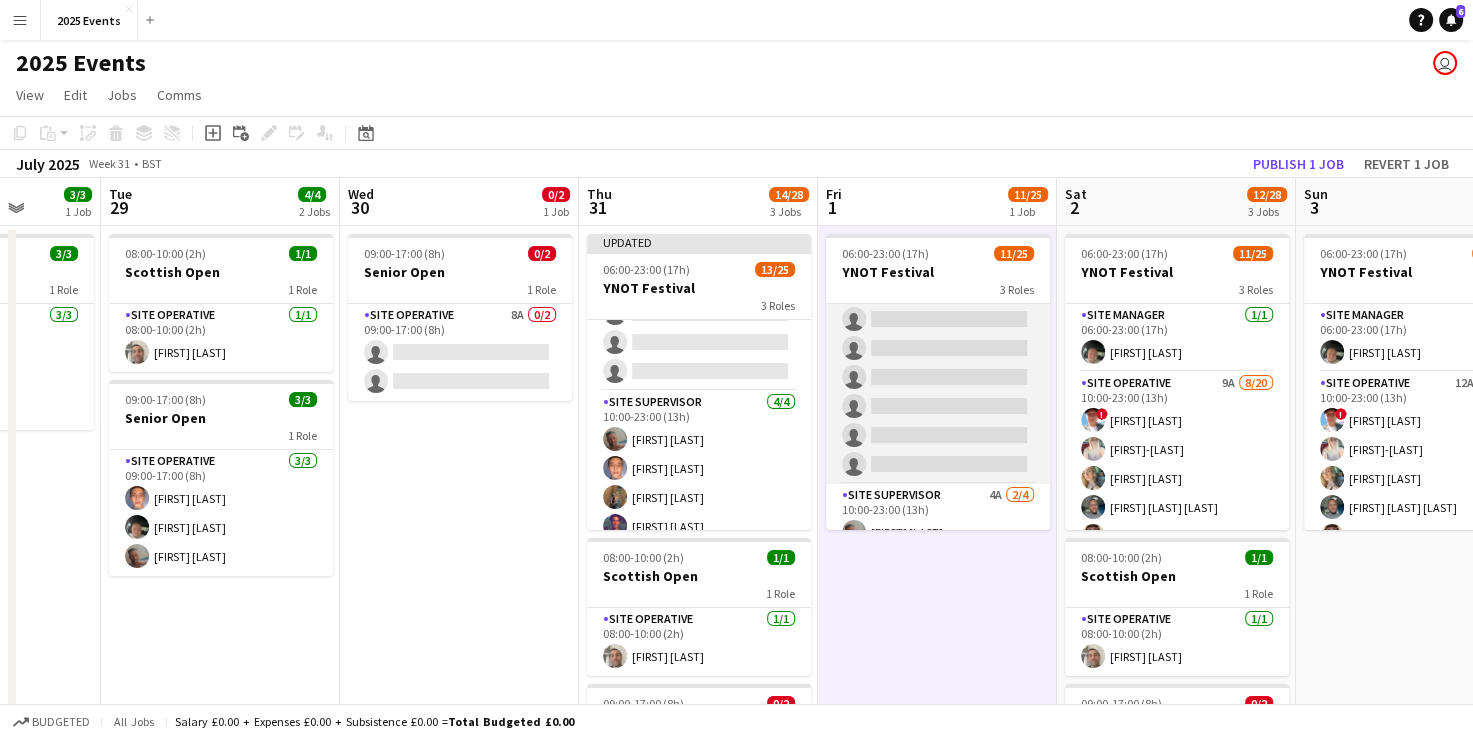 scroll, scrollTop: 616, scrollLeft: 0, axis: vertical 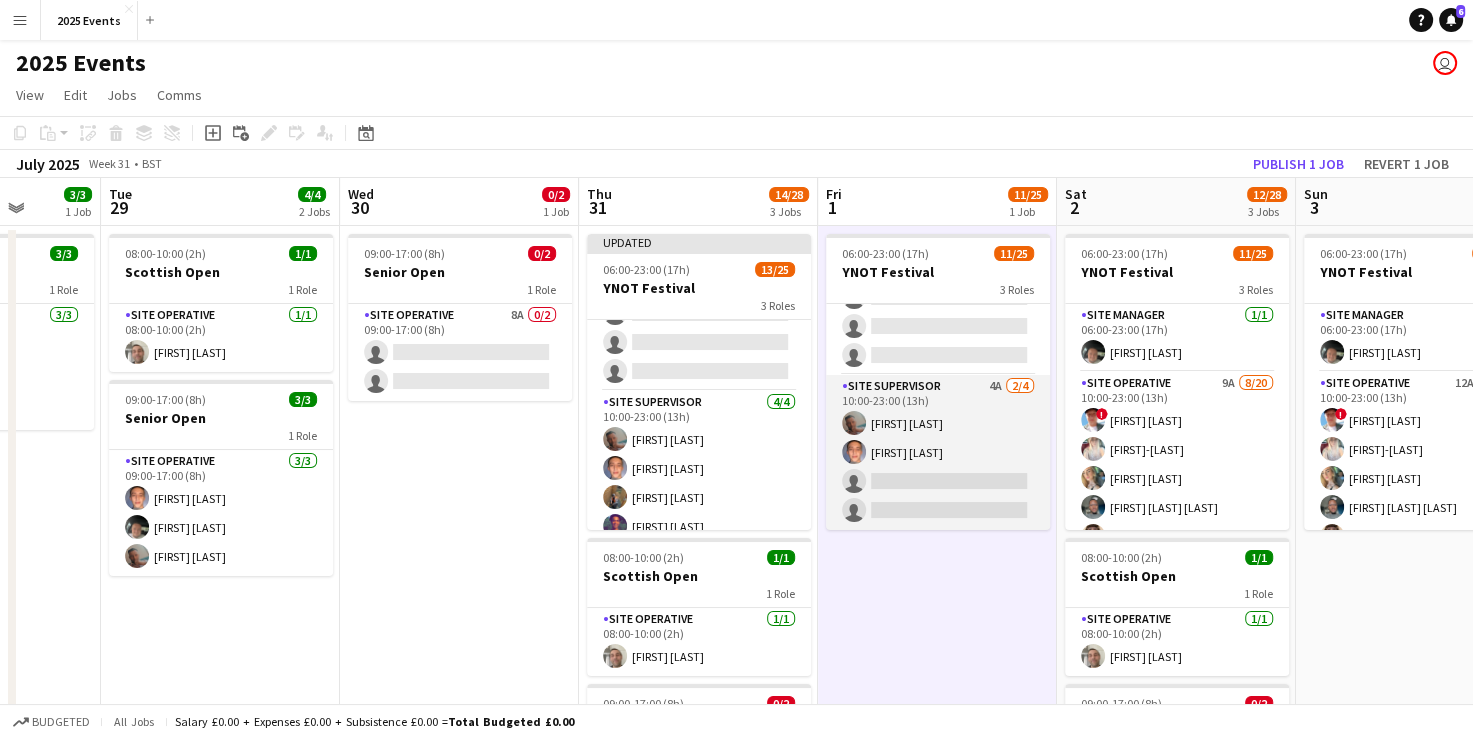 click on "Site Supervisor   4A   2/4   10:00-23:00 (13h)
[FIRST] [LAST] [FIRST] [LAST]
single-neutral-actions
single-neutral-actions" at bounding box center (938, 452) 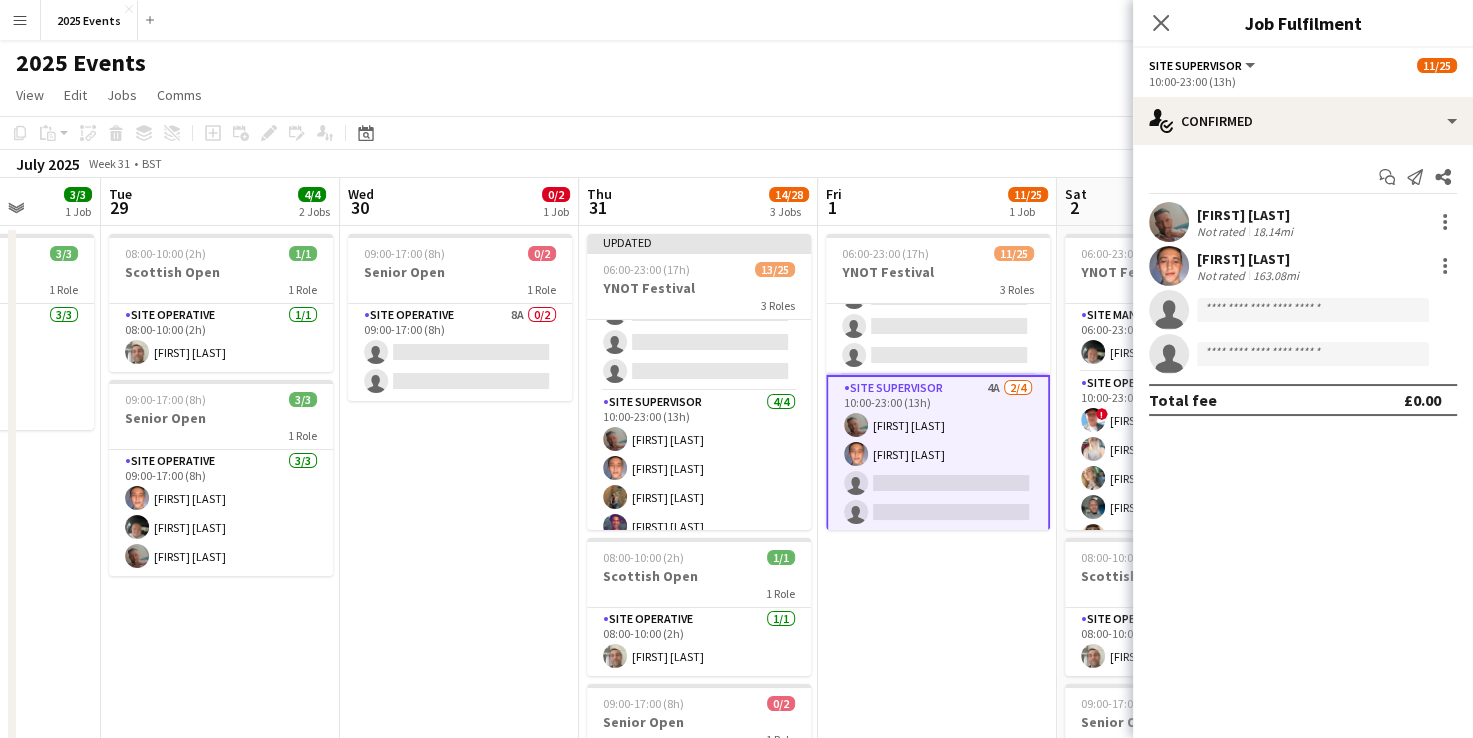 click on "single-neutral-actions" 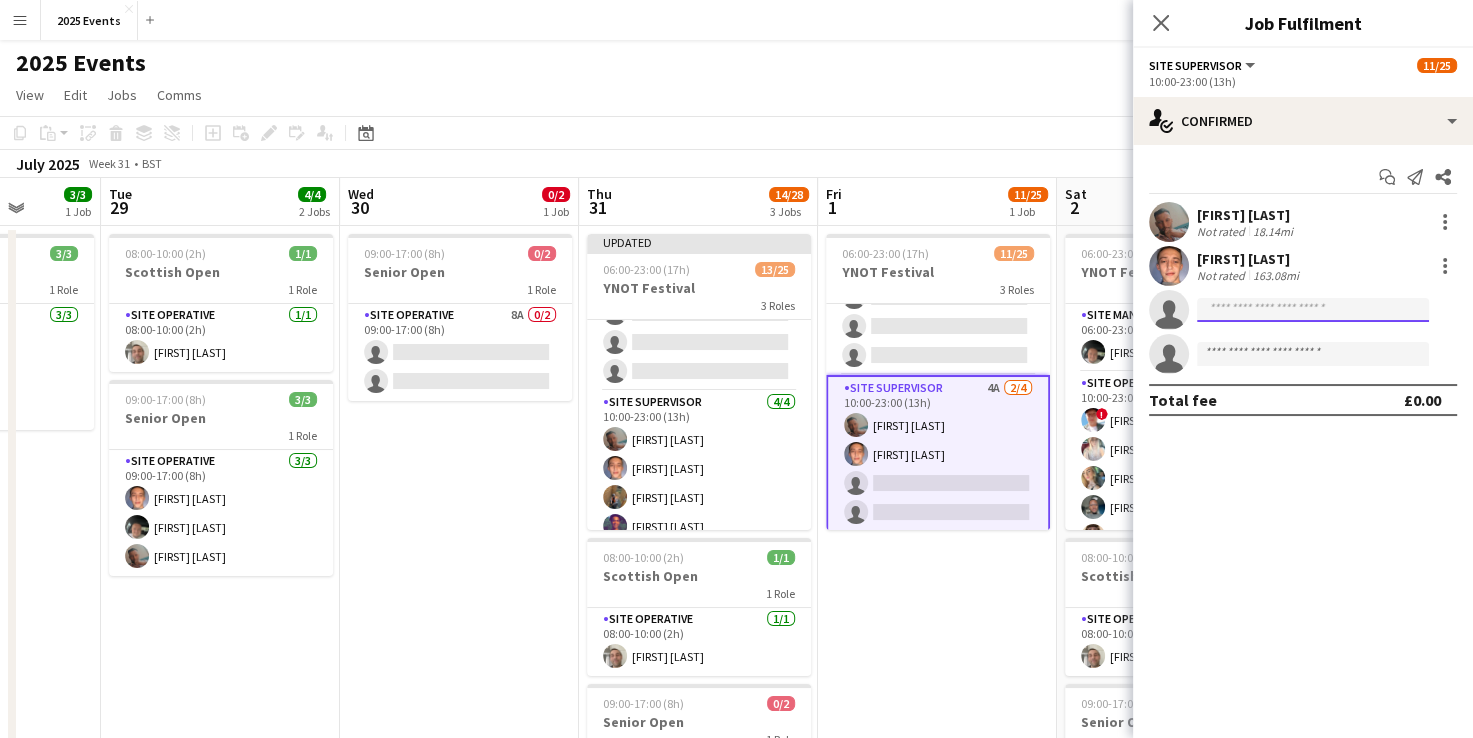 click 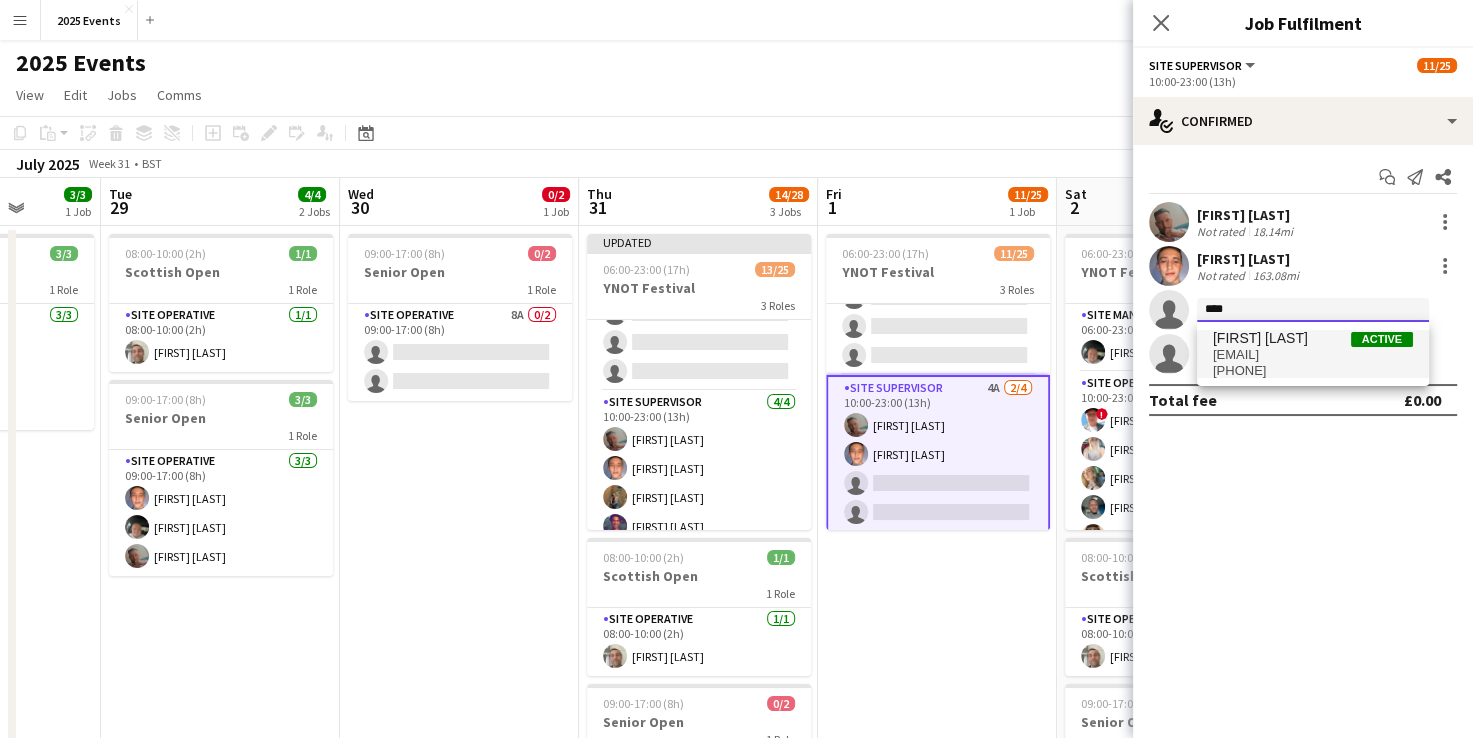 type on "****" 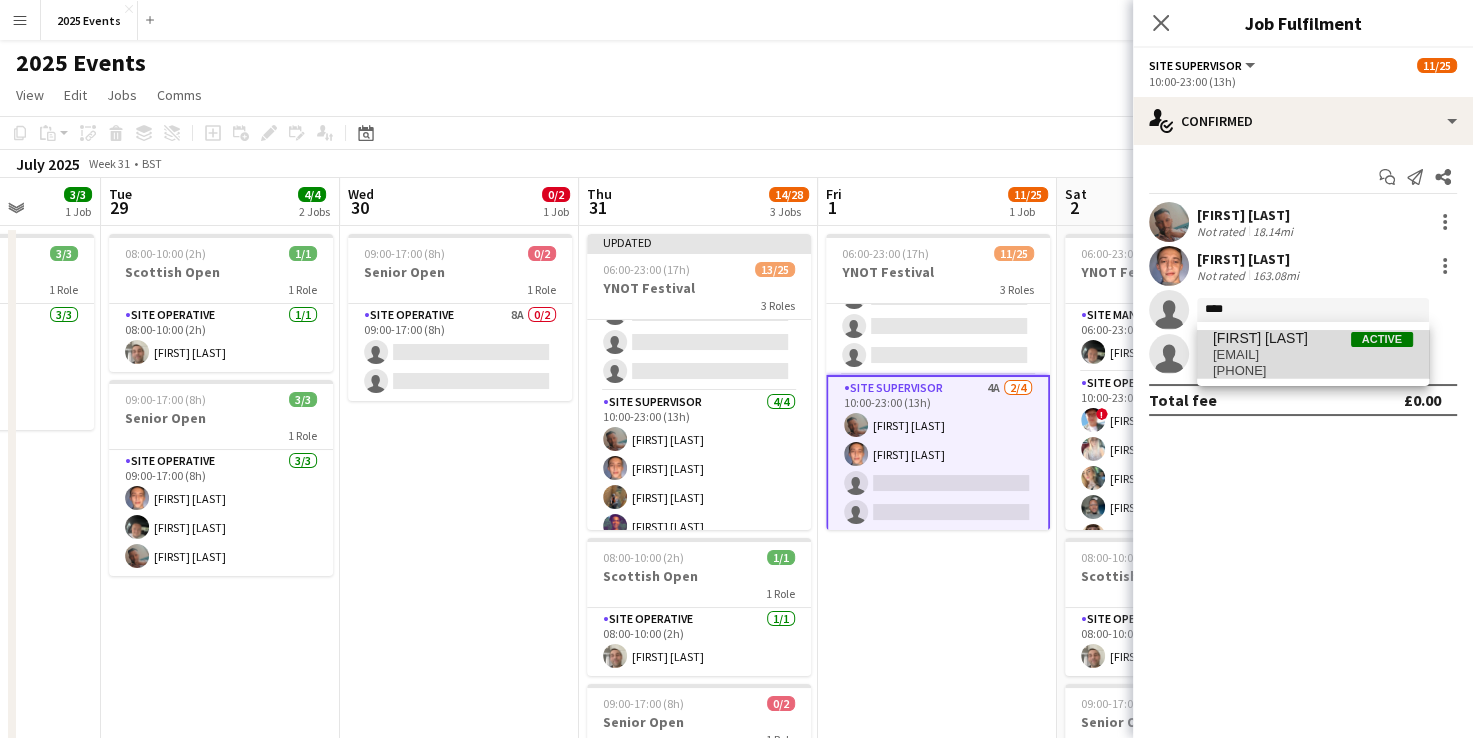 click on "[EMAIL]" at bounding box center [1313, 355] 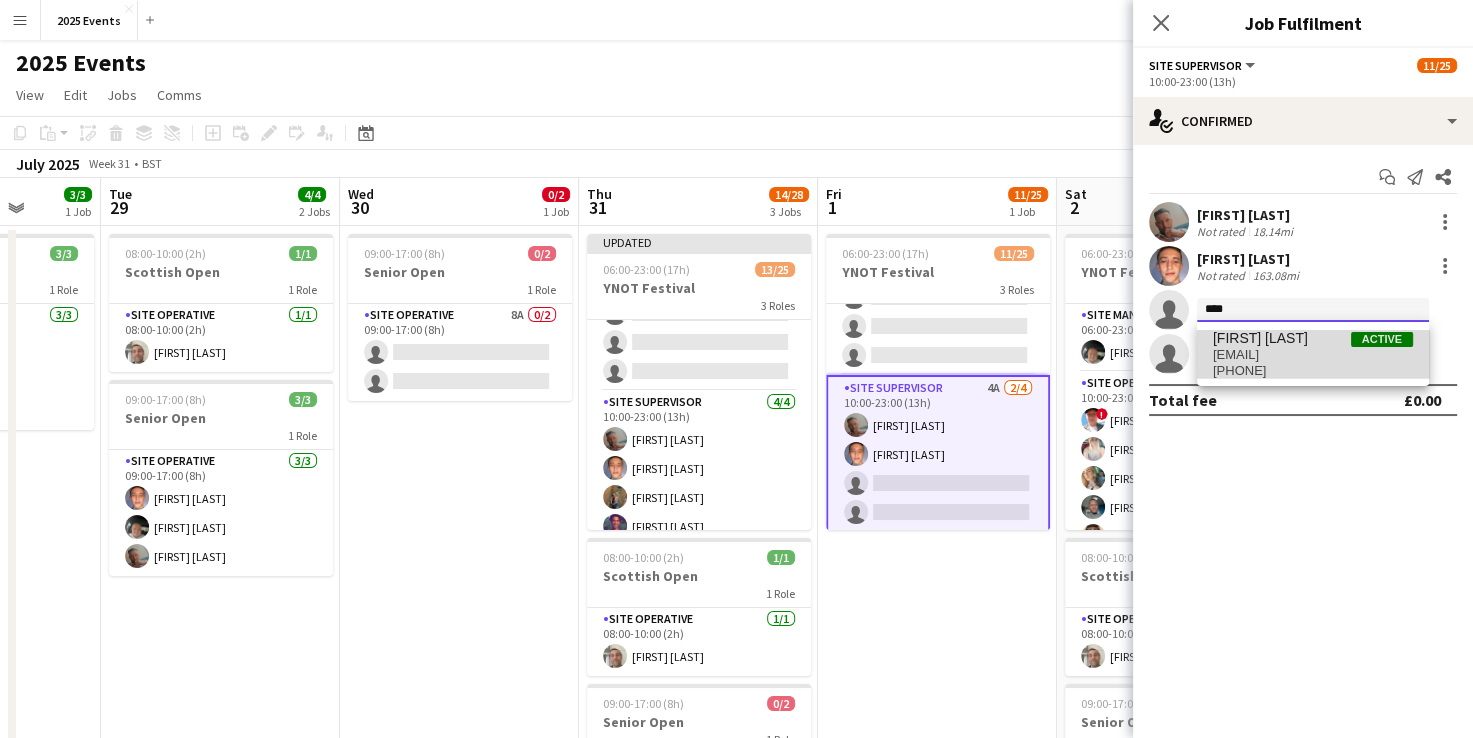 type 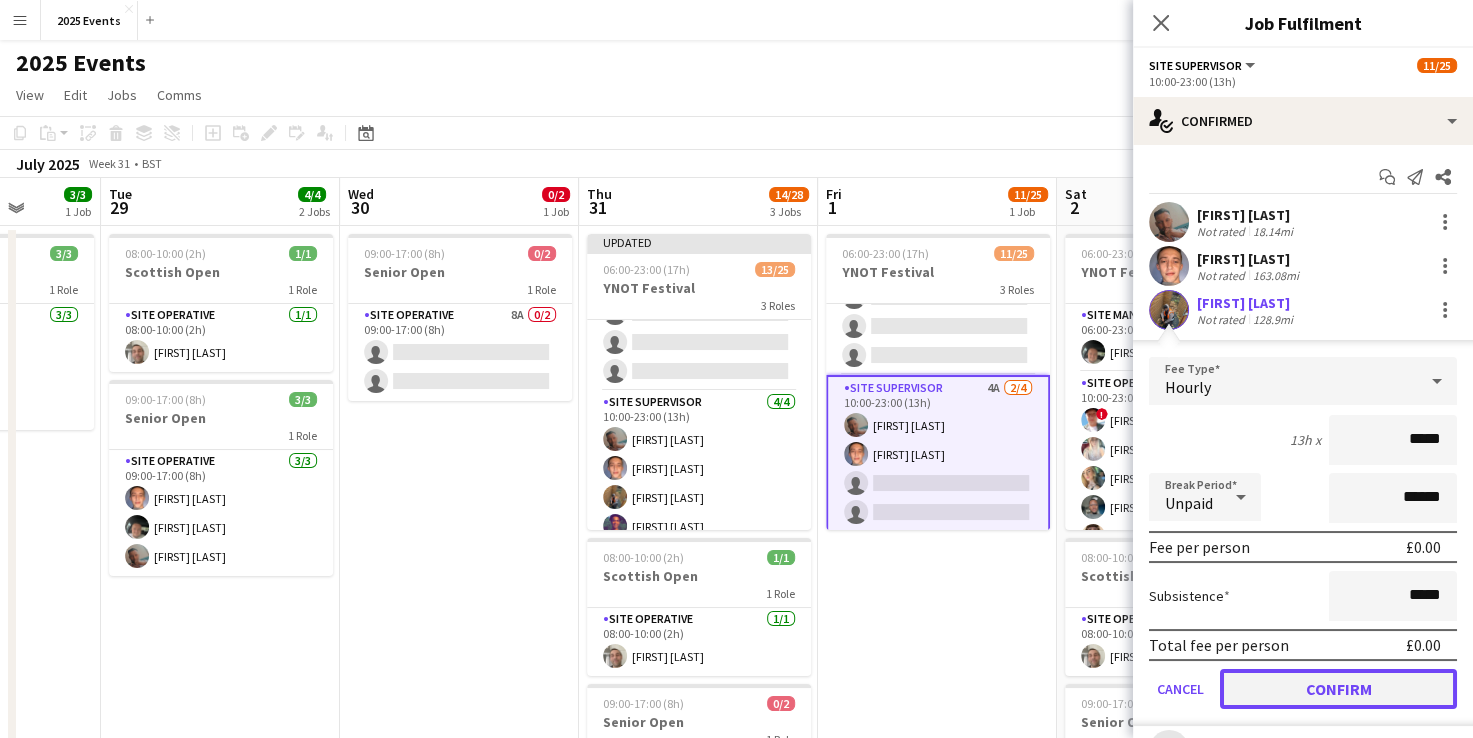 click on "Confirm" at bounding box center (1338, 689) 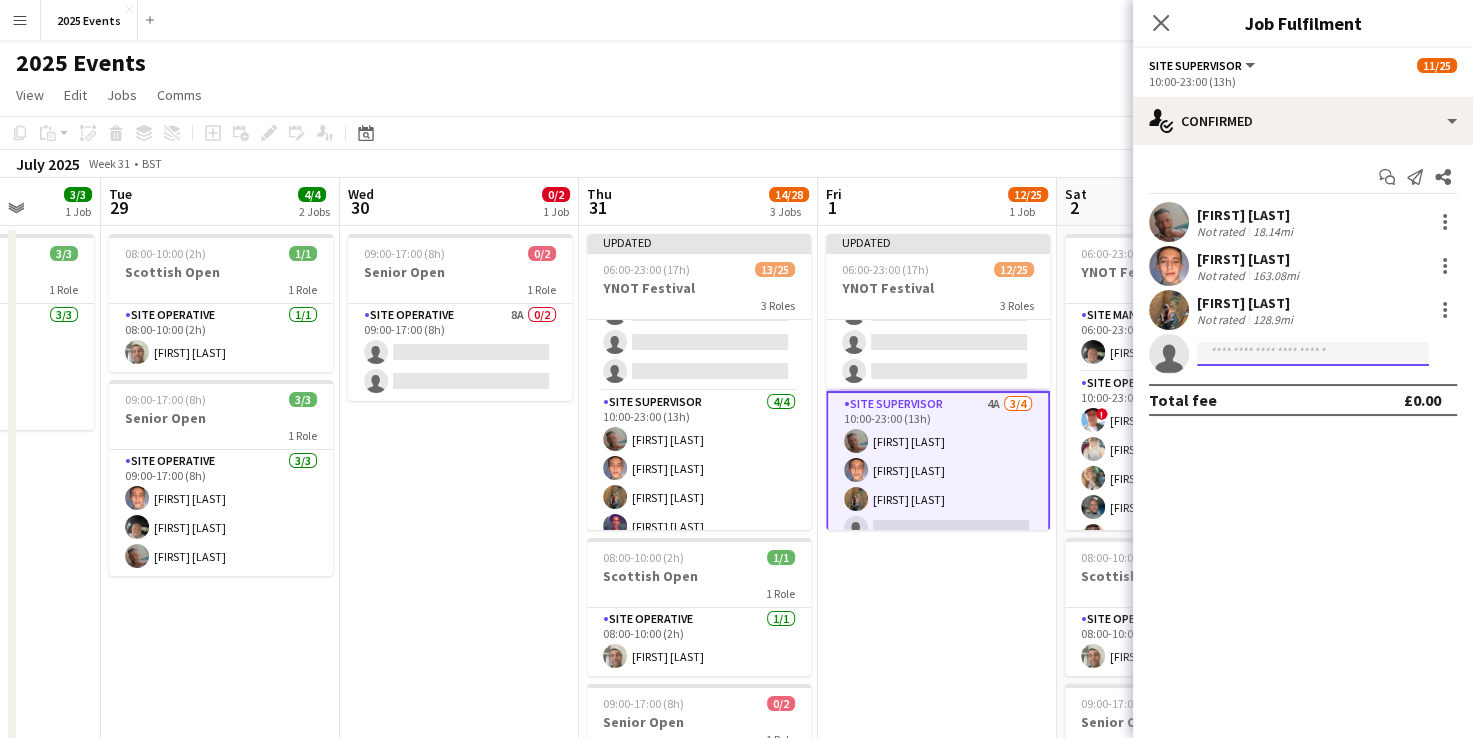 click 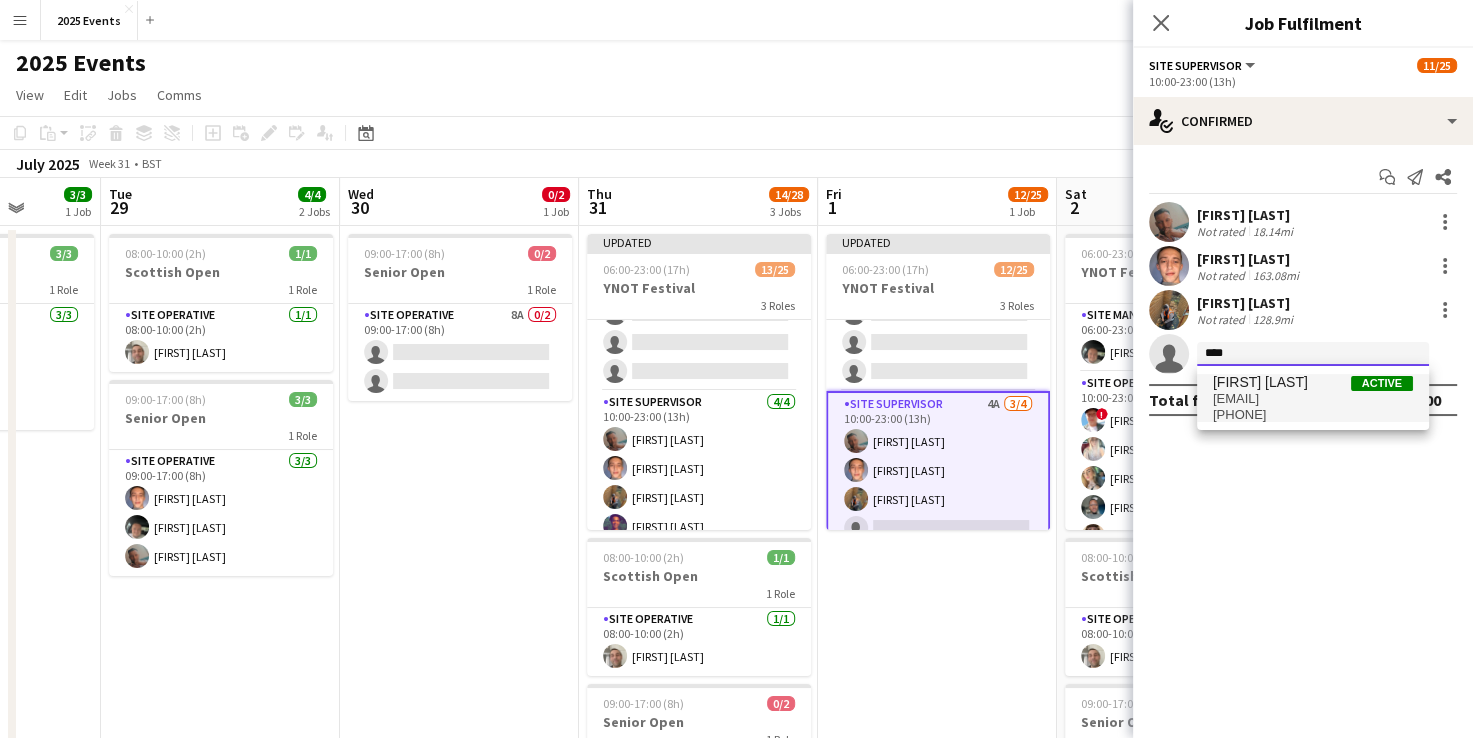 type on "****" 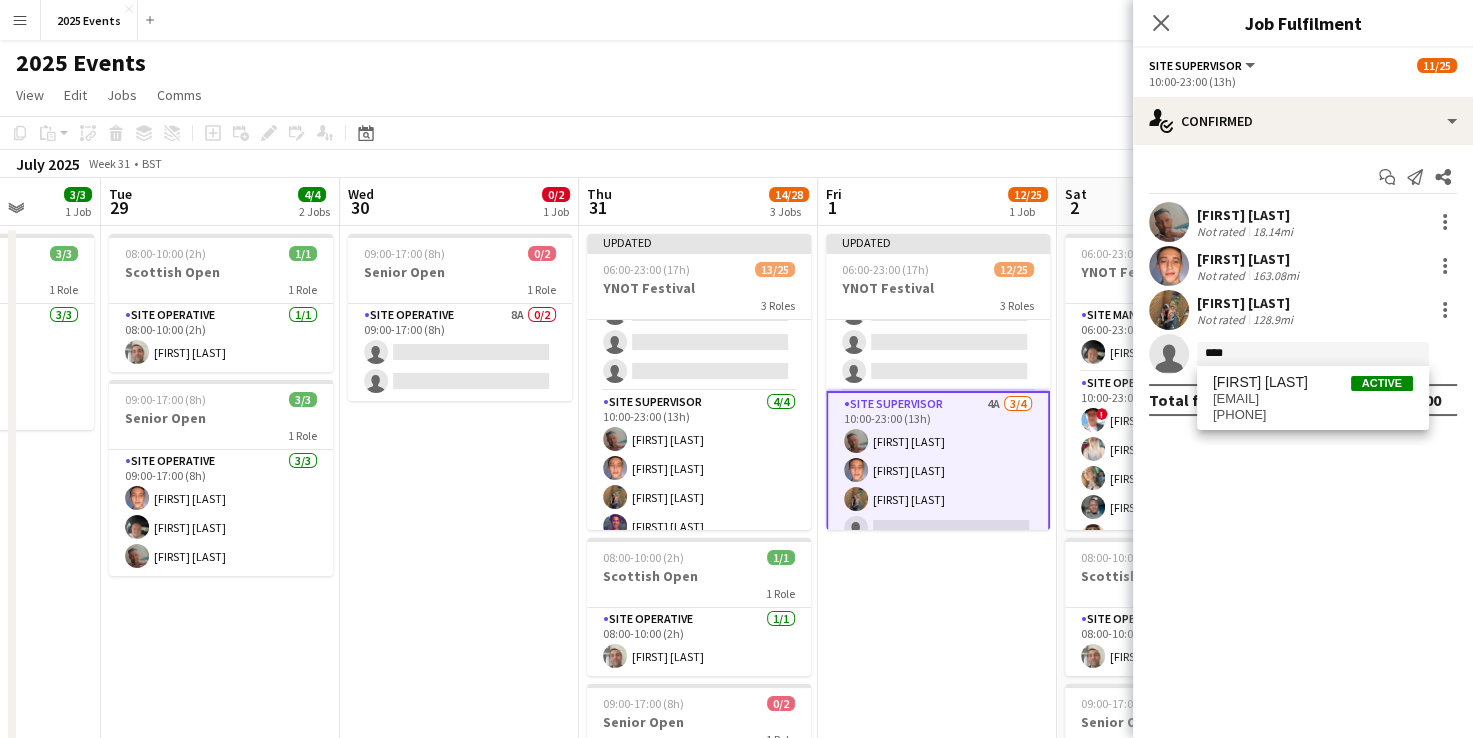click on "[EMAIL]" at bounding box center (1313, 399) 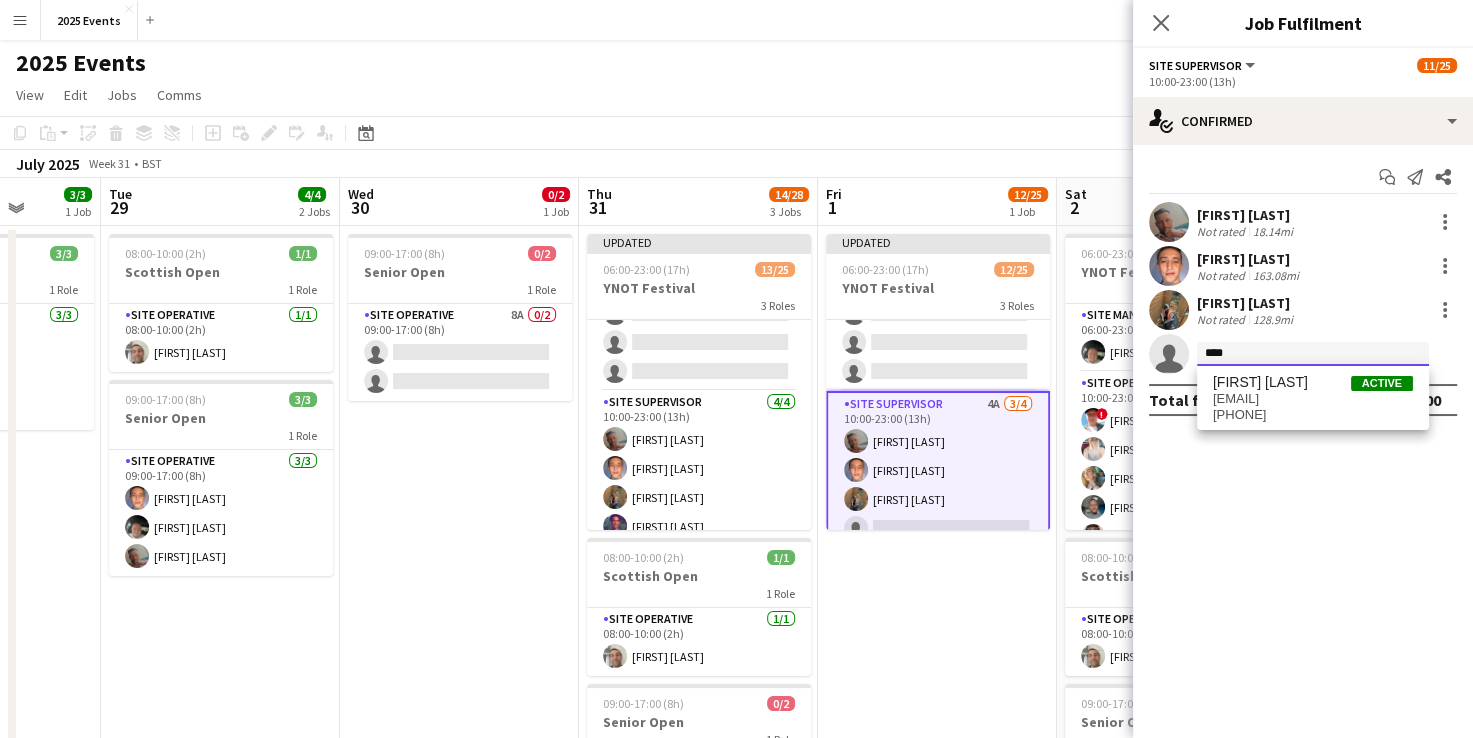 type 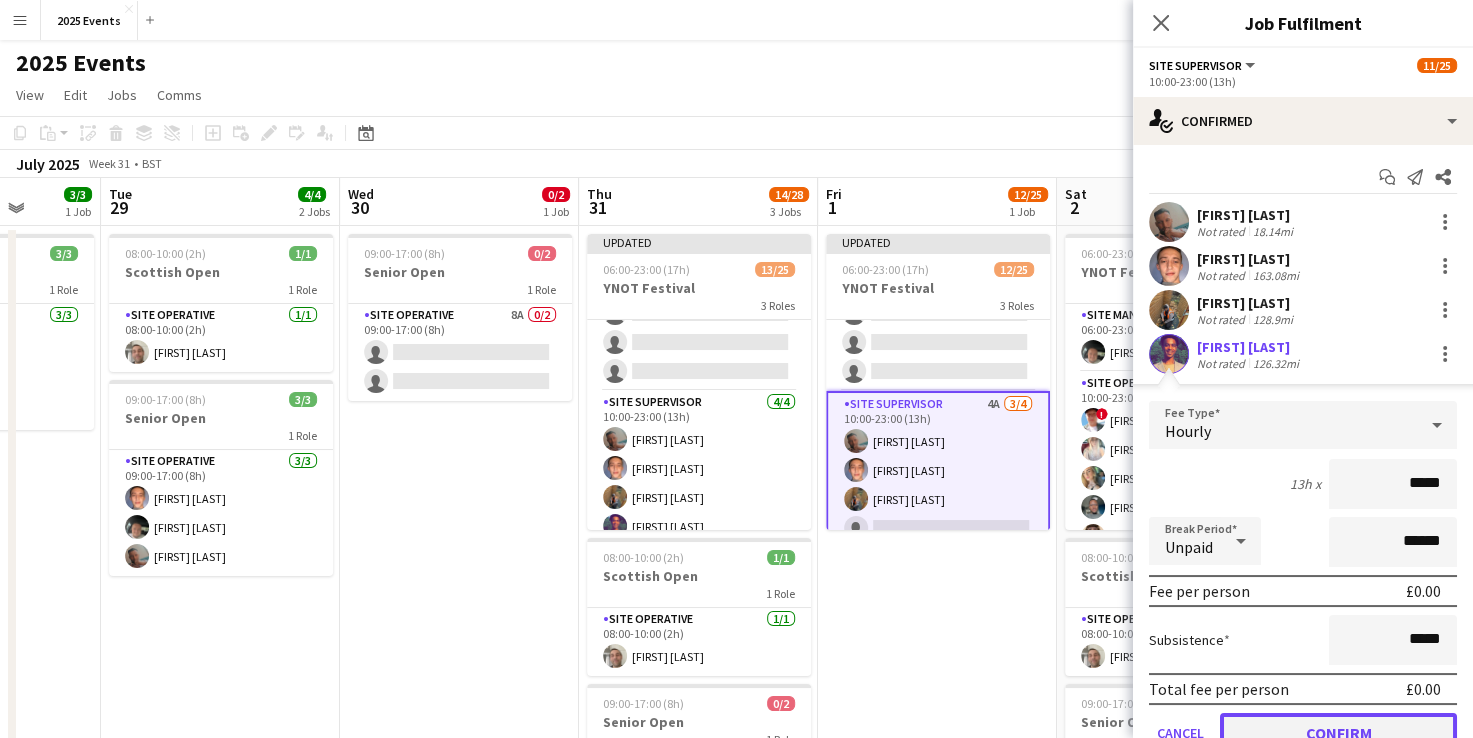 click on "Confirm" at bounding box center (1338, 733) 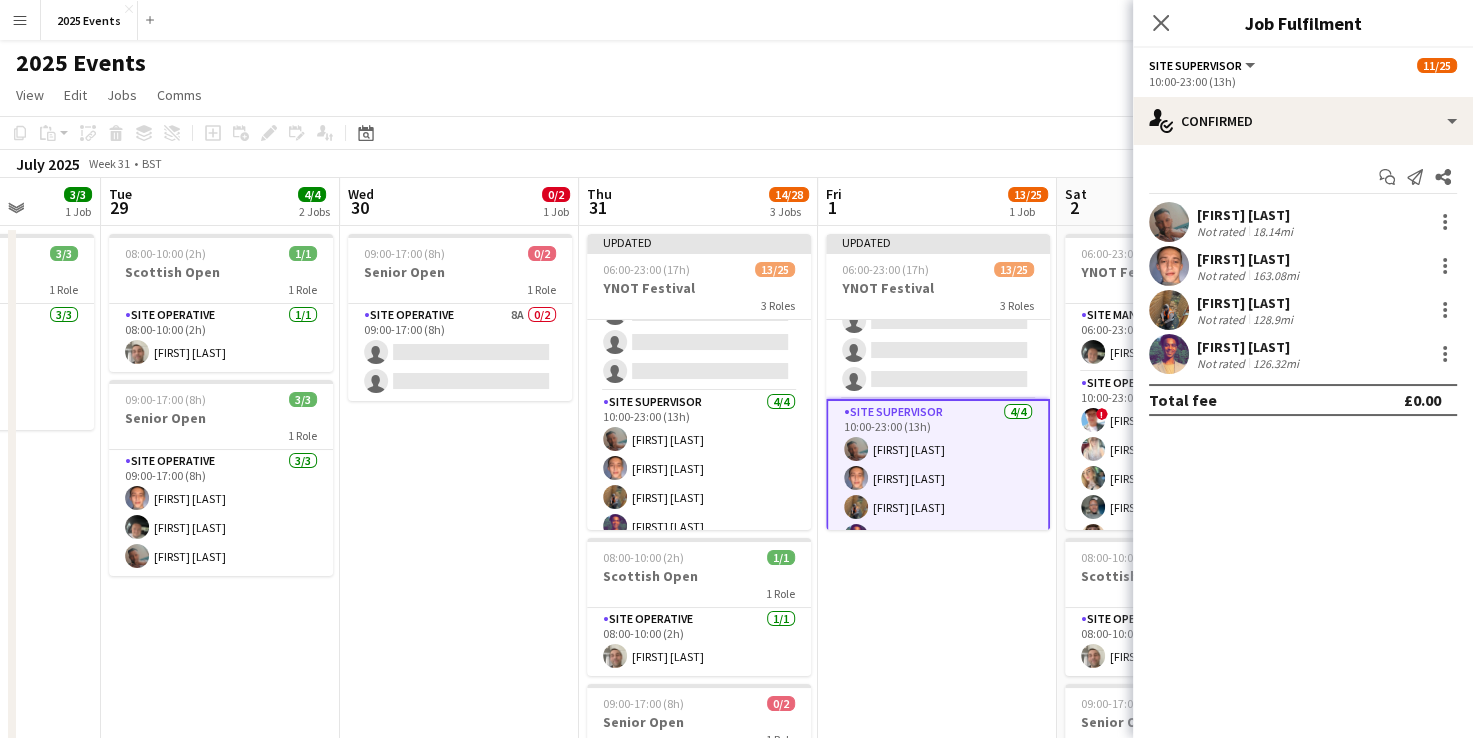 scroll, scrollTop: 606, scrollLeft: 0, axis: vertical 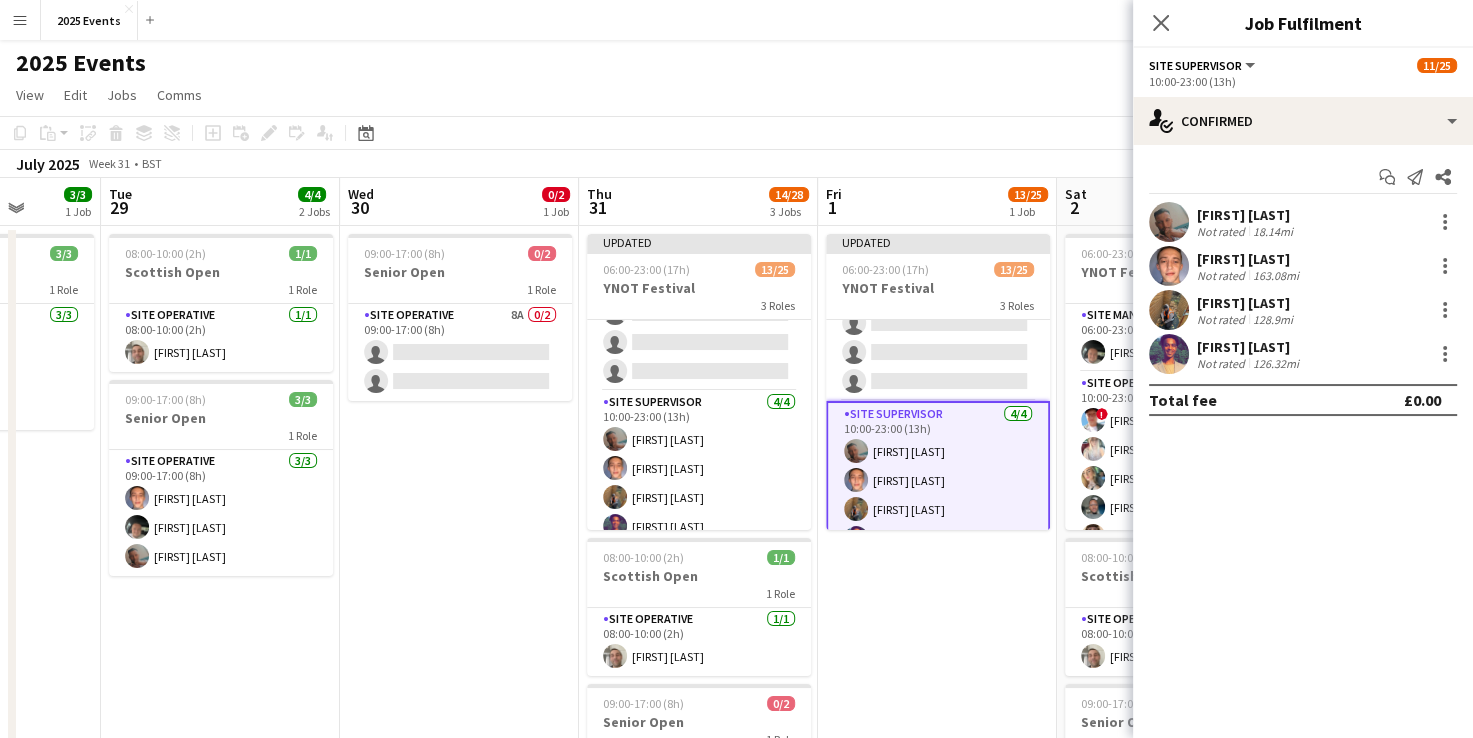 click on "Updated   06:00-23:00 (17h)    13/25   YNOT Festival   3 Roles   Site Manager   1/1   06:00-23:00 (17h)
[FIRST] [LAST]  Site Operative   9A   8/20   10:00-23:00 (13h)
! [FIRST] [LAST] [FIRST]-[LAST] [FIRST] [LAST] [FIRST] [LAST] [FIRST] [LAST] [FIRST] [LAST] [FIRST] [LAST] [FIRST] [LAST]
single-neutral-actions
single-neutral-actions
single-neutral-actions
single-neutral-actions
single-neutral-actions
single-neutral-actions
single-neutral-actions
single-neutral-actions
single-neutral-actions
single-neutral-actions
single-neutral-actions
single-neutral-actions
single-neutral-actions
single-neutral-actions
4/4" at bounding box center [937, 624] 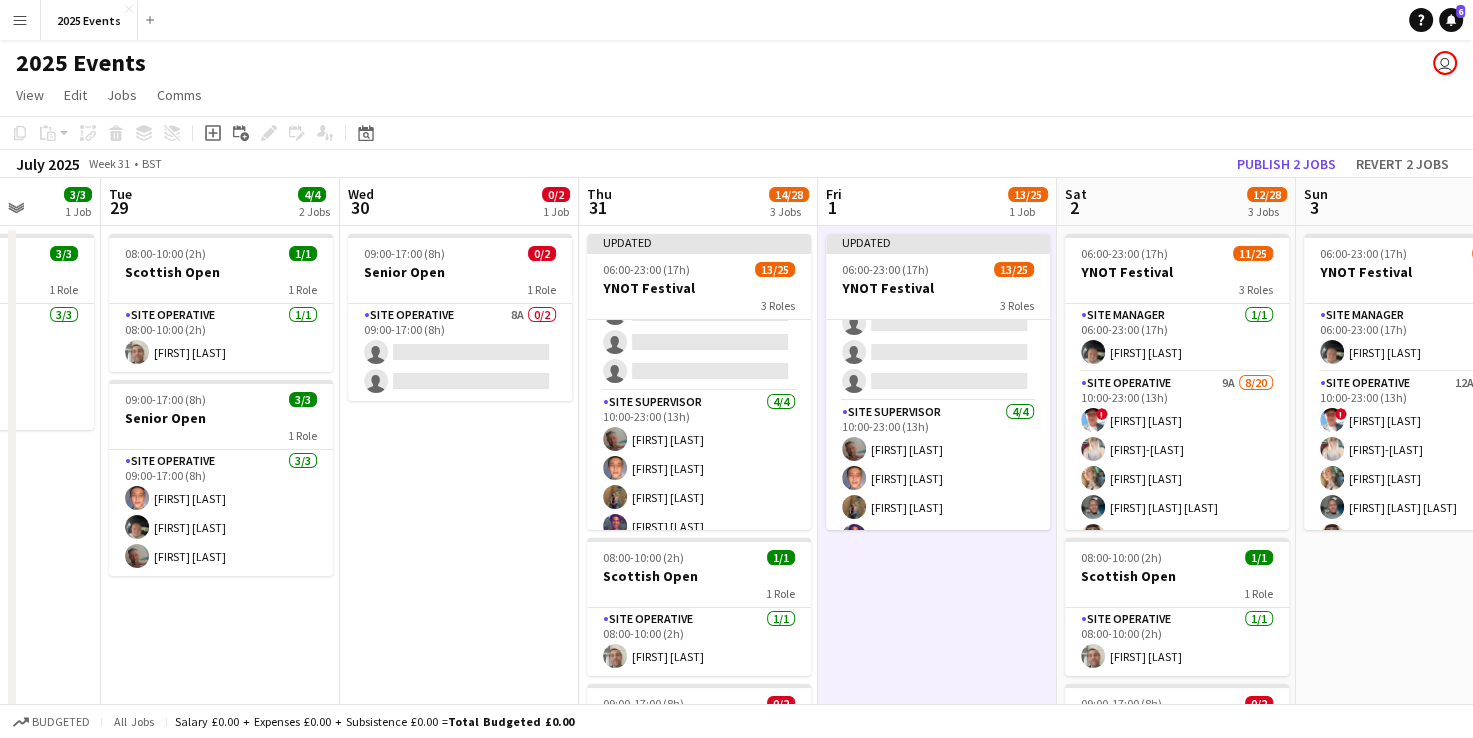 scroll, scrollTop: 0, scrollLeft: 526, axis: horizontal 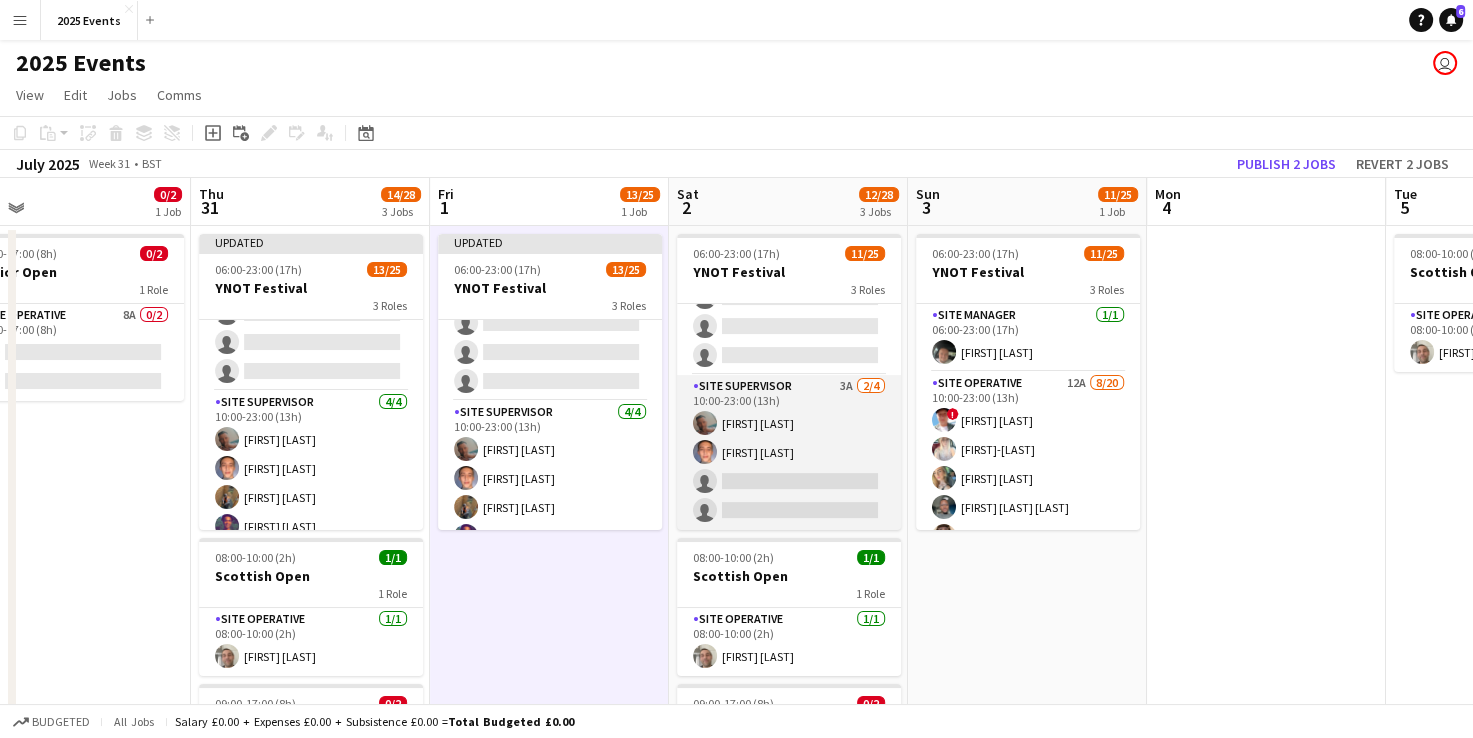 click on "Site Supervisor   3A   2/4   10:00-23:00 (13h)
[FIRST] [LAST] [FIRST] [LAST]
single-neutral-actions
single-neutral-actions" at bounding box center [789, 452] 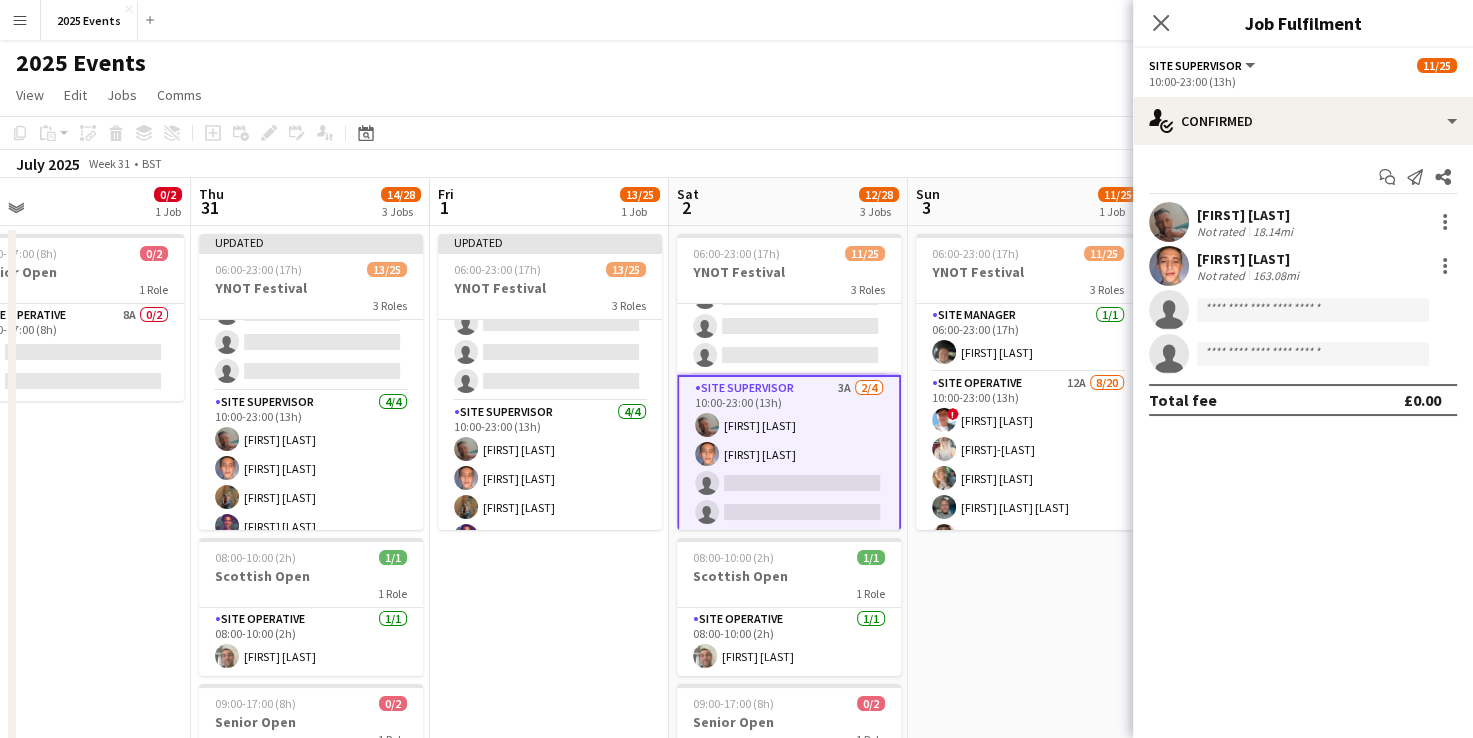 click on "single-neutral-actions" 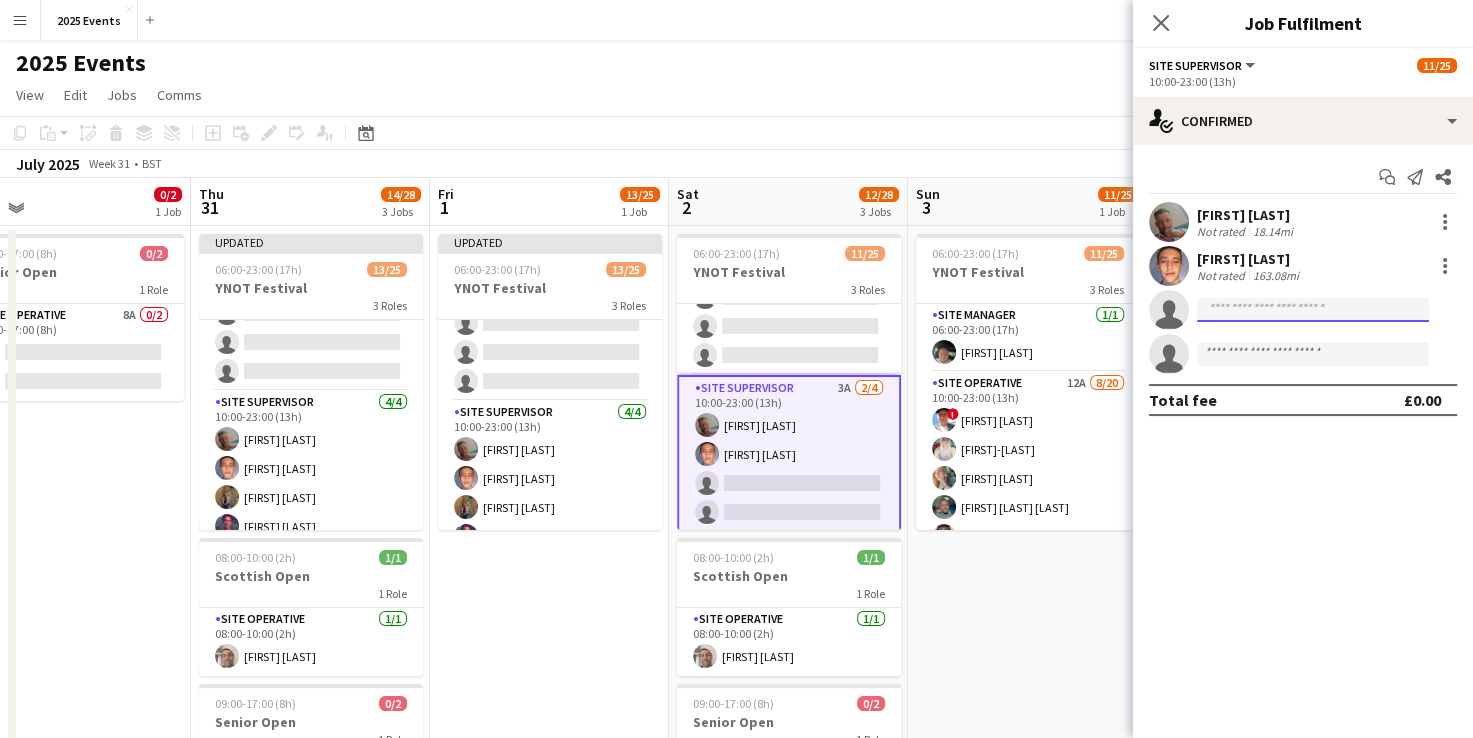 click 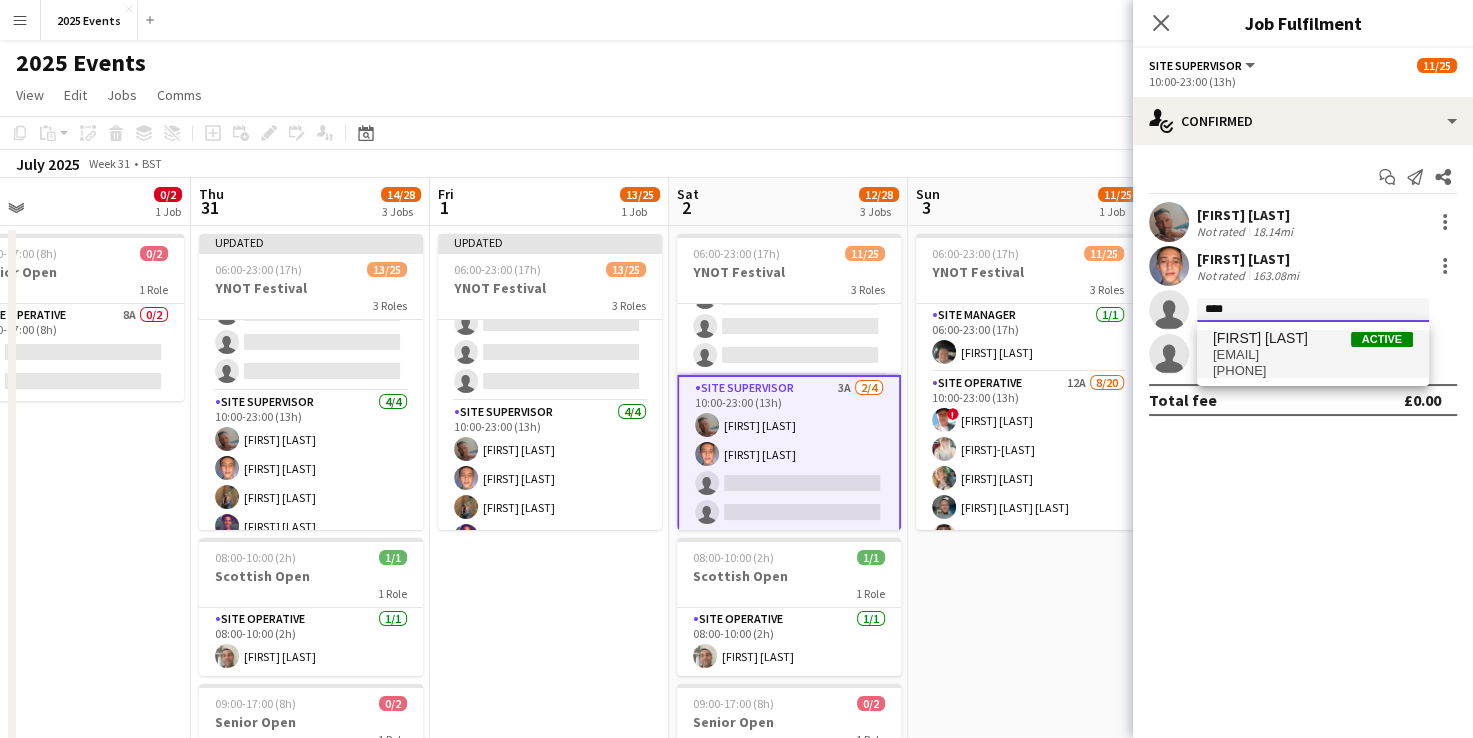 type on "****" 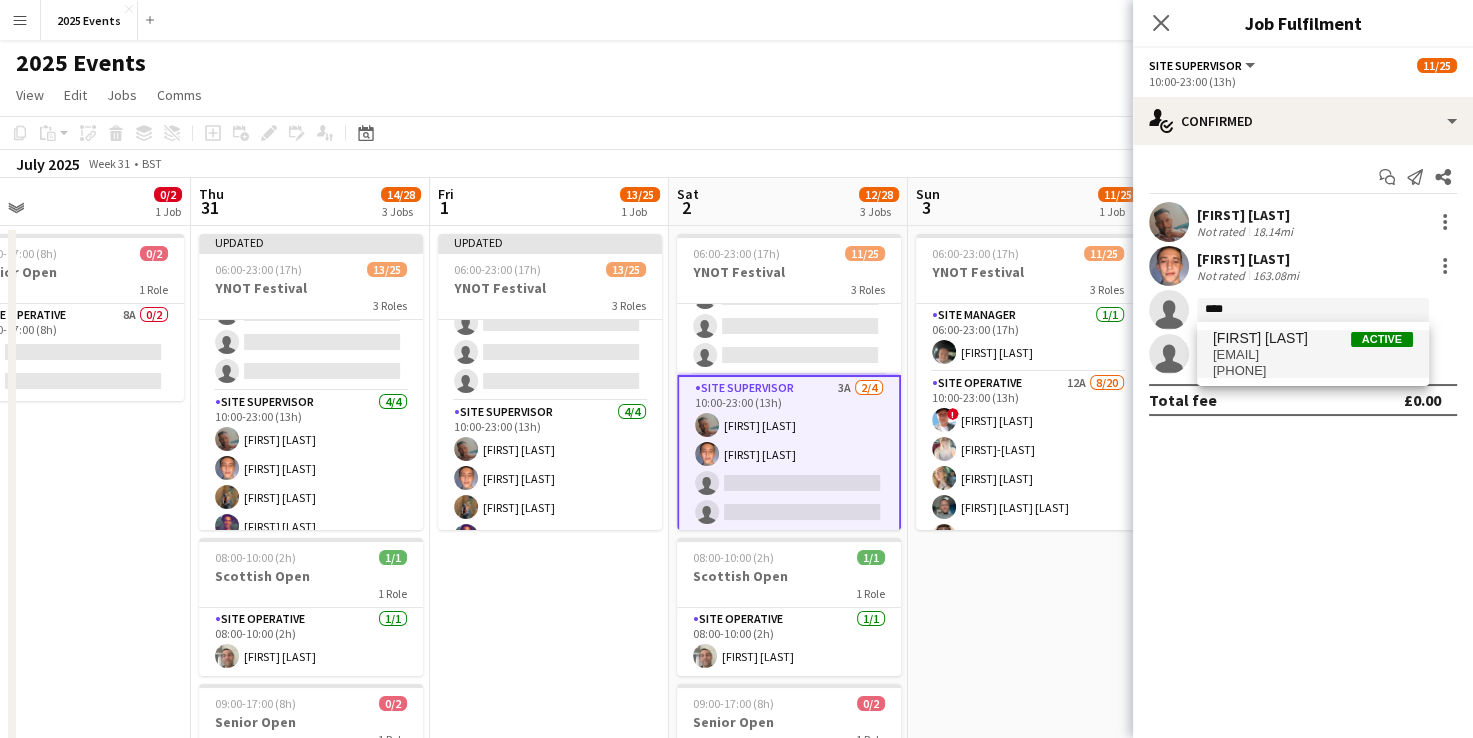 click on "[EMAIL]" at bounding box center (1313, 355) 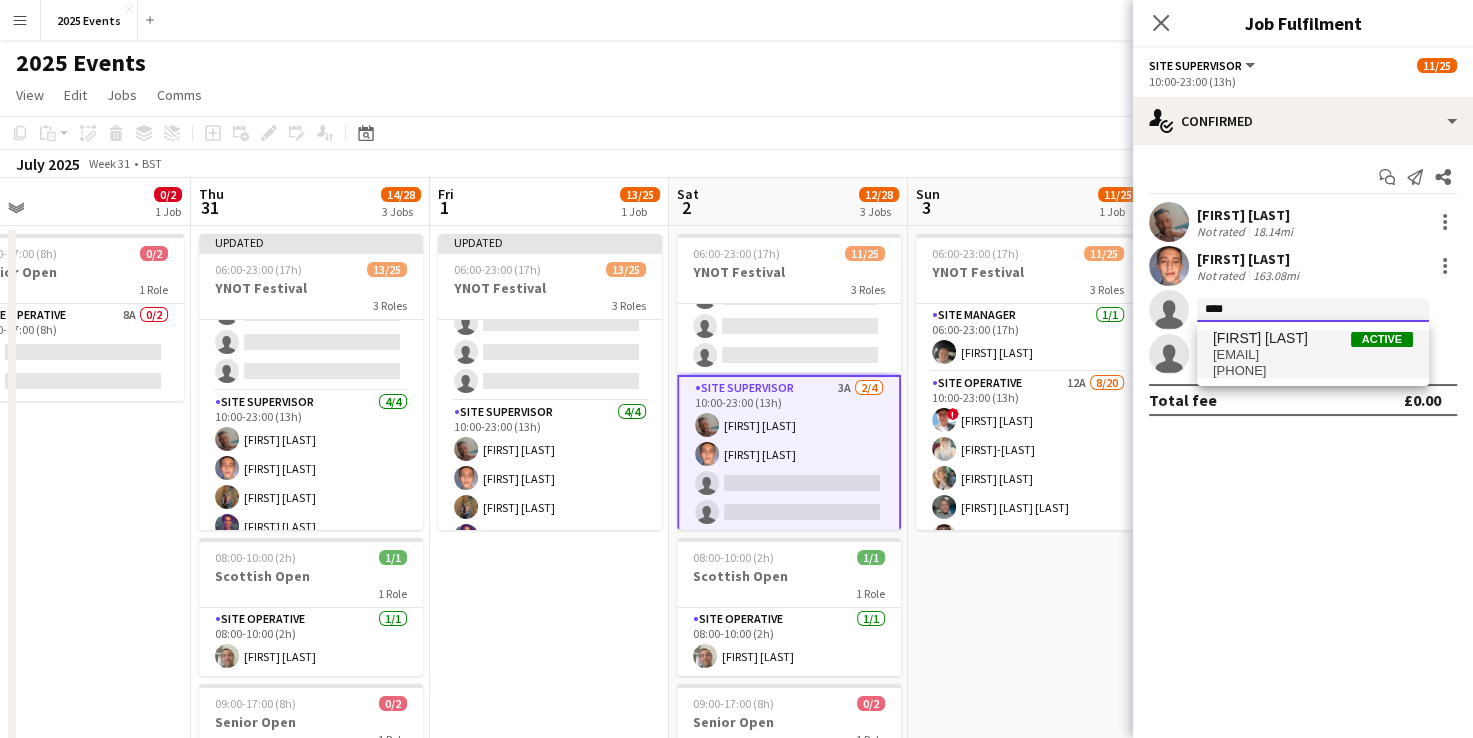 type 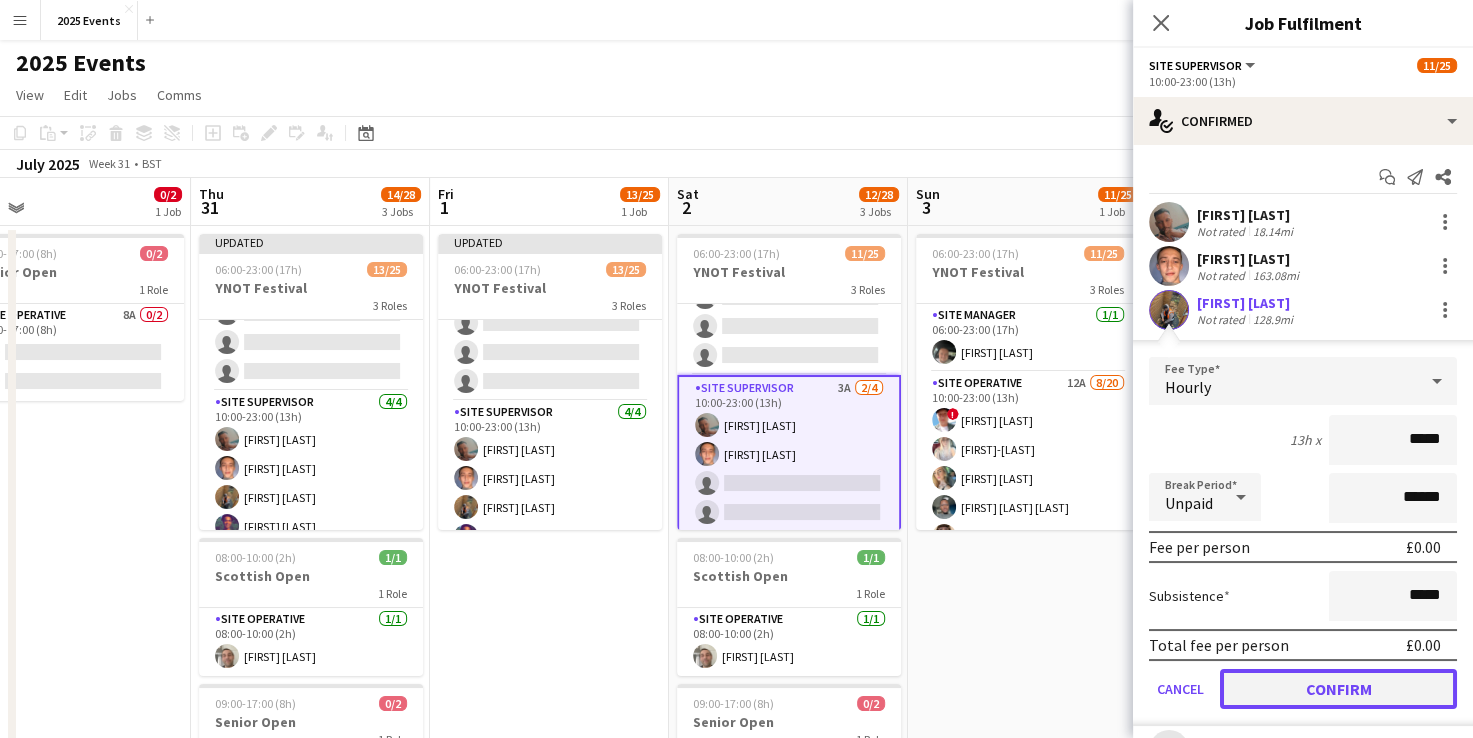 click on "Confirm" at bounding box center [1338, 689] 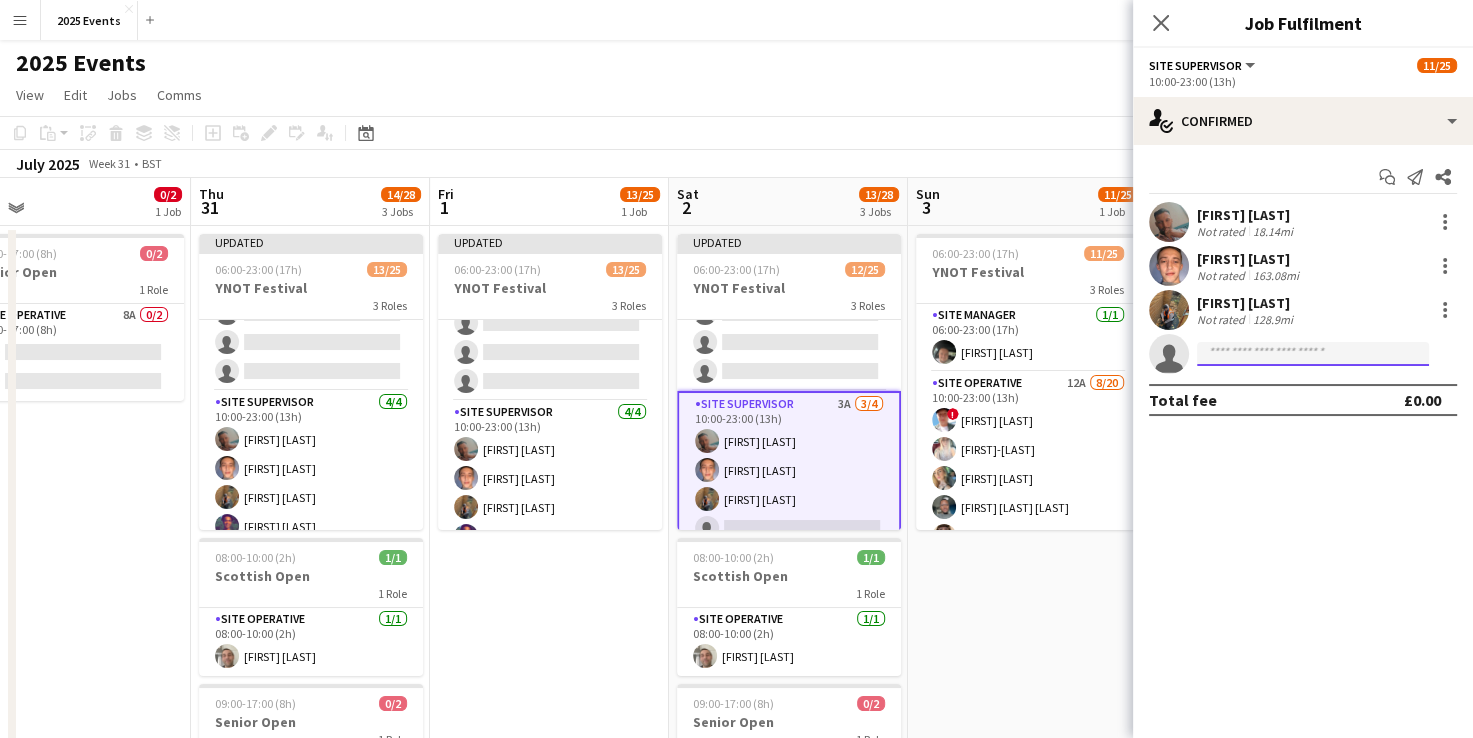 click 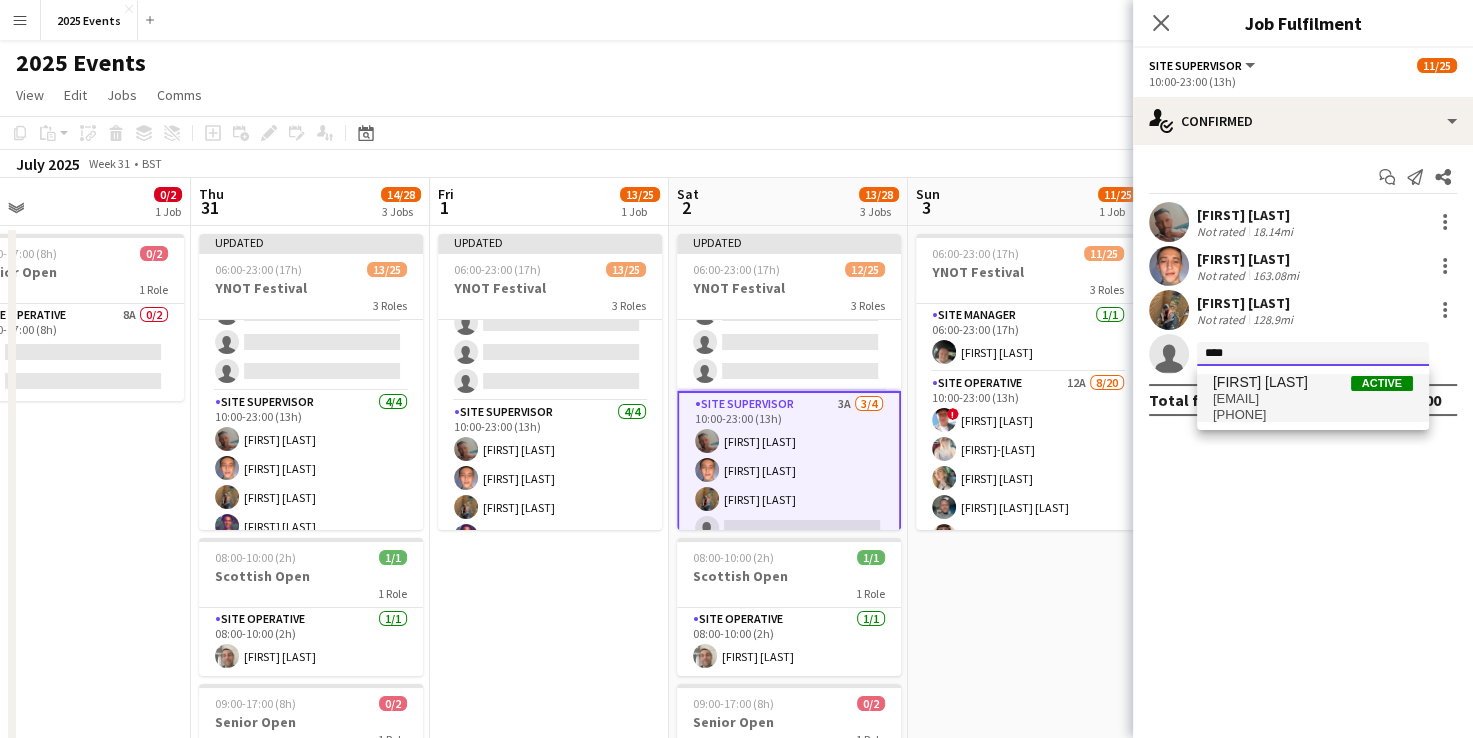 type on "****" 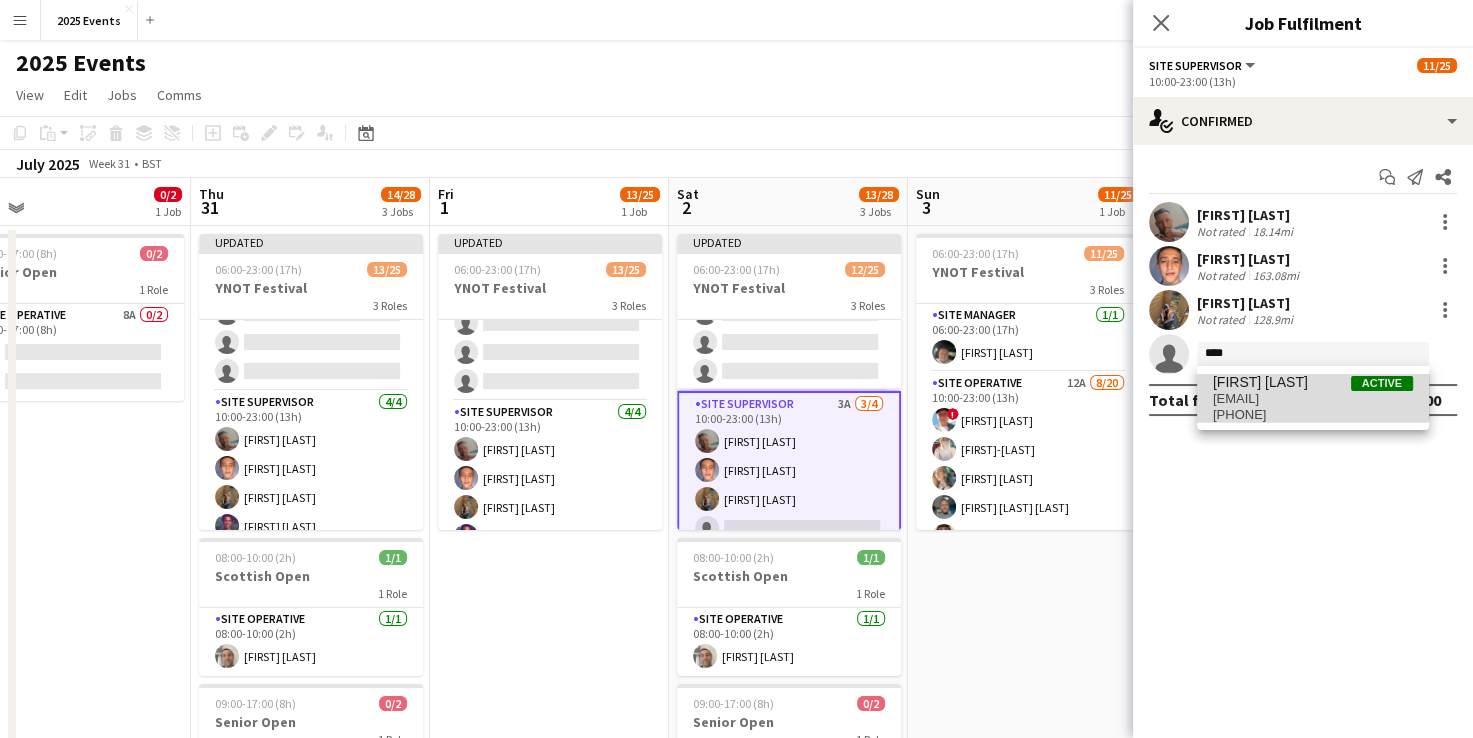 click on "[FIRST] [LAST]" at bounding box center (1260, 382) 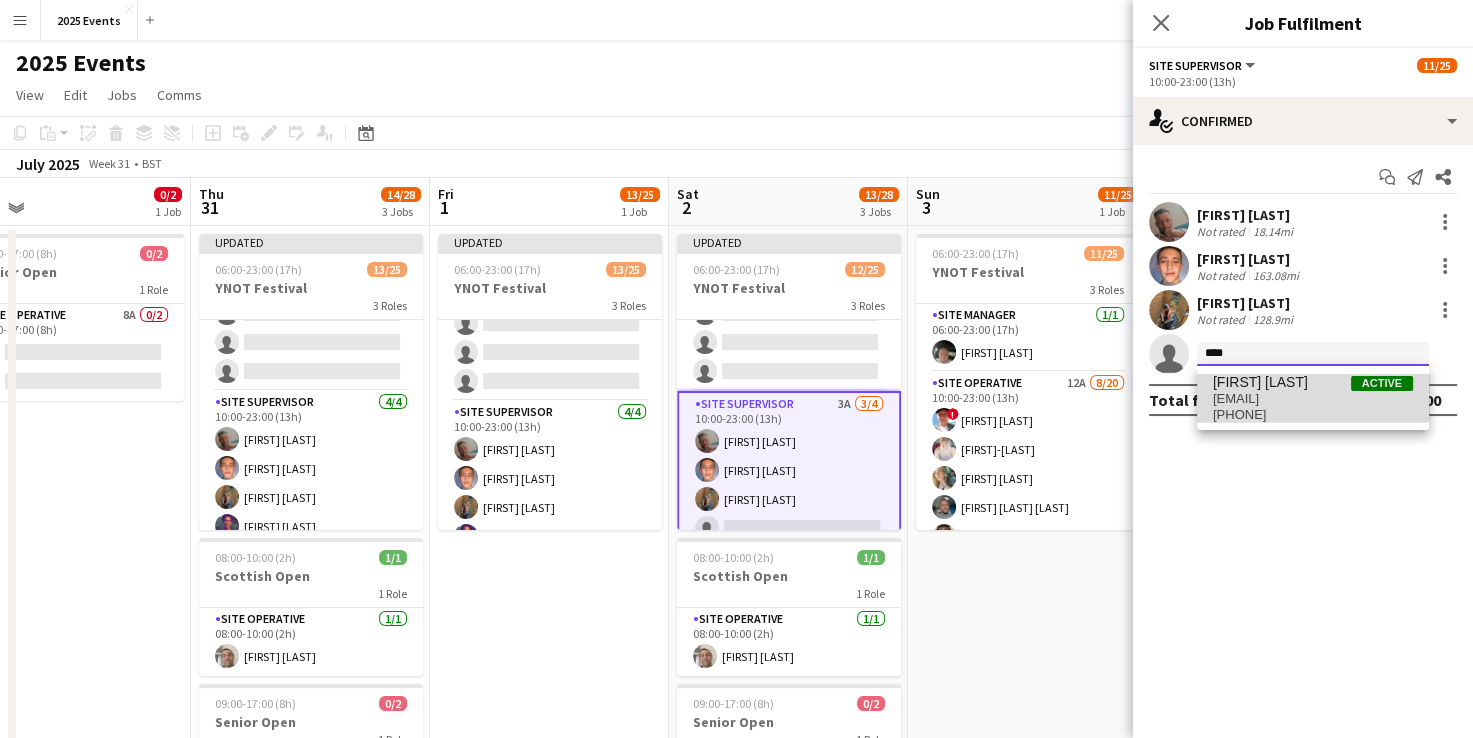 type 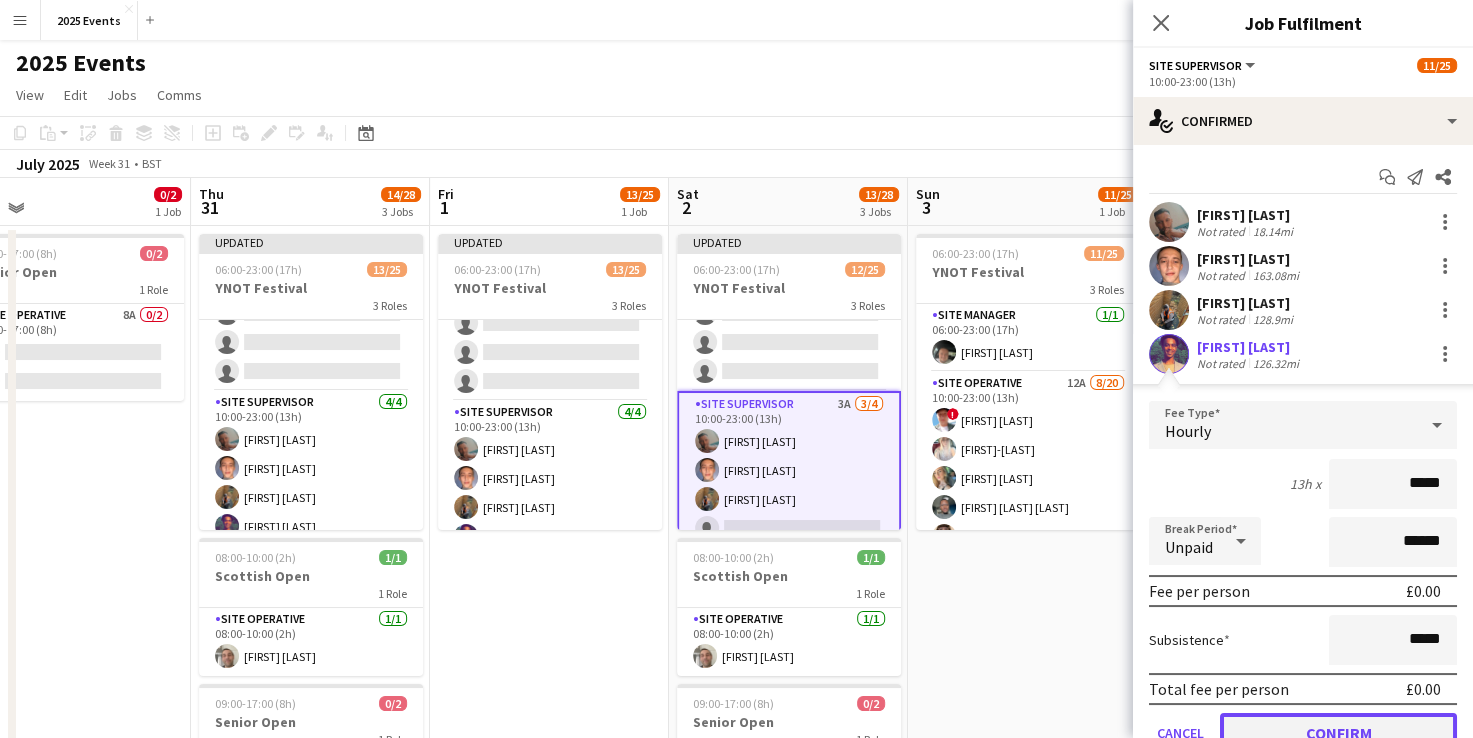 click on "Confirm" at bounding box center [1338, 733] 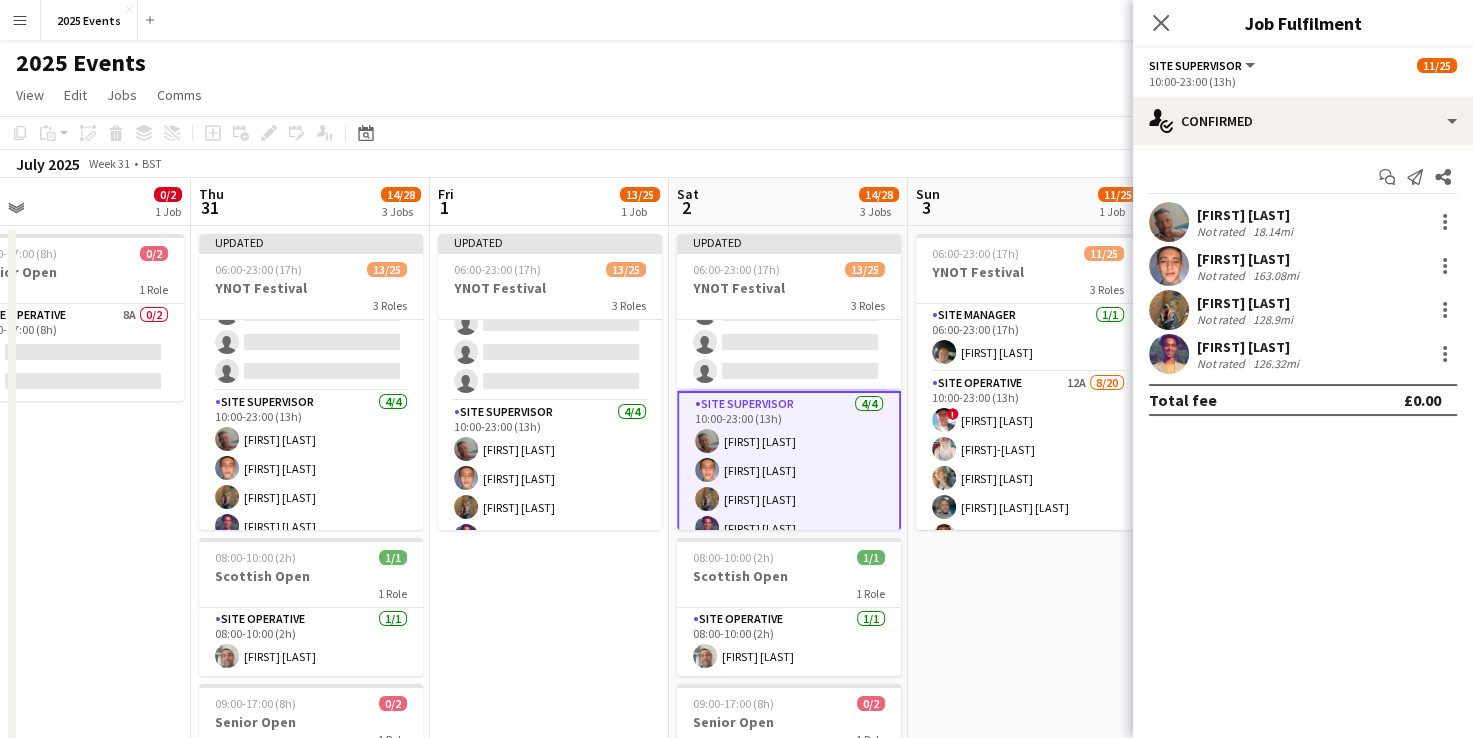 click on "06:00-23:00 (17h)    11/25   YNOT Festival   3 Roles   Site Manager   1/1   06:00-23:00 (17h)
[FIRST] [LAST]  Site Operative   12A   8/20   10:00-23:00 (13h)
! [FIRST] [LAST] [FIRST] [LAST] [FIRST] [LAST] [FIRST] [LAST] [FIRST] [LAST] [FIRST] [LAST] [FIRST] [LAST] [FIRST] [LAST]
single-neutral-actions
single-neutral-actions
single-neutral-actions
single-neutral-actions
single-neutral-actions
single-neutral-actions
single-neutral-actions
single-neutral-actions
single-neutral-actions
single-neutral-actions
single-neutral-actions
single-neutral-actions
single-neutral-actions
single-neutral-actions
single-neutral-actions
single-neutral-actions
Site Supervisor" at bounding box center (1027, 624) 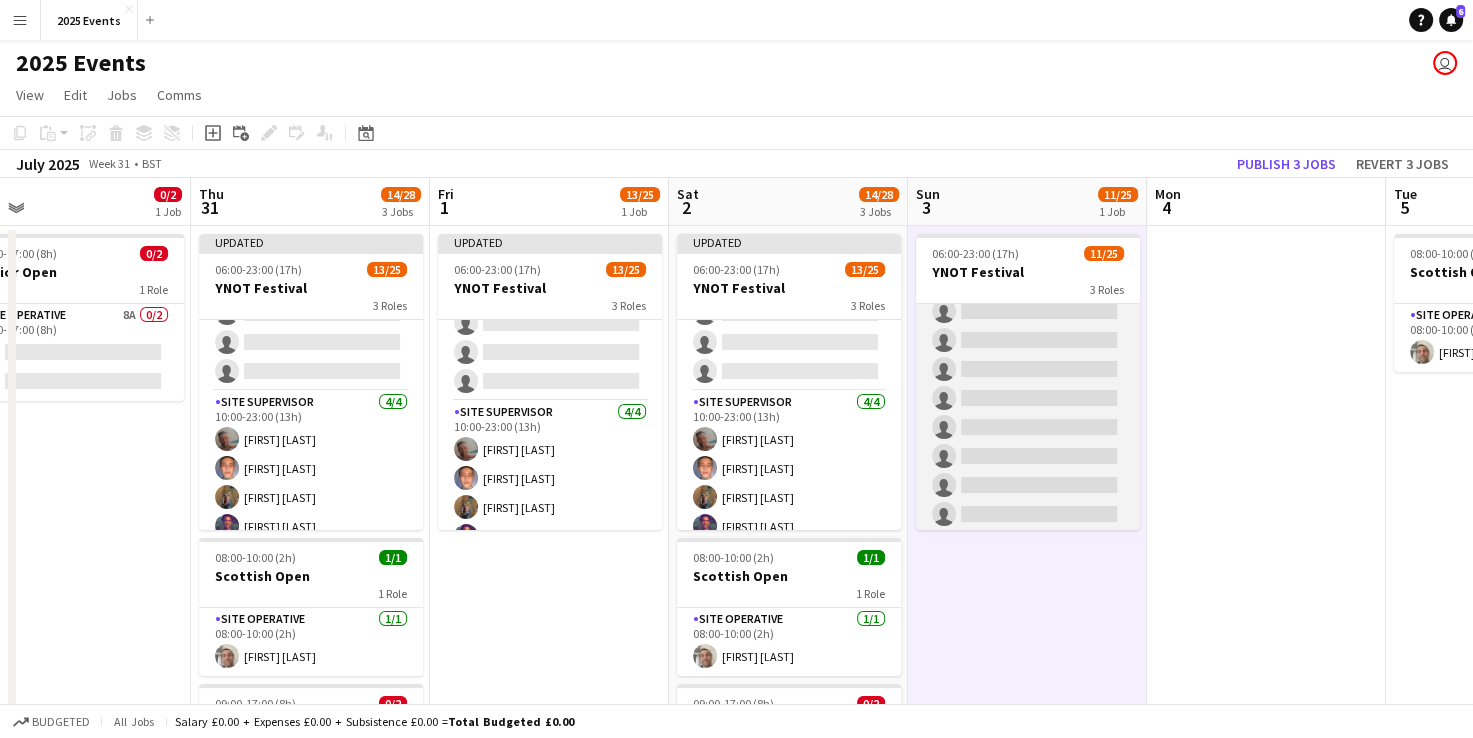 scroll, scrollTop: 616, scrollLeft: 0, axis: vertical 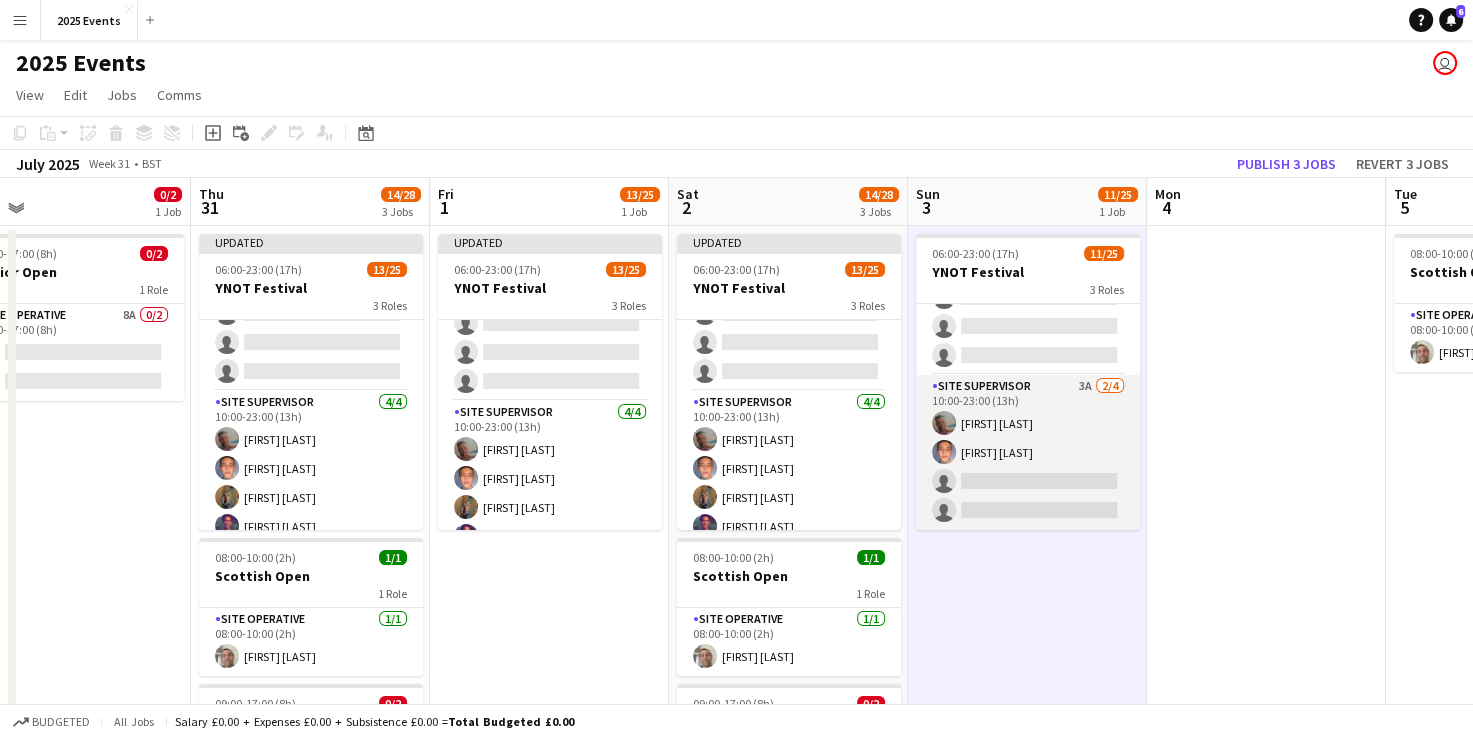click on "Site Supervisor   3A   2/4   10:00-23:00 (13h)
[FIRST] [LAST] [FIRST] [LAST]
single-neutral-actions
single-neutral-actions" at bounding box center [1028, 452] 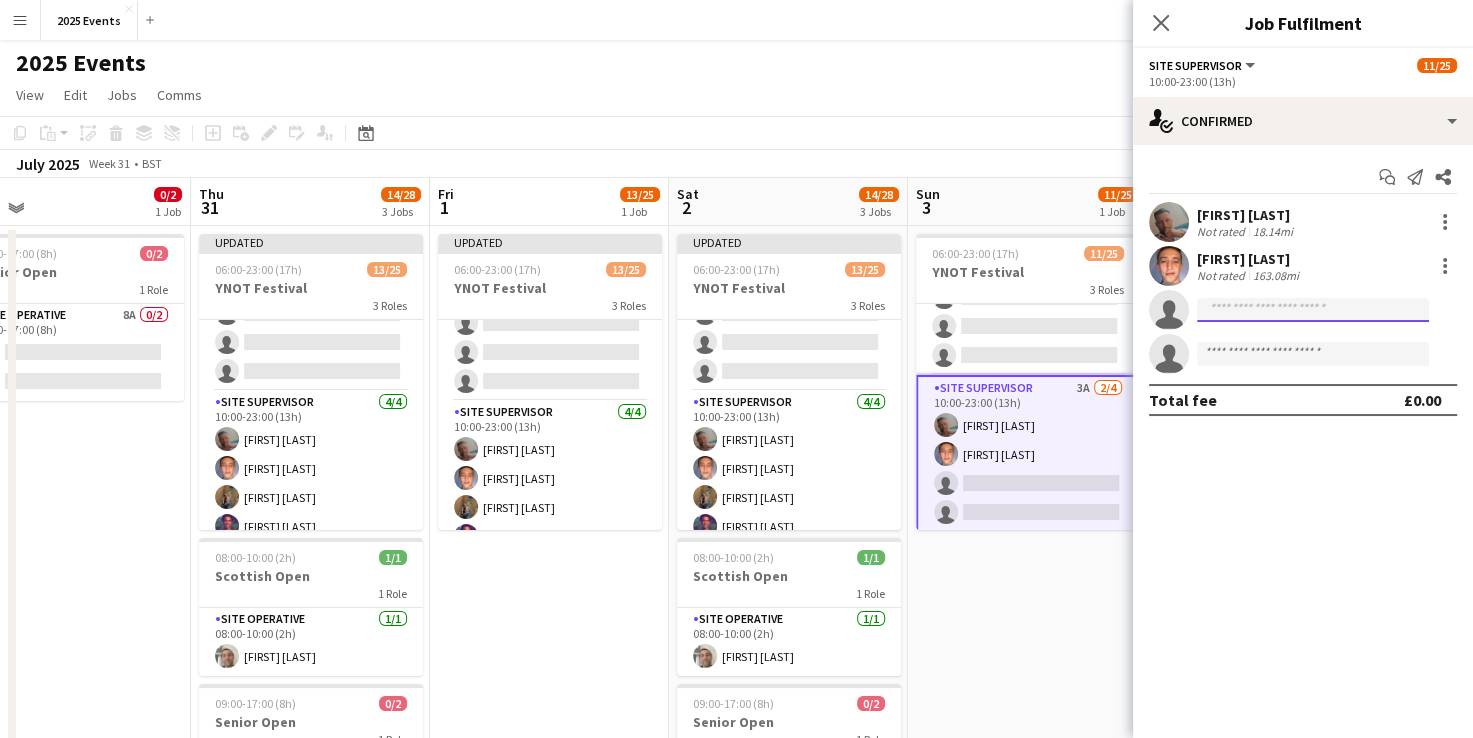 click 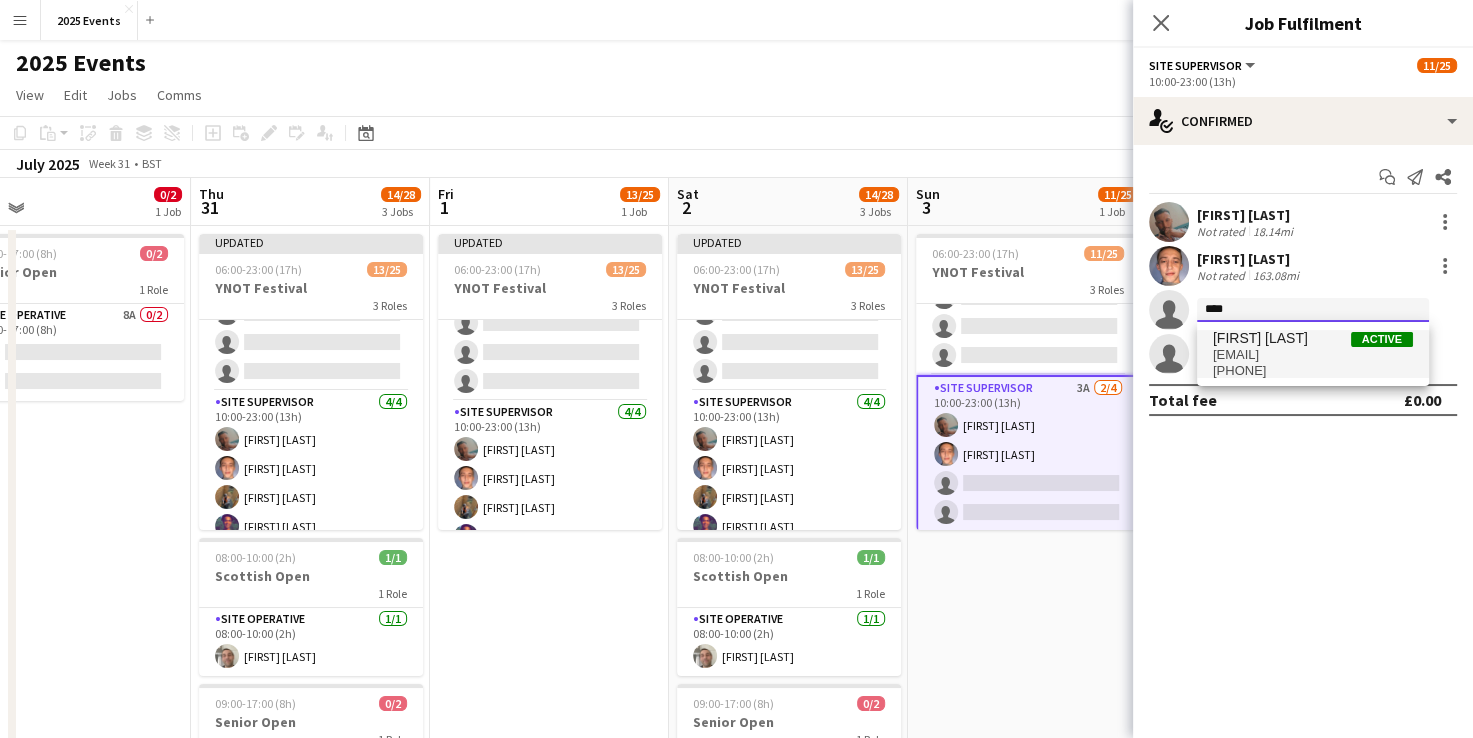 type on "****" 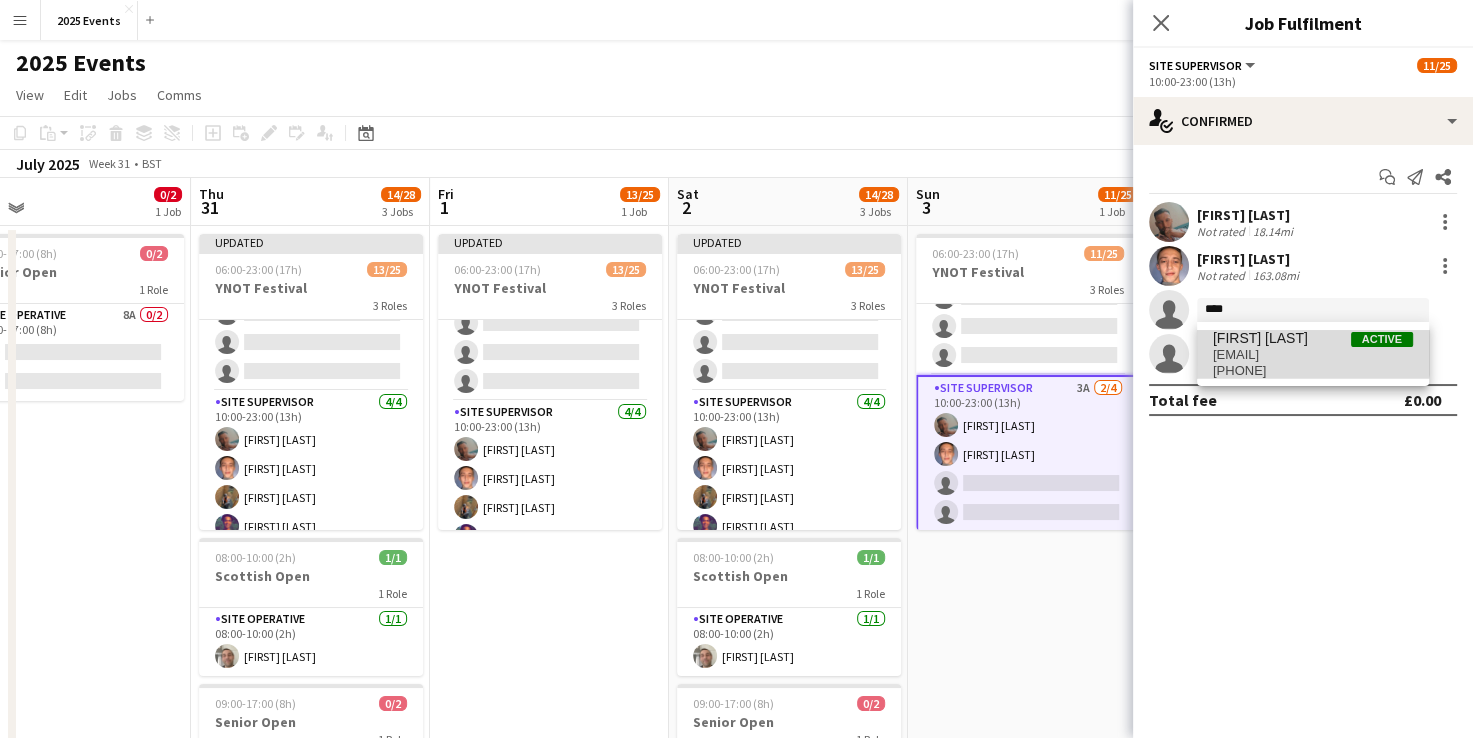 click on "[FIRST] [LAST]" at bounding box center [1260, 338] 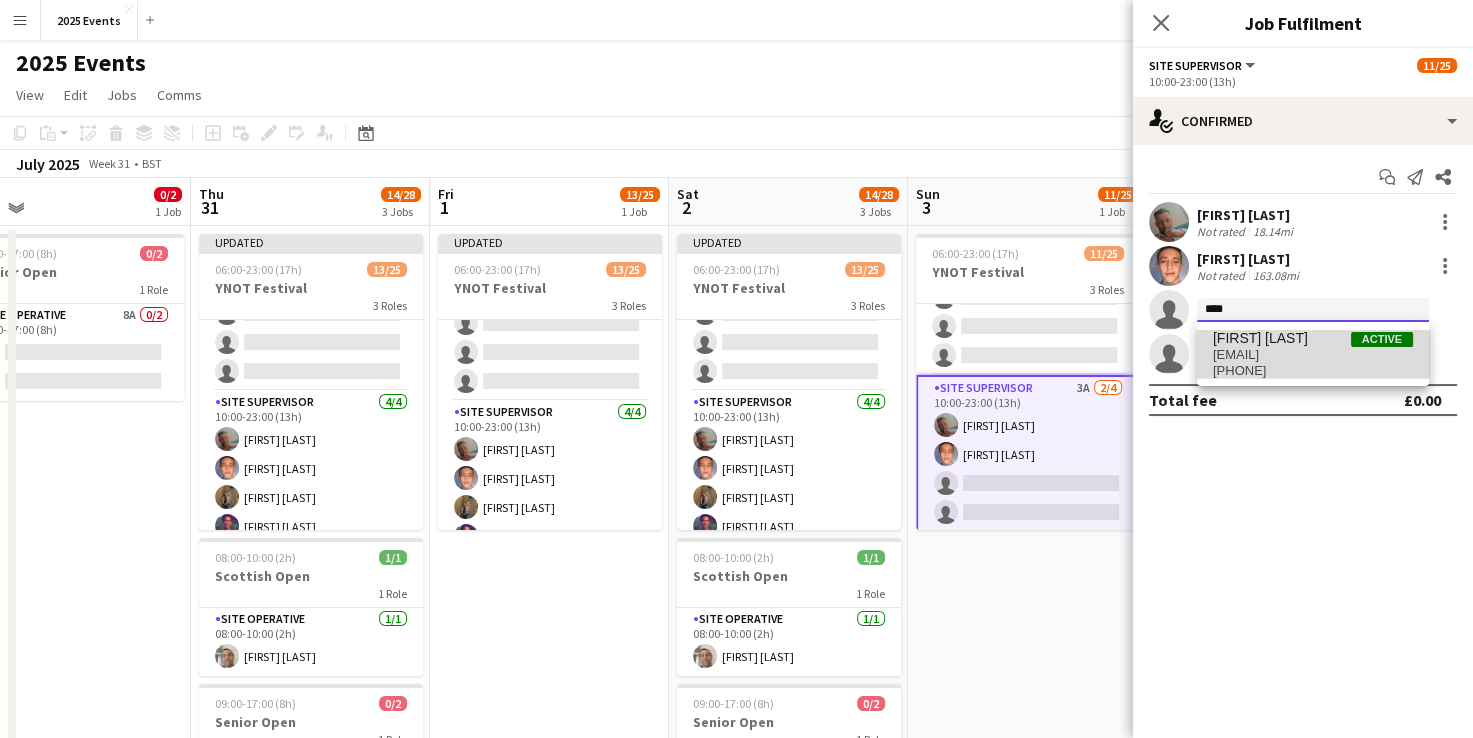 type 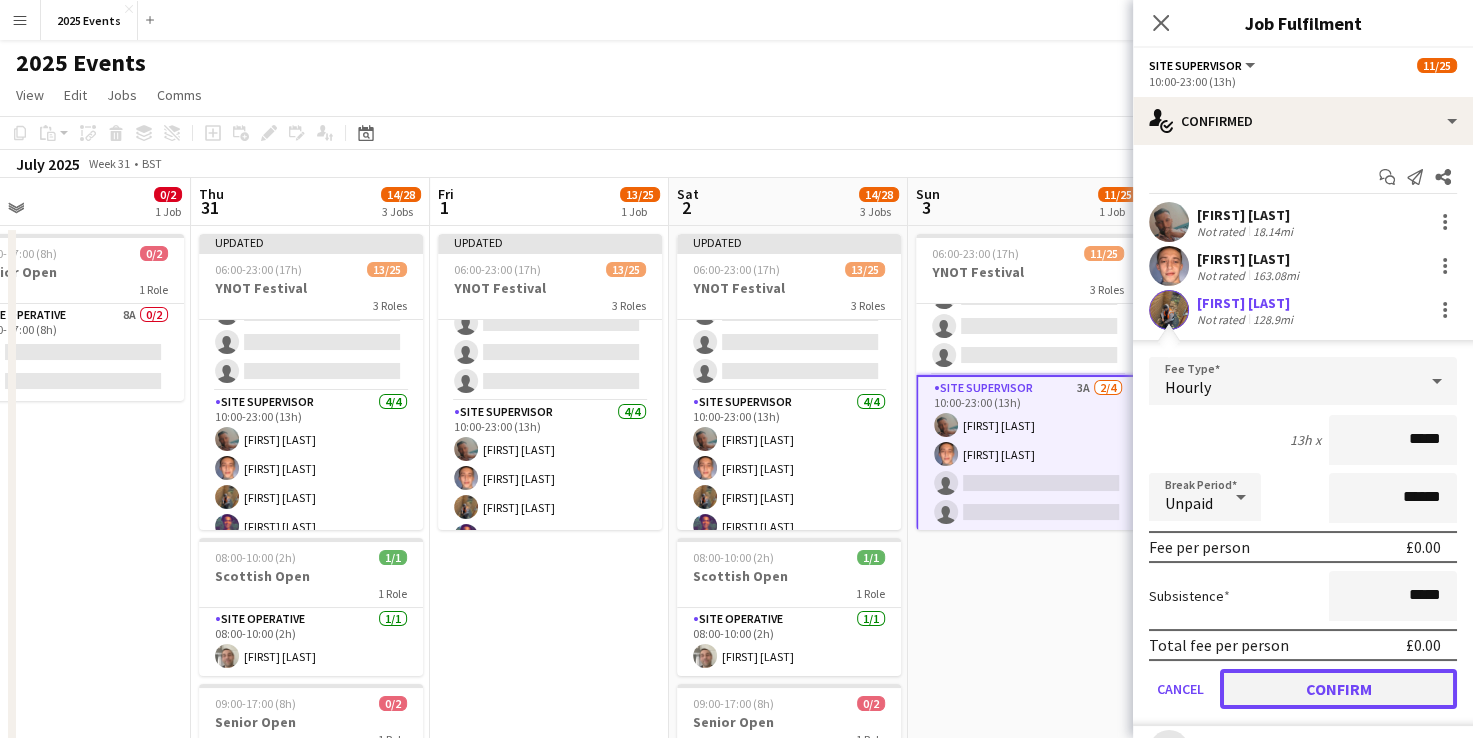click on "Confirm" at bounding box center (1338, 689) 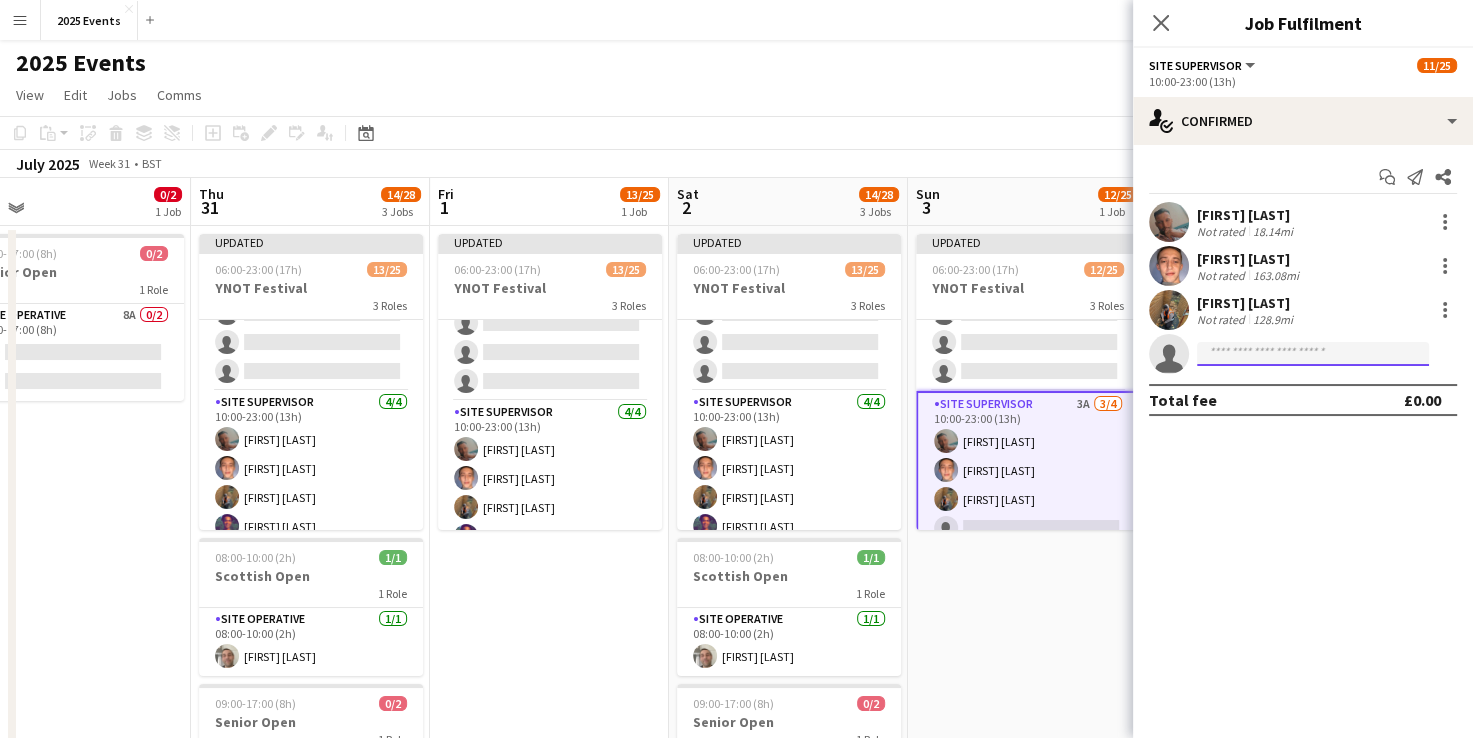 click 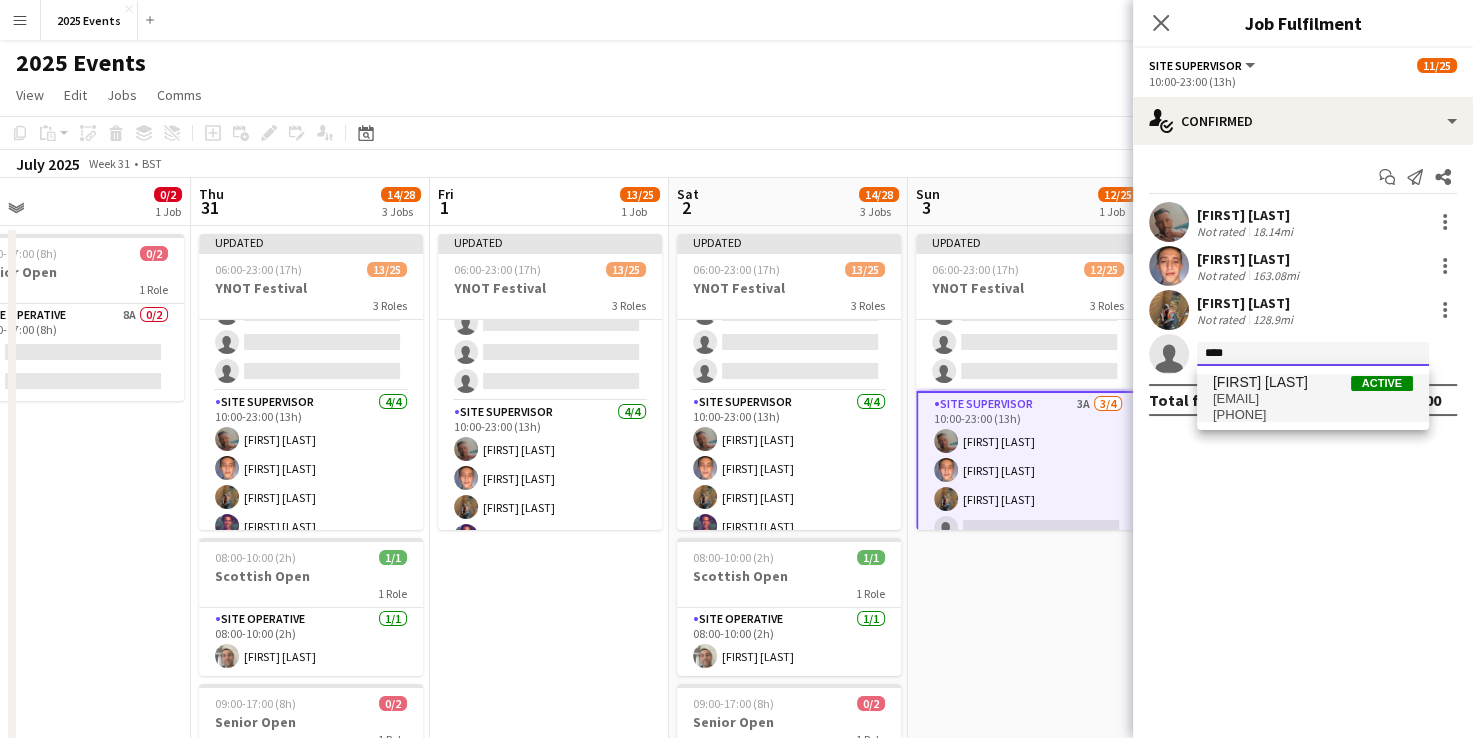 type on "****" 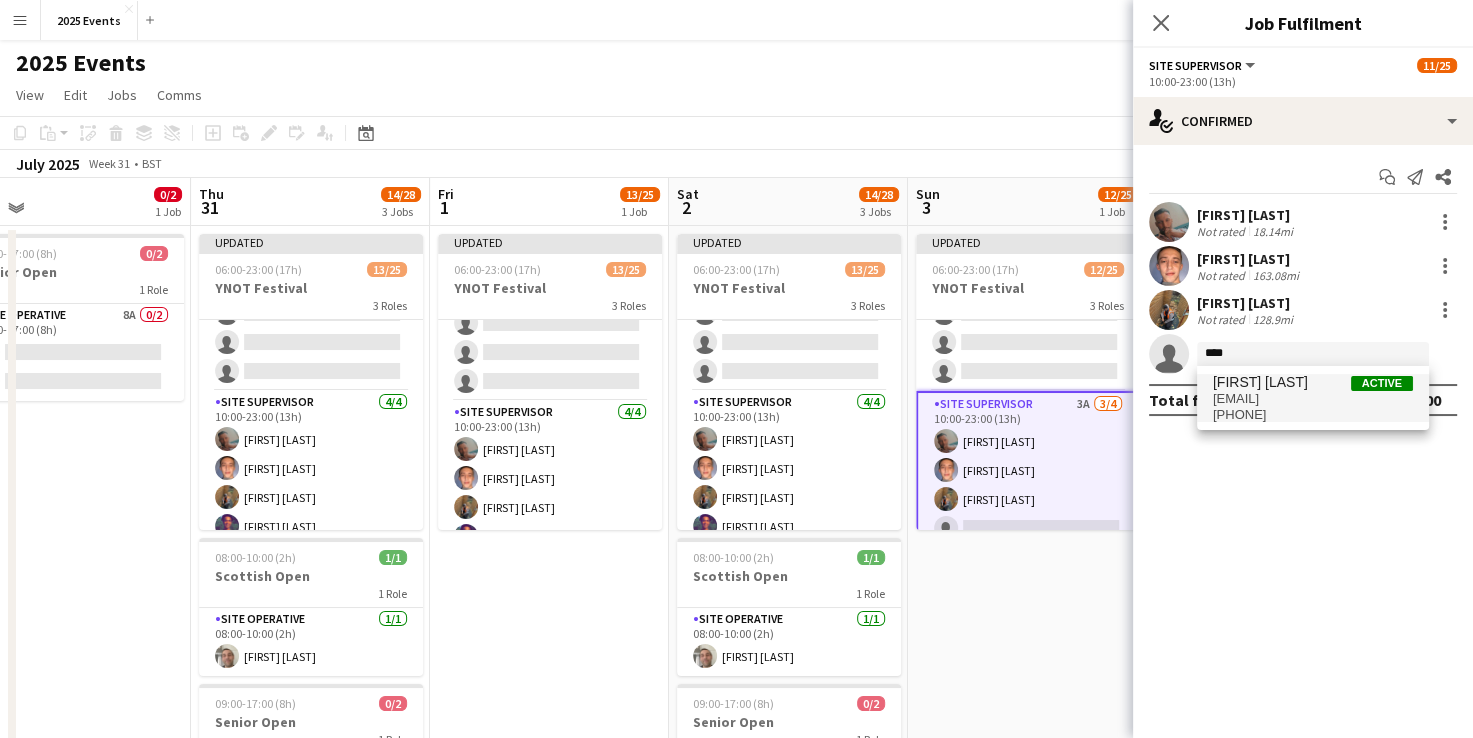 click on "[FIRST] [LAST]" at bounding box center (1260, 382) 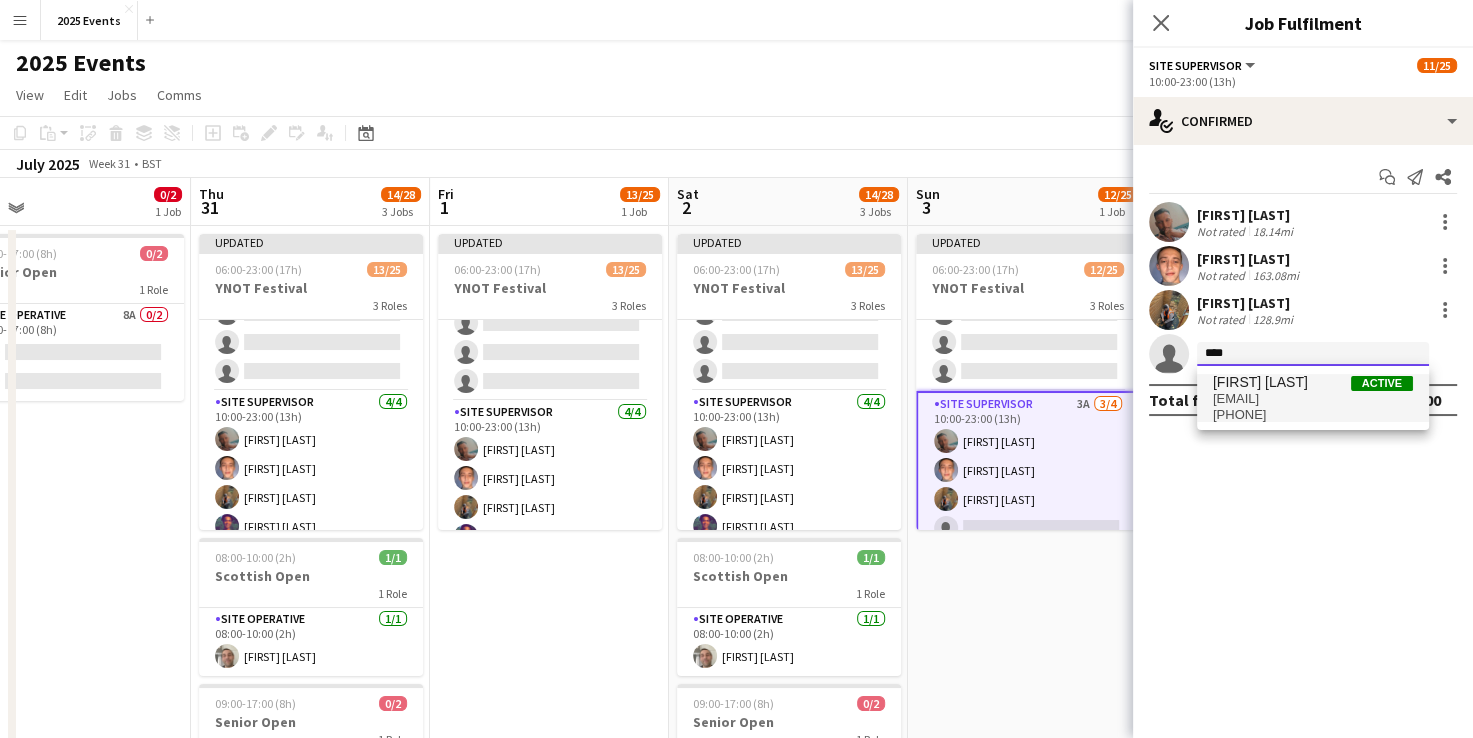 type 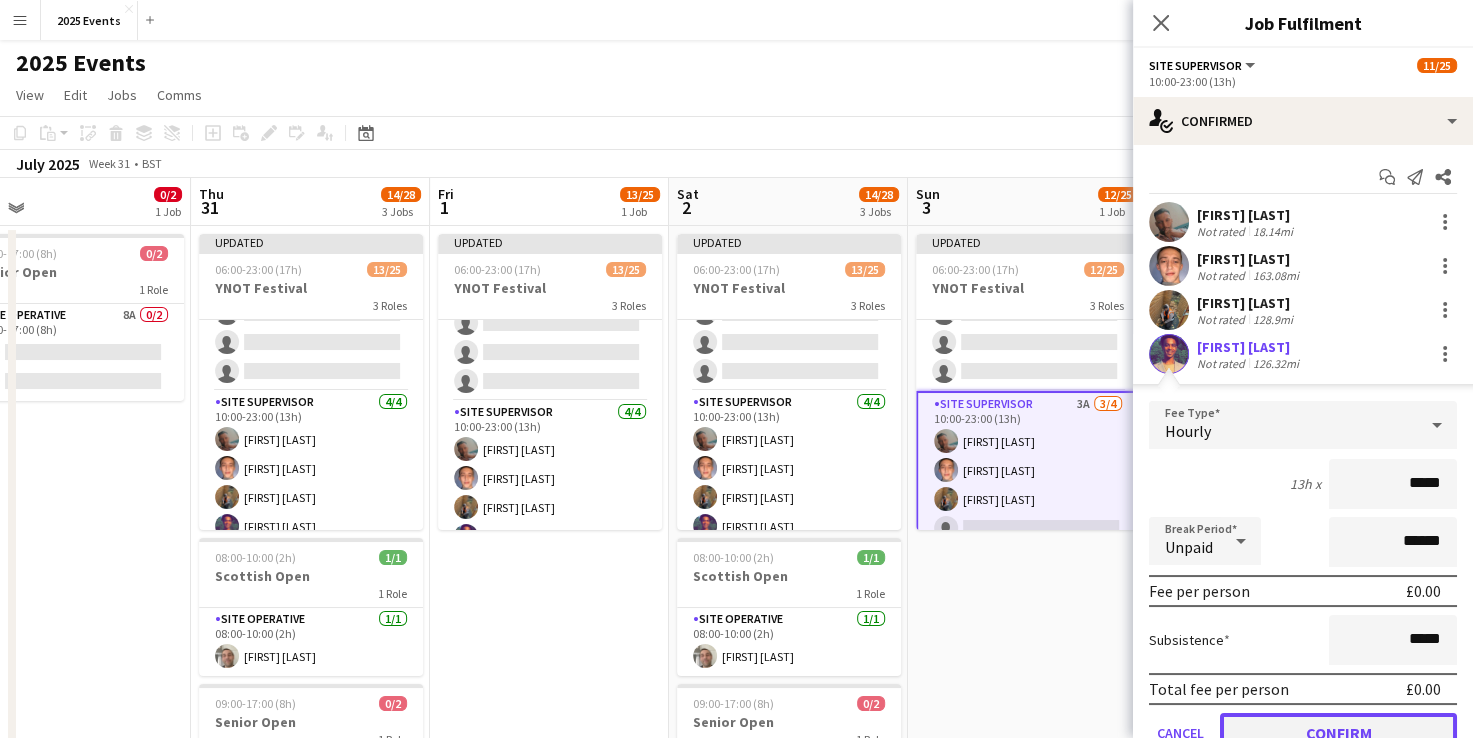 click on "Confirm" at bounding box center [1338, 733] 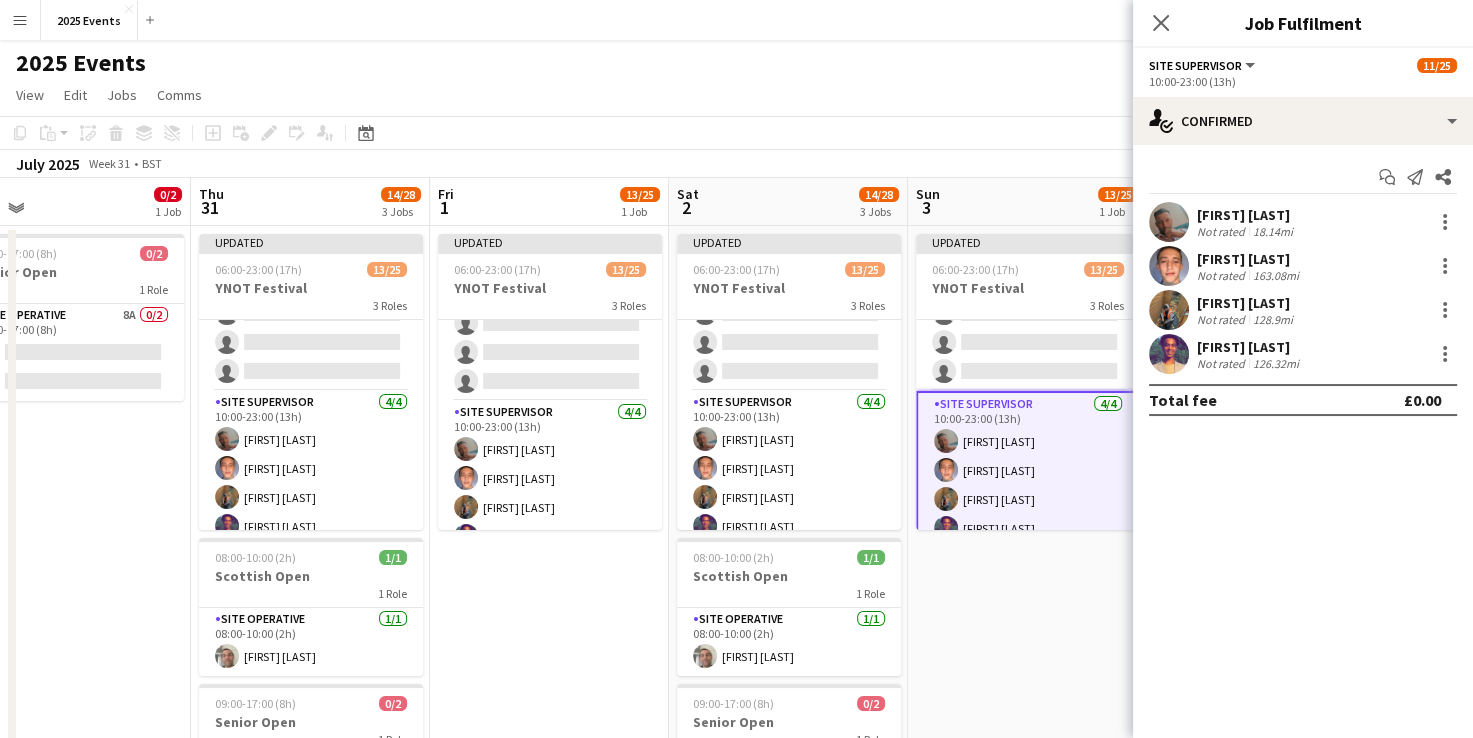click on "Updated   06:00-23:00 (17h)    13/25   YNOT Festival   3 Roles   Site Manager   1/1   06:00-23:00 (17h)
[FIRST] [LAST]  Site Operative   7A   8/20   10:00-23:00 (13h)
! [FIRST] [LAST] [FIRST]-[LAST] [FIRST] [LAST] [FIRST] [LAST] [FIRST] [LAST] [FIRST] [LAST] [FIRST] [LAST] [FIRST] [LAST]
single-neutral-actions
single-neutral-actions
single-neutral-actions
single-neutral-actions
single-neutral-actions
single-neutral-actions
single-neutral-actions
single-neutral-actions
single-neutral-actions
single-neutral-actions
single-neutral-actions
single-neutral-actions
single-neutral-actions
4/4" at bounding box center (1027, 624) 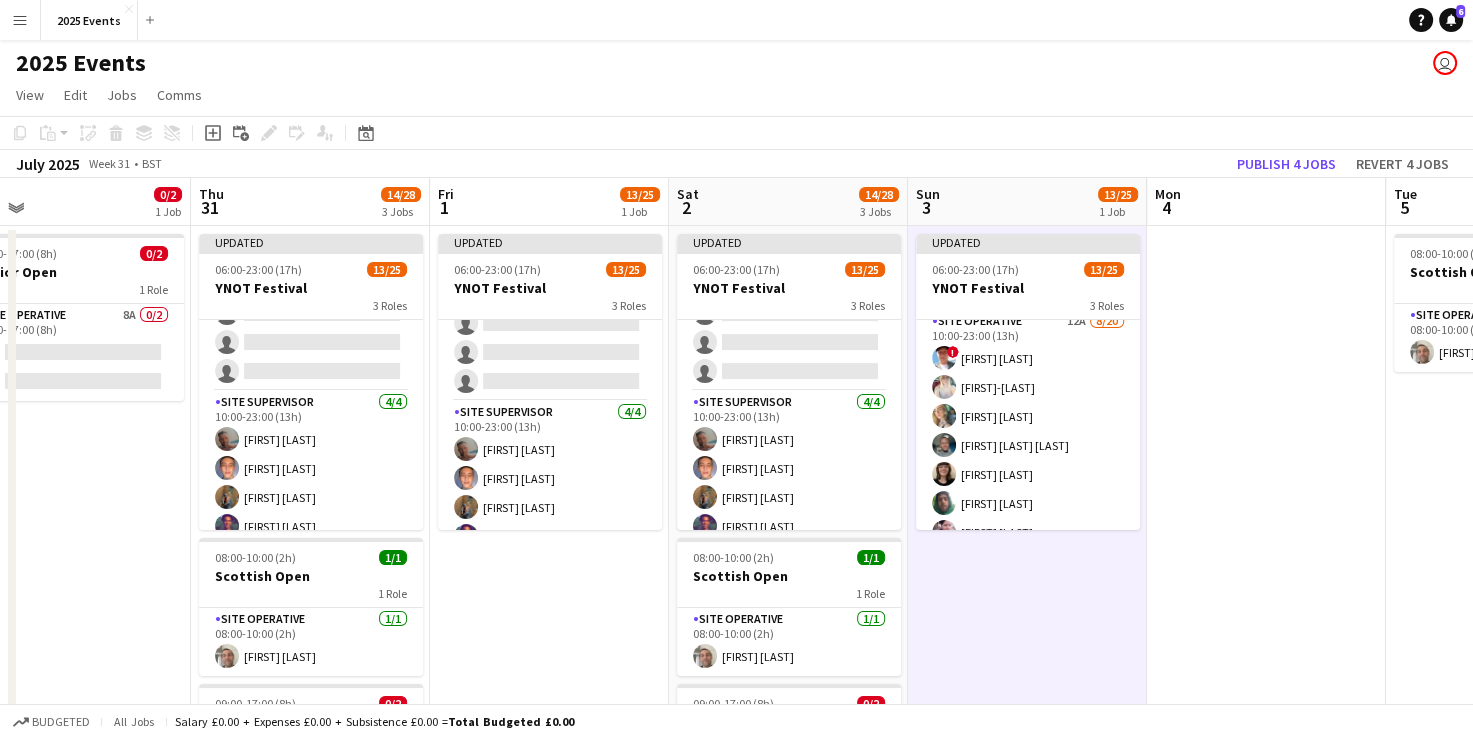 scroll, scrollTop: 76, scrollLeft: 0, axis: vertical 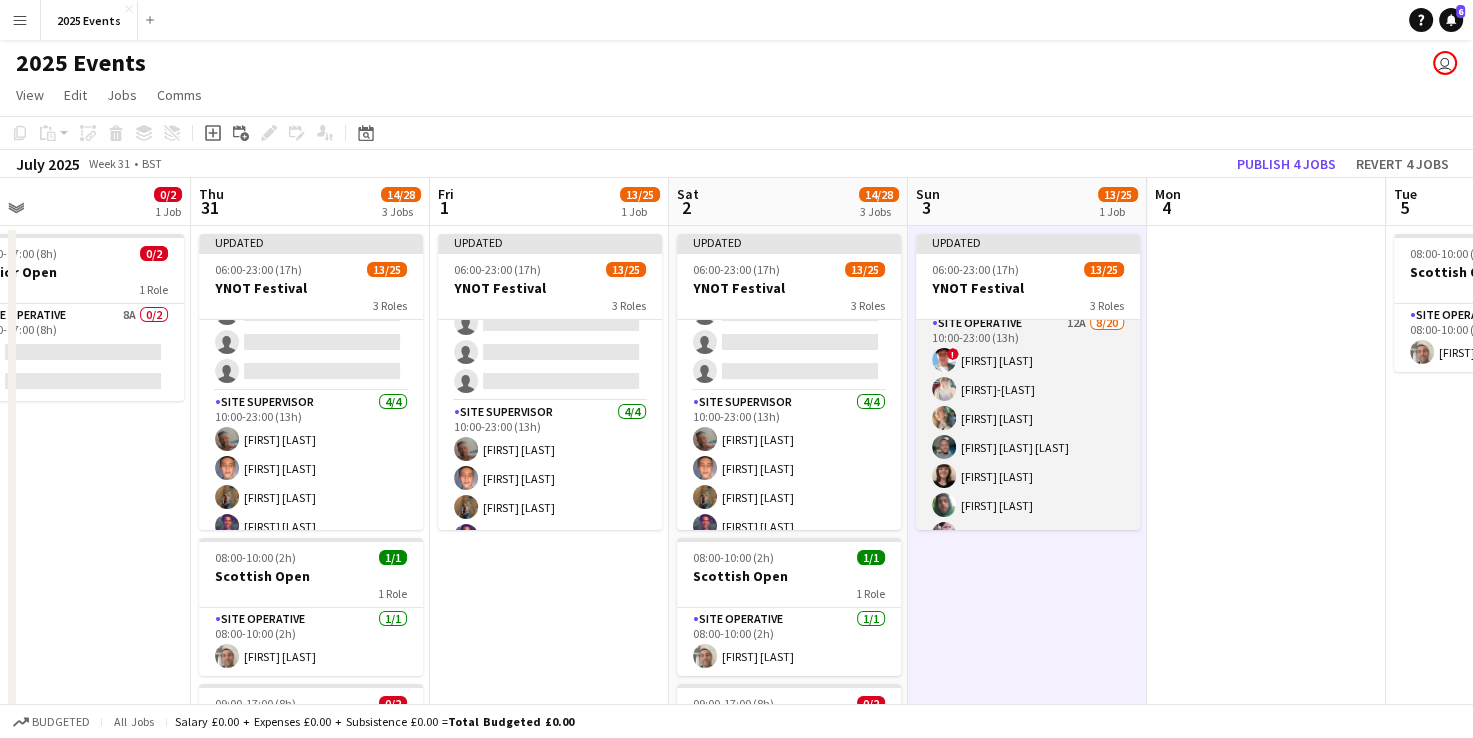 click on "Site Operative   12A   8/20   10:00-23:00 (13h)
! [FIRST] [LAST] [FIRST] [LAST] [FIRST] [LAST] [FIRST] [LAST] [FIRST] [LAST] [FIRST] [LAST] [FIRST] [LAST] [FIRST] [LAST]
single-neutral-actions
single-neutral-actions
single-neutral-actions
single-neutral-actions
single-neutral-actions
single-neutral-actions
single-neutral-actions
single-neutral-actions
single-neutral-actions
single-neutral-actions
single-neutral-actions
single-neutral-actions
single-neutral-actions
single-neutral-actions
single-neutral-actions
single-neutral-actions
single-neutral-actions" at bounding box center [1028, 621] 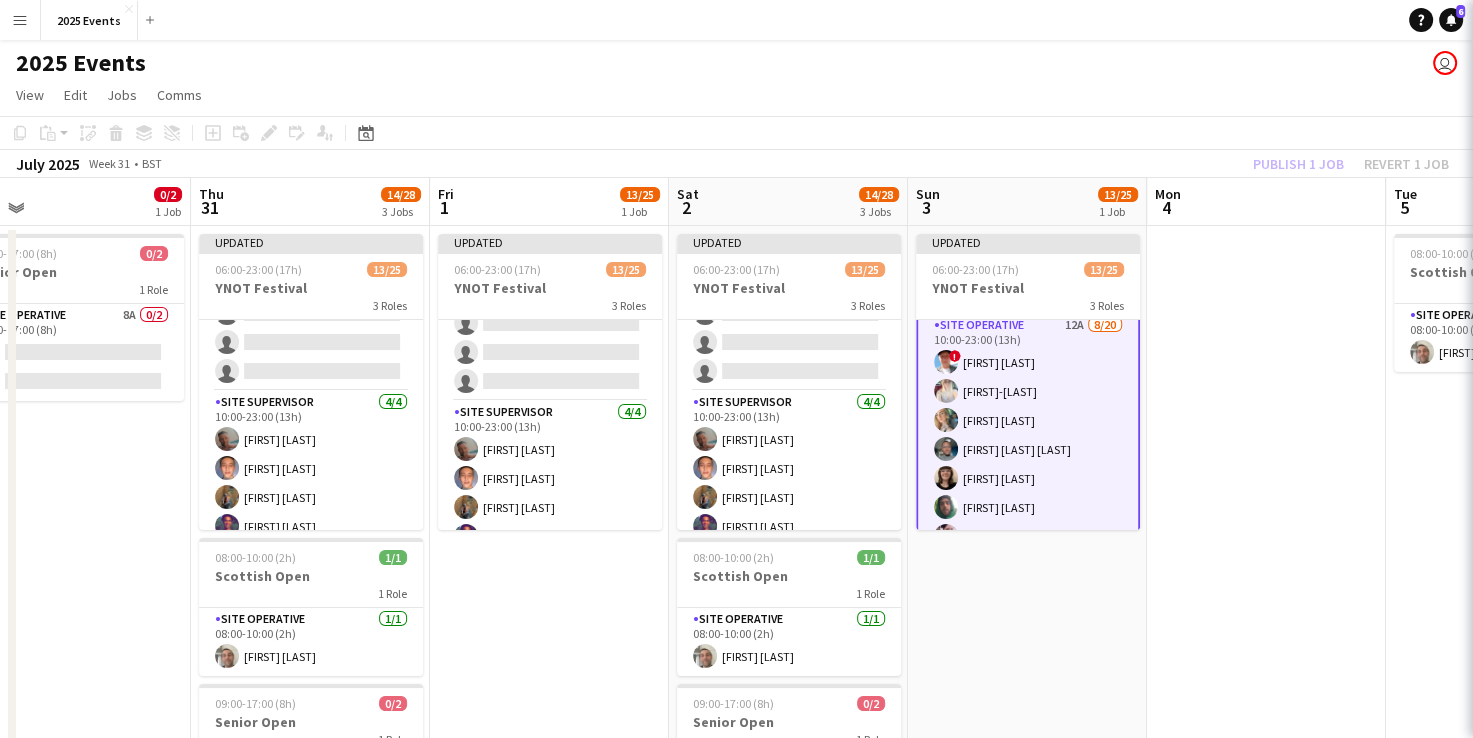 scroll, scrollTop: 77, scrollLeft: 0, axis: vertical 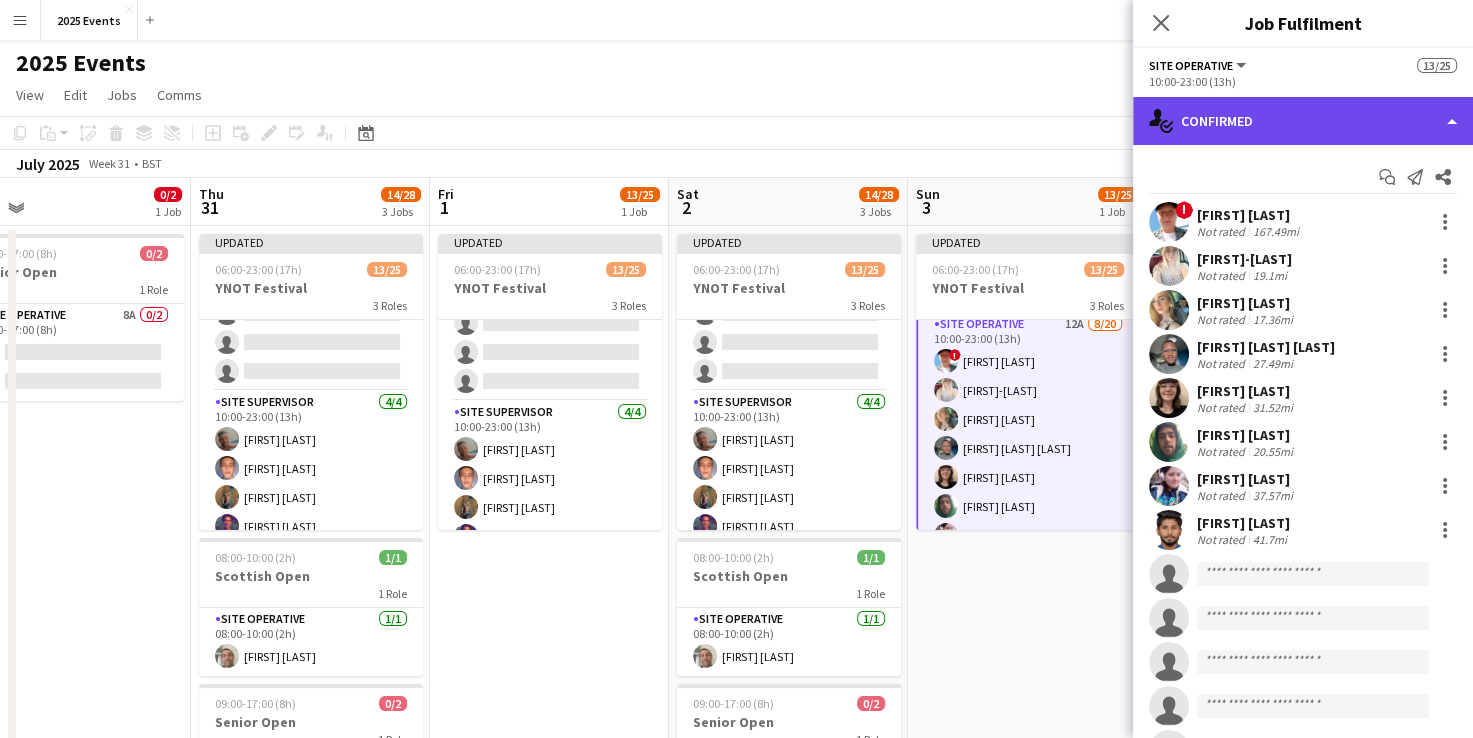 click on "single-neutral-actions-check-2
Confirmed" 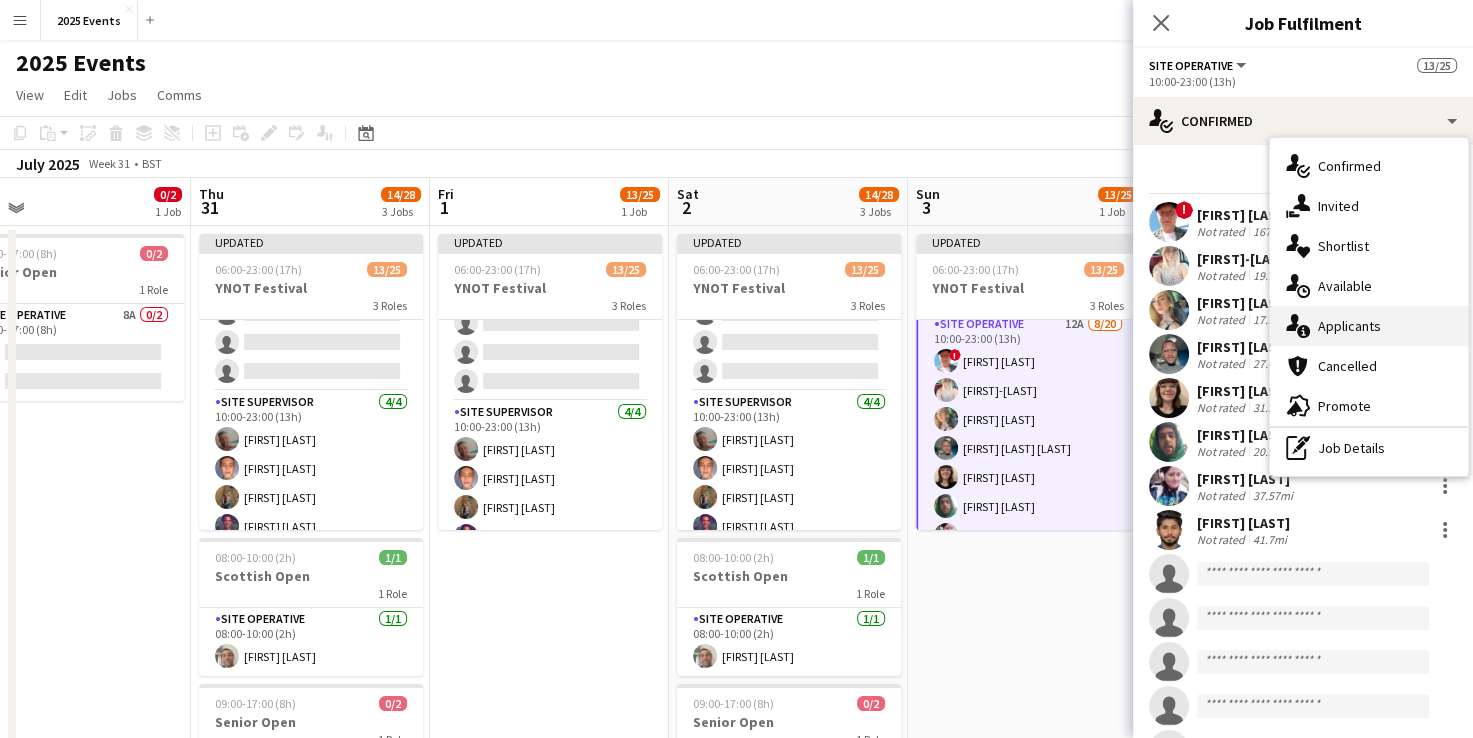 click on "single-neutral-actions-information
Applicants" at bounding box center (1369, 326) 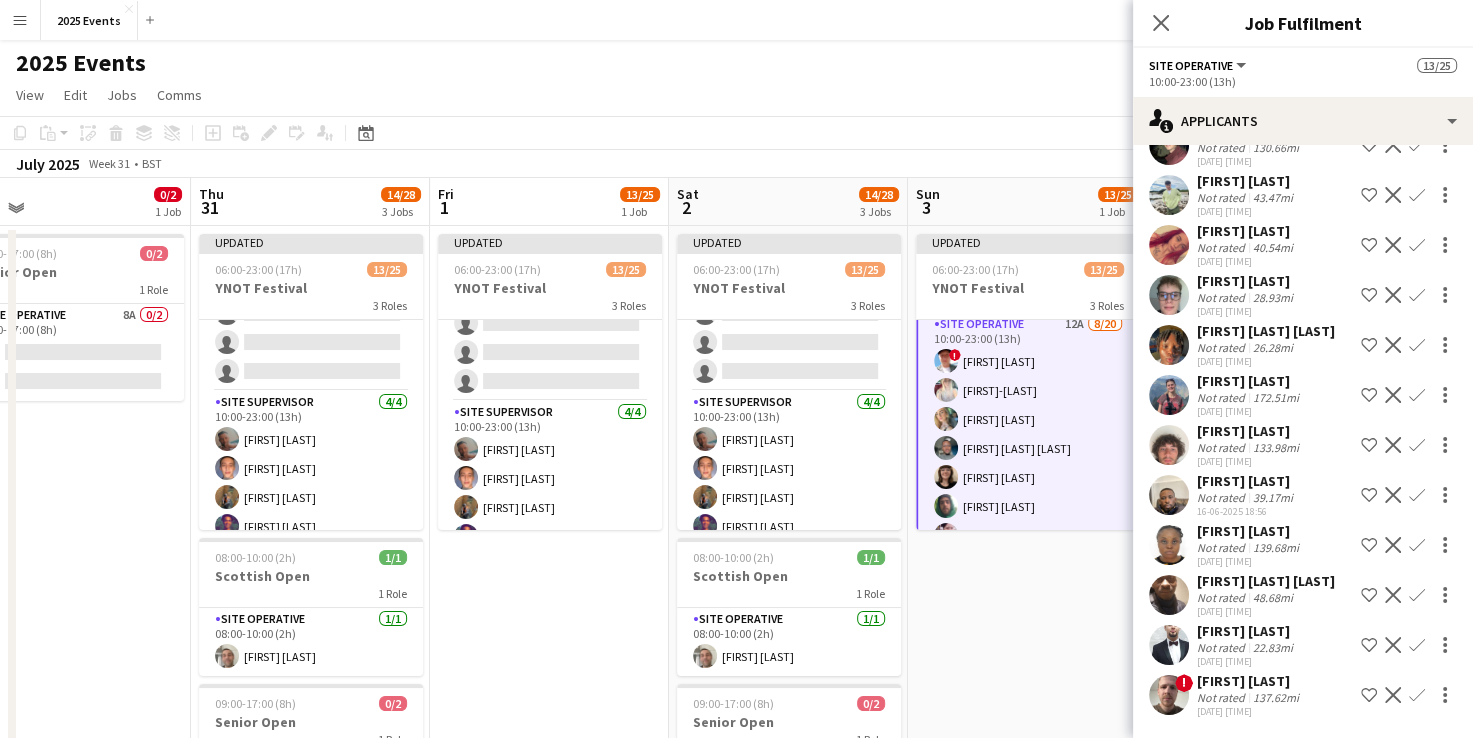 scroll, scrollTop: 172, scrollLeft: 0, axis: vertical 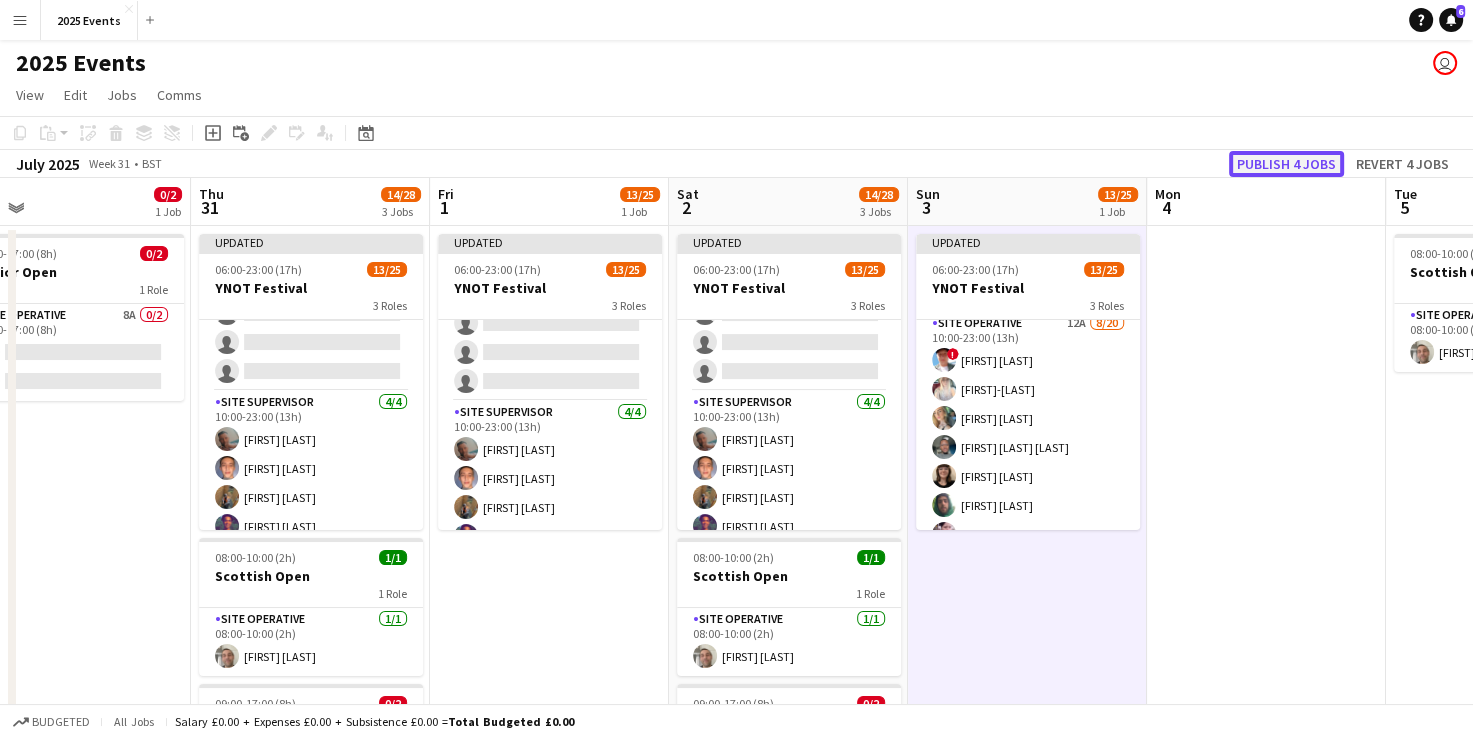 click on "Publish 4 jobs" 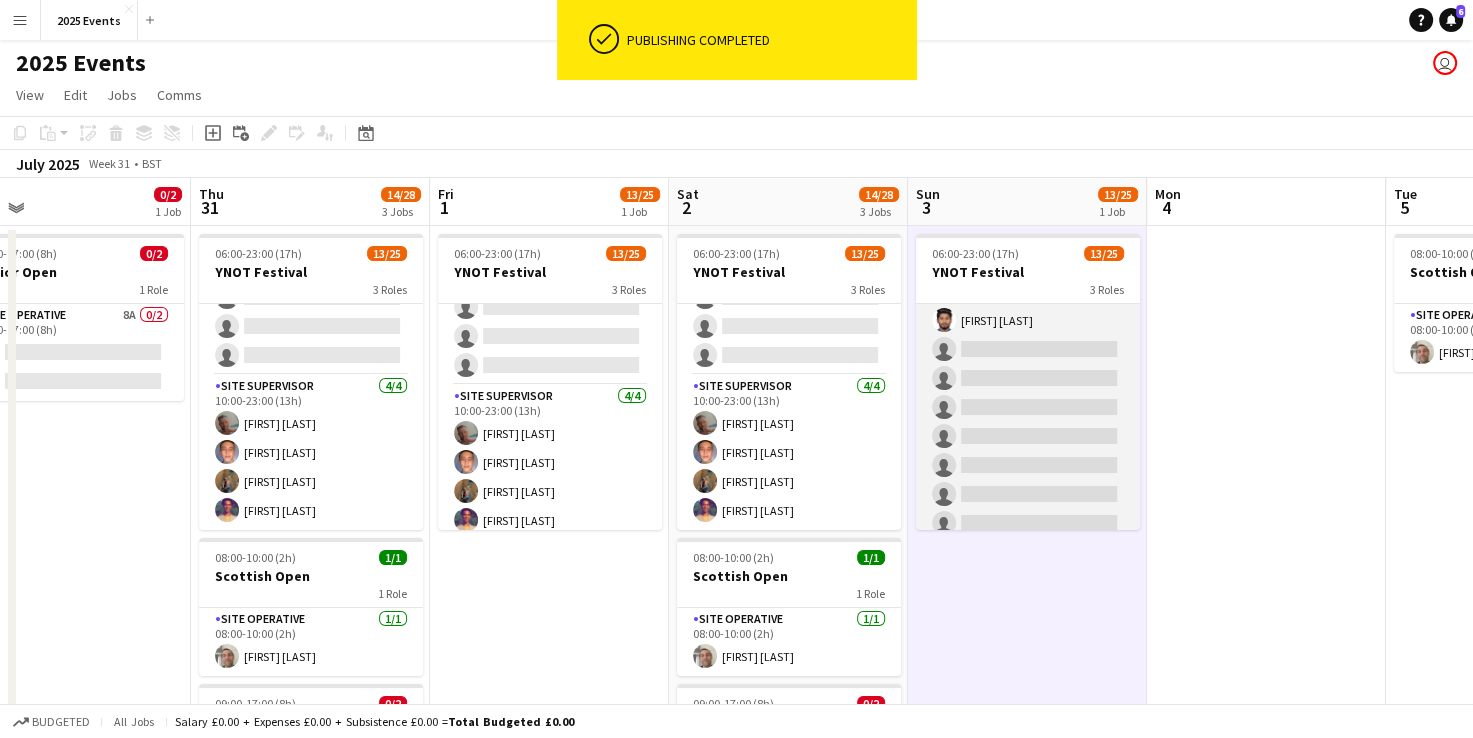 scroll, scrollTop: 304, scrollLeft: 0, axis: vertical 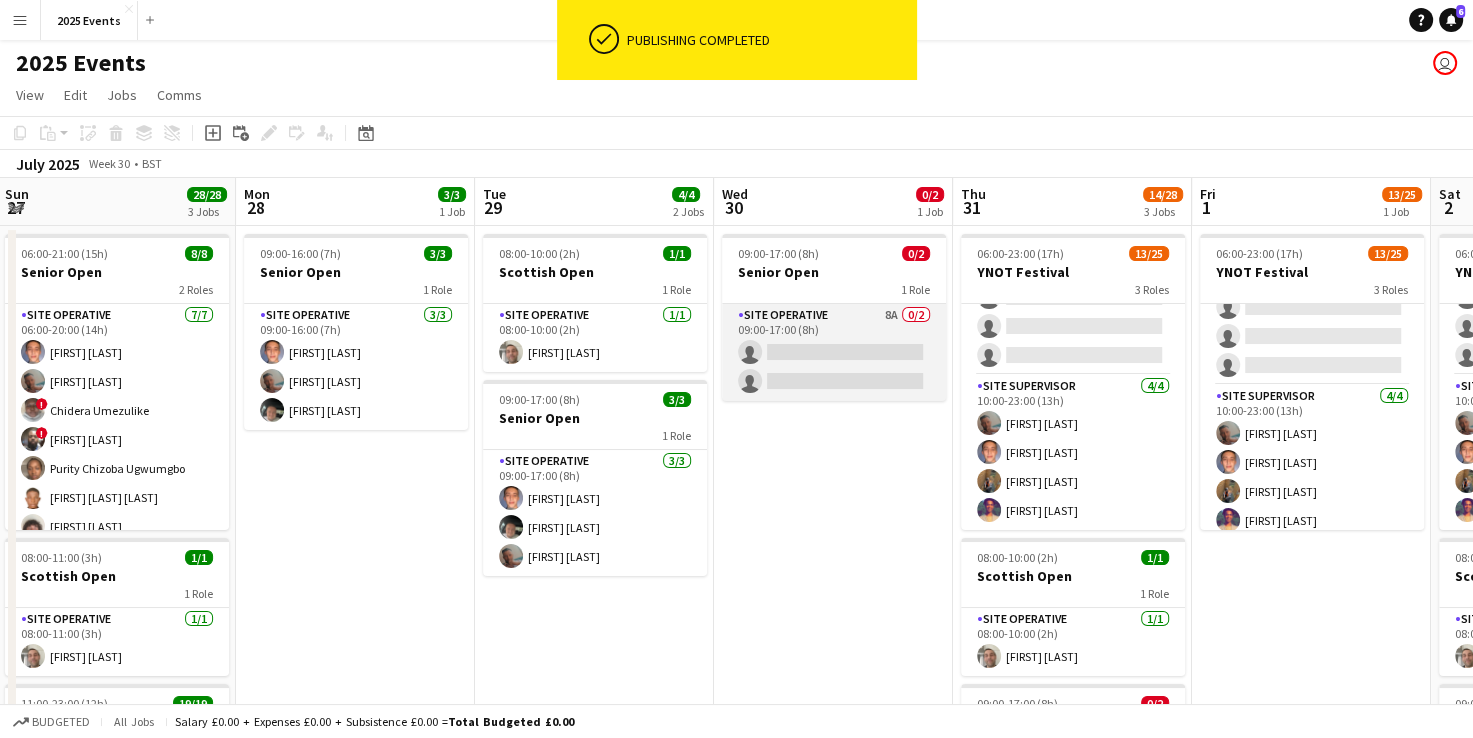 click on "Site Operative   8A   0/2   09:00-17:00 (8h)
single-neutral-actions
single-neutral-actions" at bounding box center [834, 352] 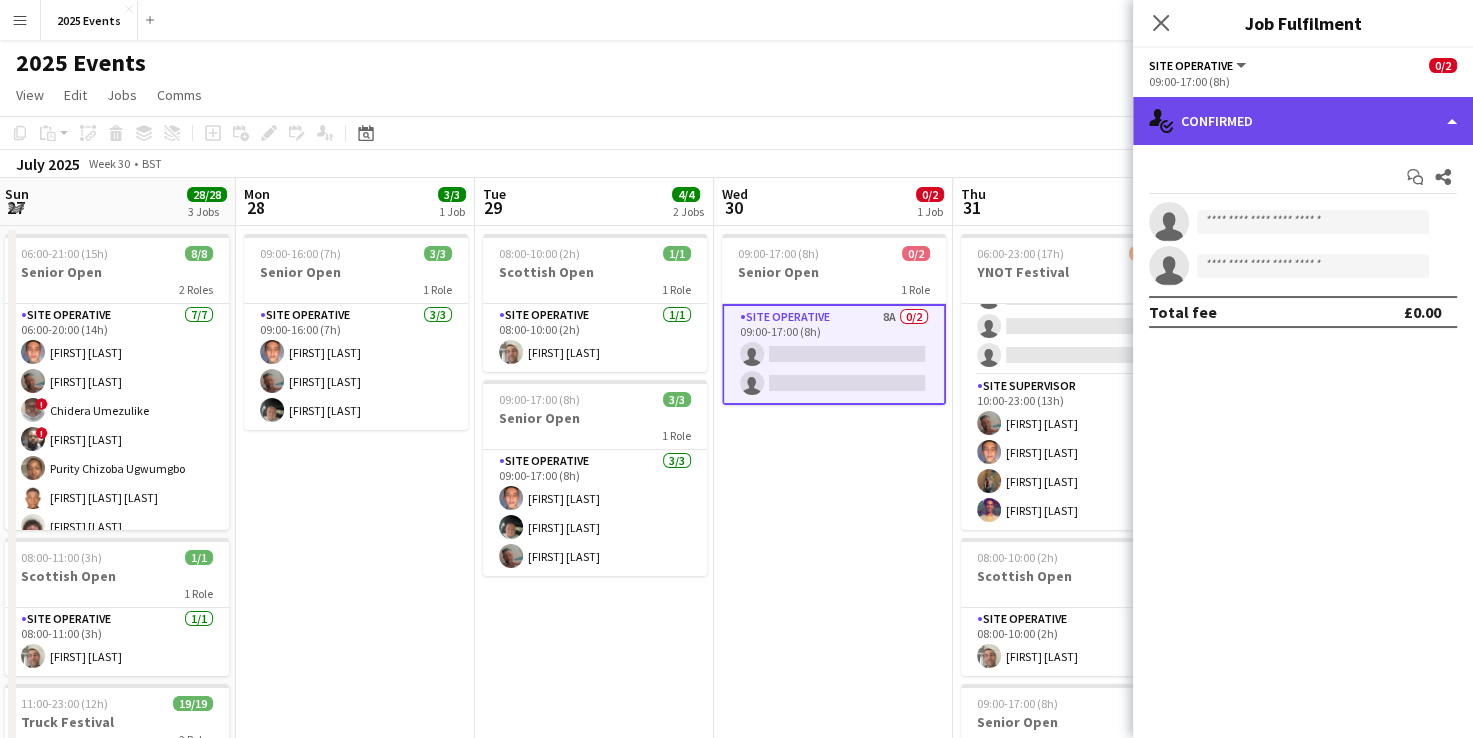 click on "single-neutral-actions-check-2
Confirmed" 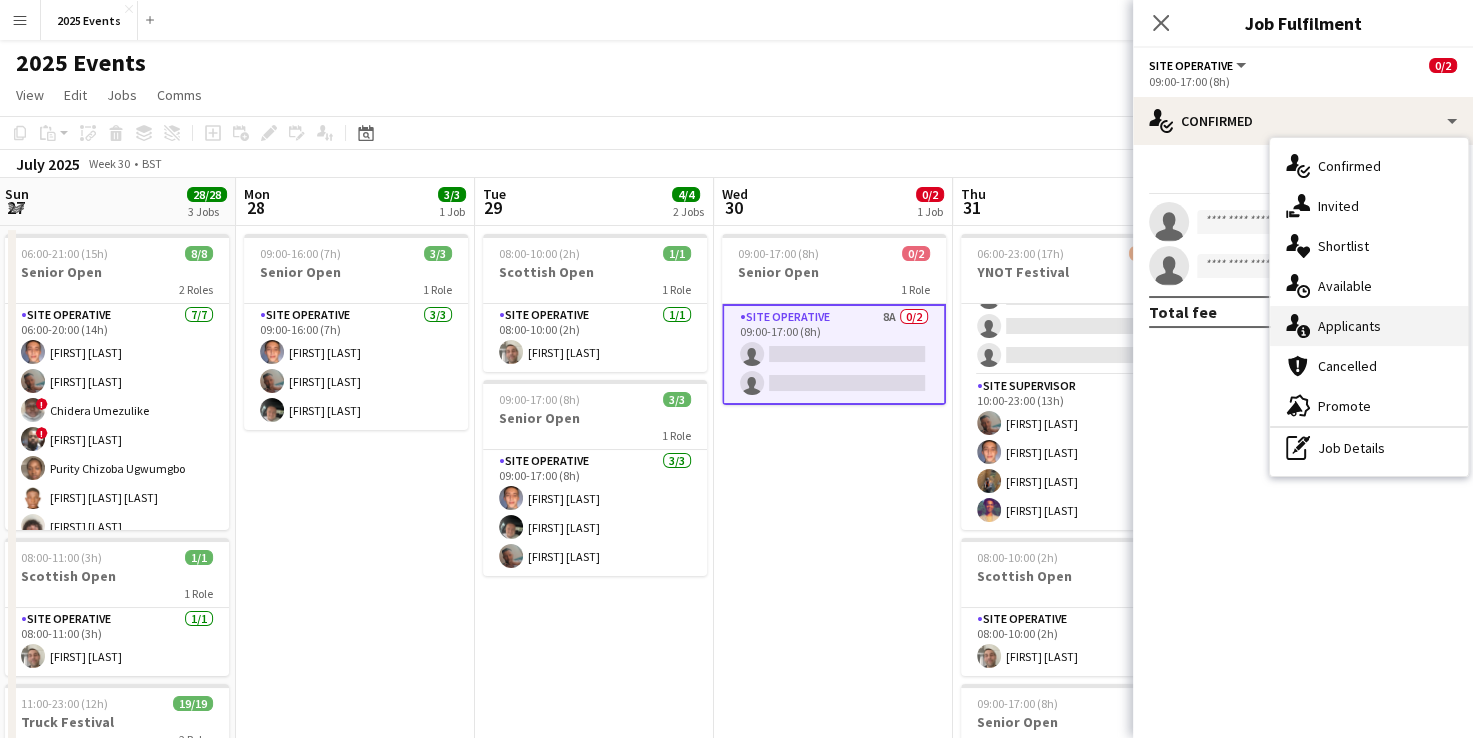 click on "single-neutral-actions-information
Applicants" at bounding box center [1369, 326] 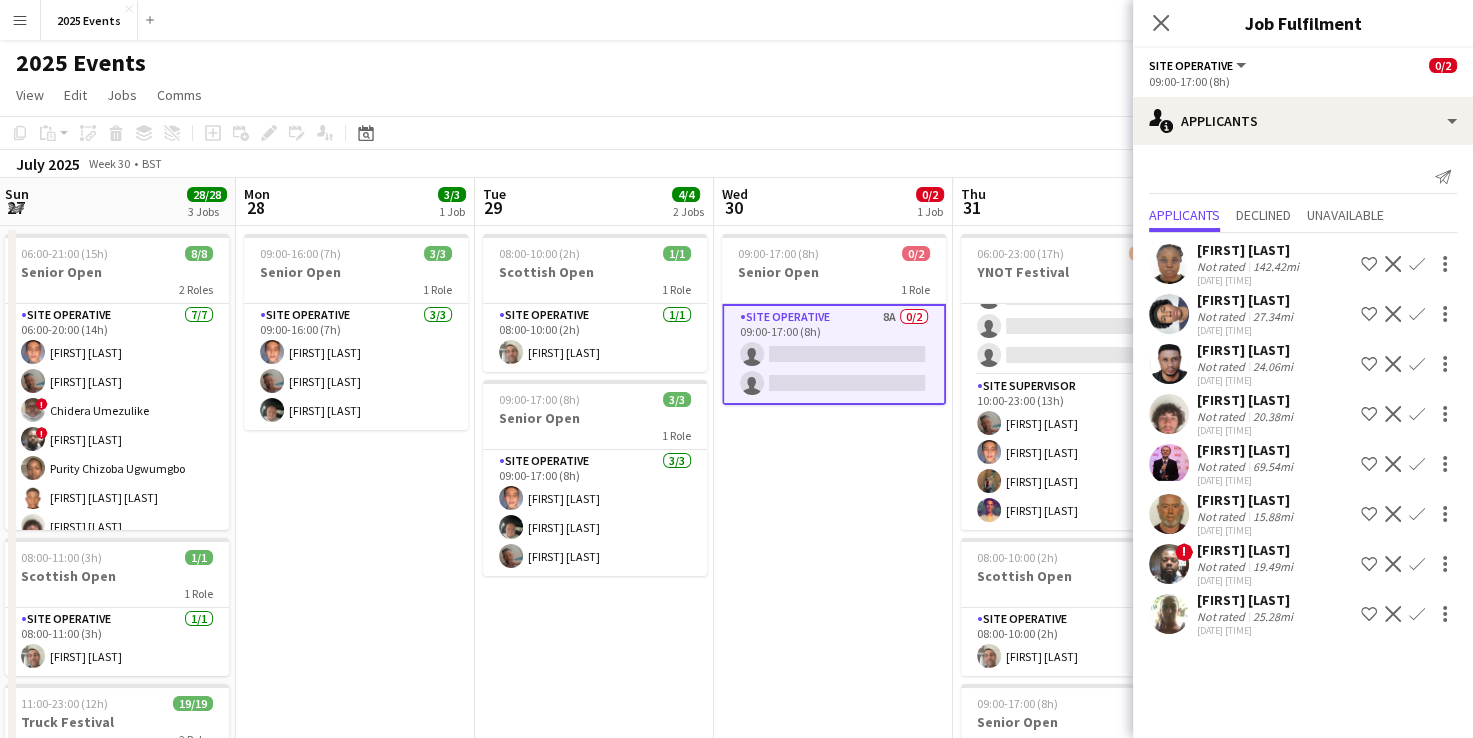 click on "09:00-17:00 (8h)    0/2   Senior Open   1 Role   Site Operative   8A   0/2   09:00-17:00 (8h)
single-neutral-actions
single-neutral-actions" at bounding box center [833, 624] 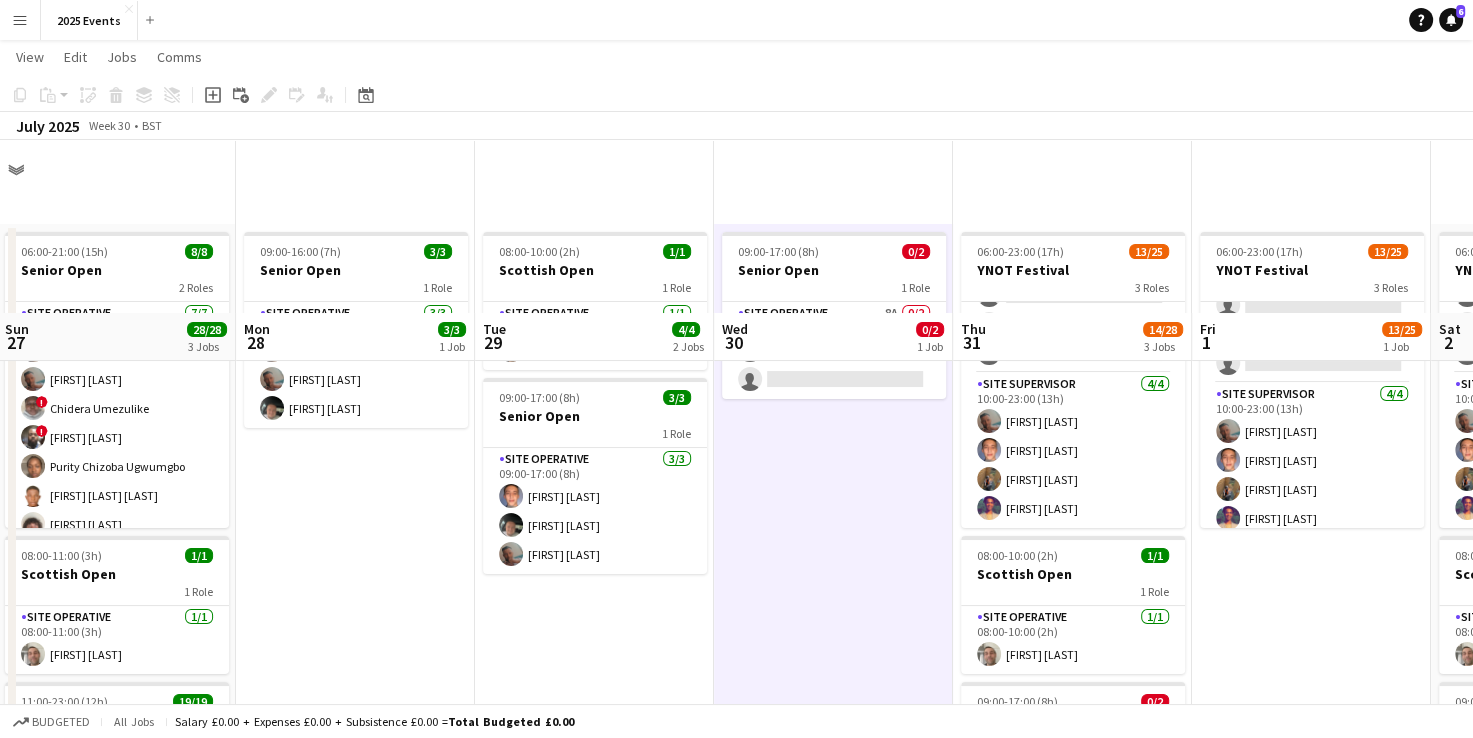 scroll, scrollTop: 176, scrollLeft: 0, axis: vertical 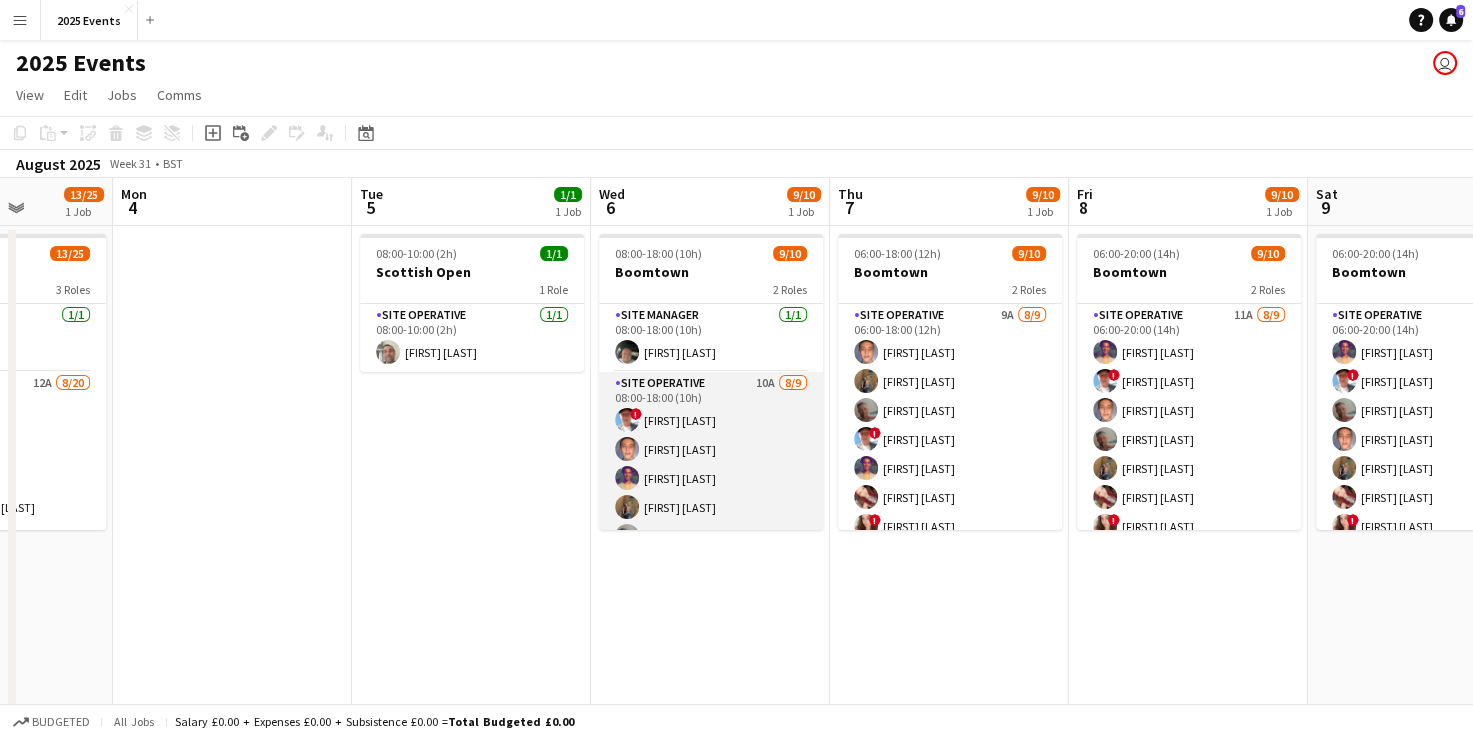 click on "Site Operative   10A   8/9   08:00-18:00 (10h)
! [FIRST] [LAST] [FIRST] [LAST] [FIRST] [LAST] [FIRST] [LAST] [FIRST] [LAST] ! [FIRST] [LAST] [FIRST] [LAST]
single-neutral-actions" at bounding box center [711, 522] 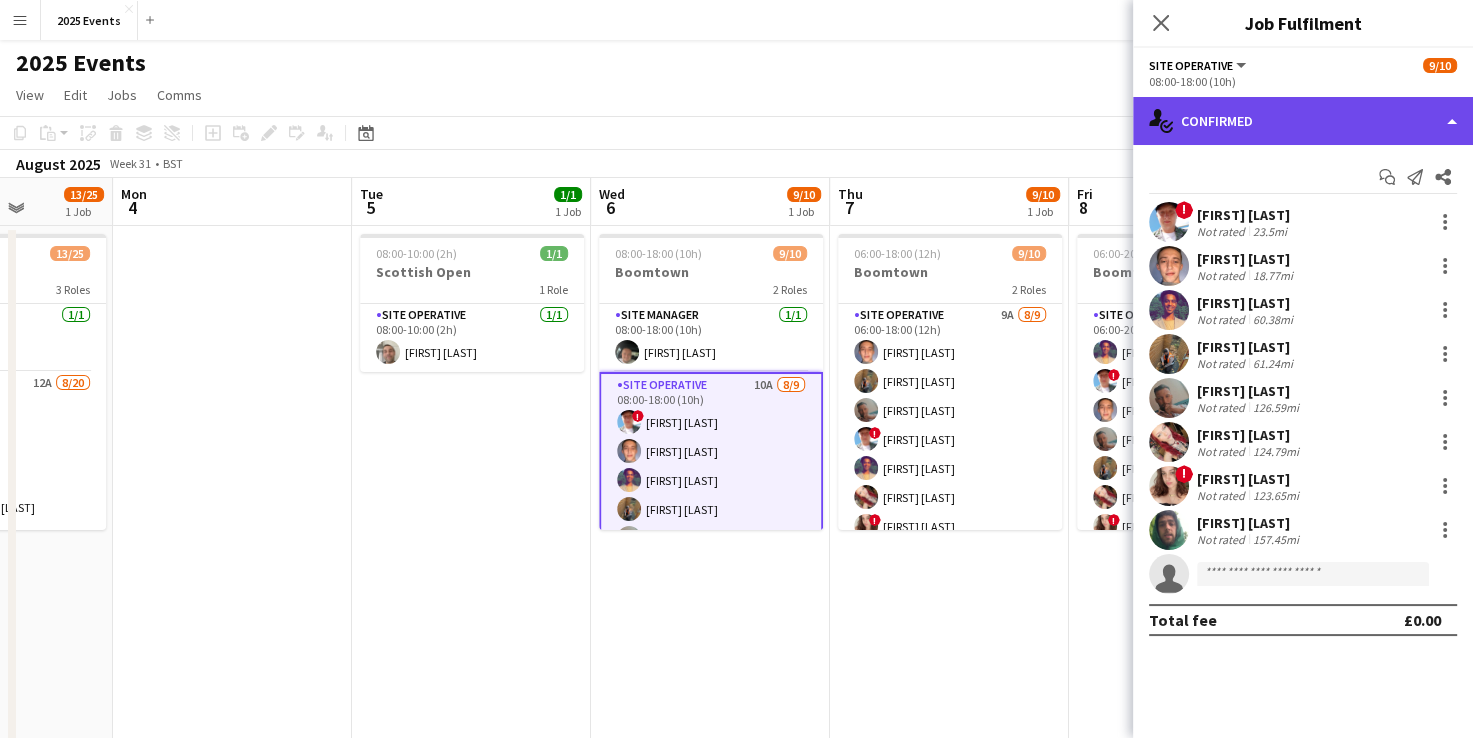 click on "single-neutral-actions-check-2
Confirmed" 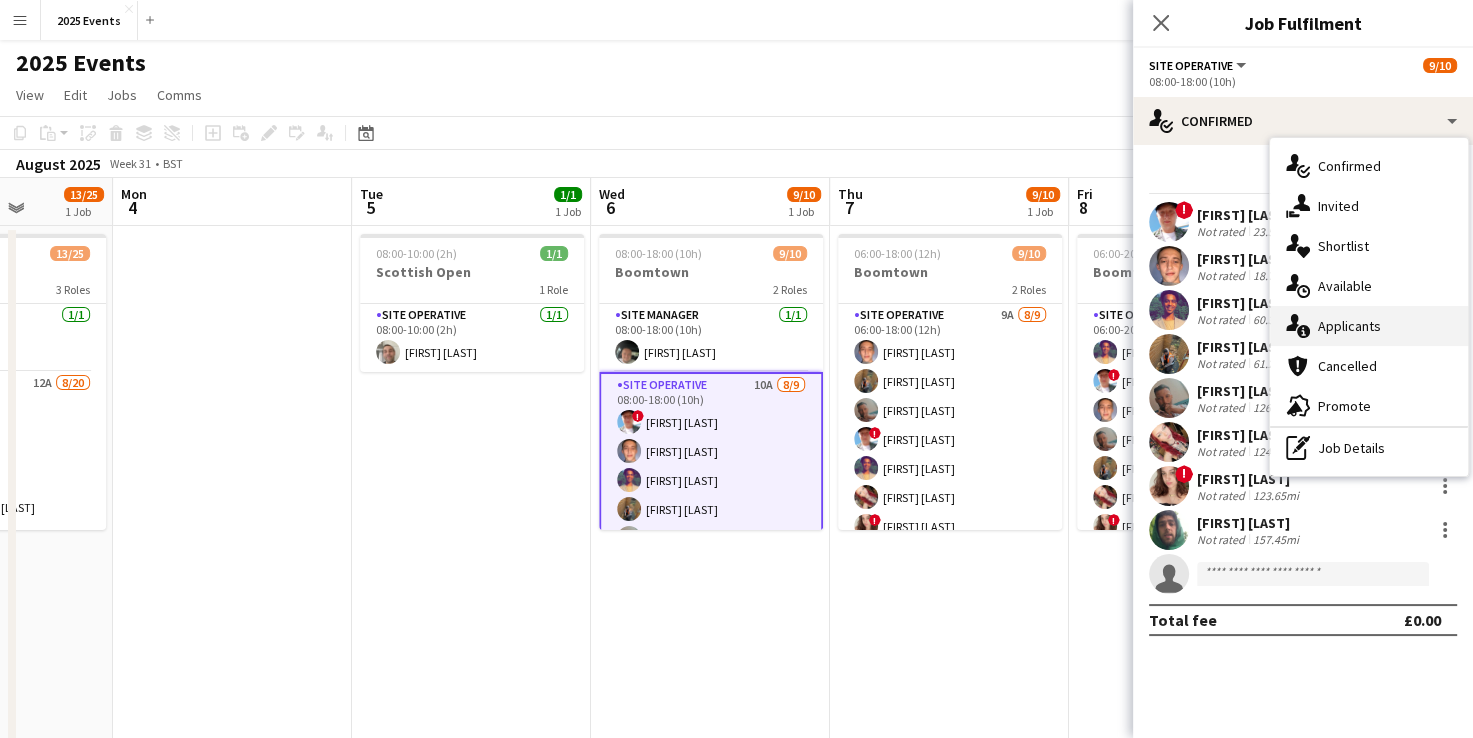 click on "single-neutral-actions-information
Applicants" at bounding box center [1369, 326] 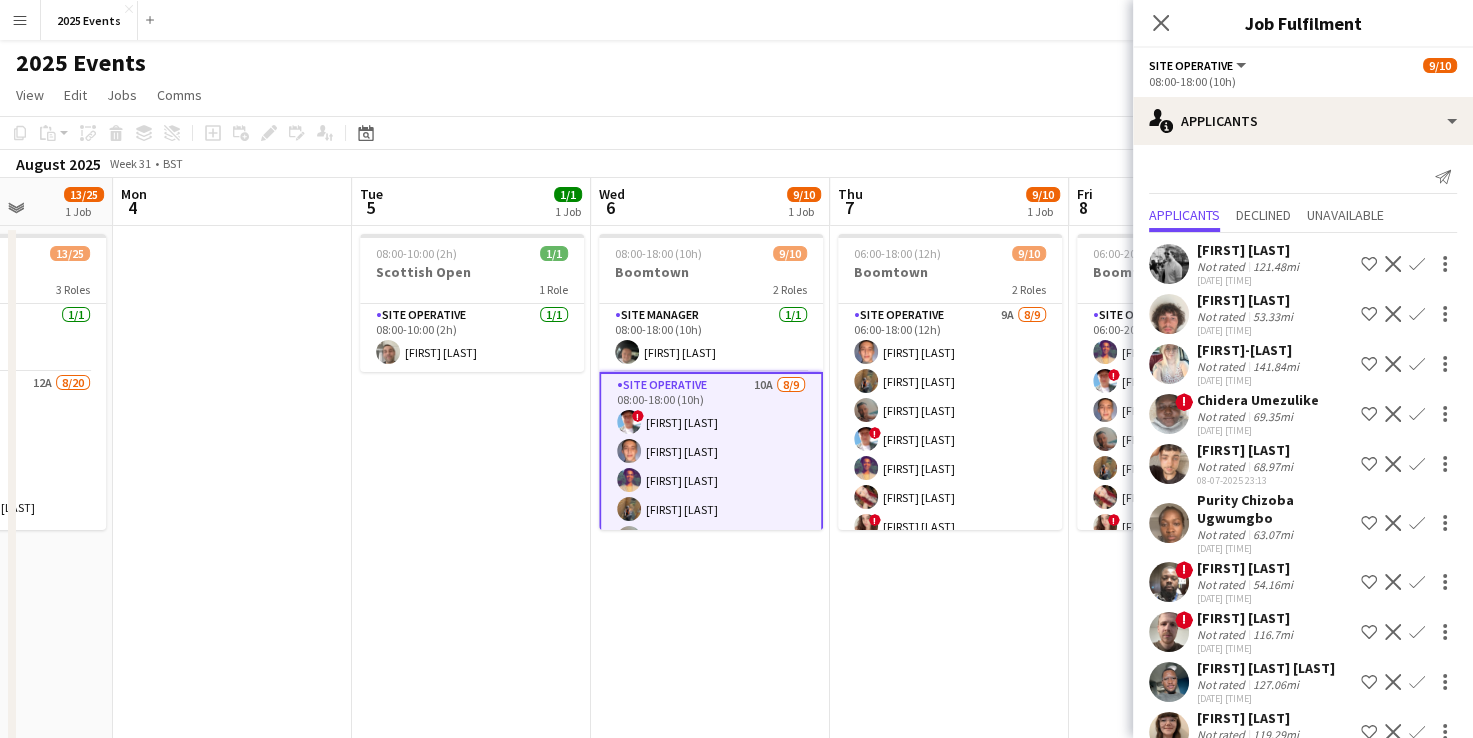 scroll, scrollTop: 54, scrollLeft: 0, axis: vertical 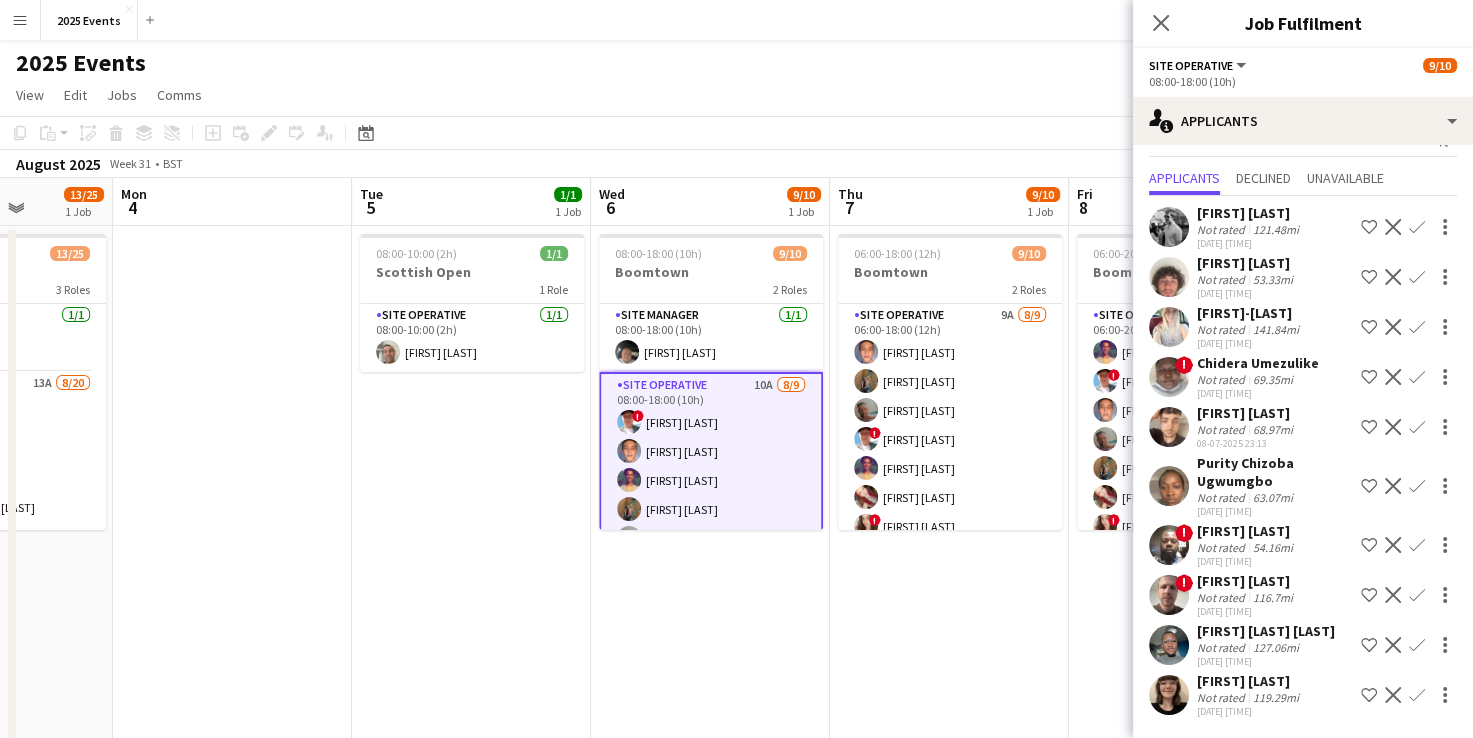 click on "06:00-18:00 (12h)    9/10   Boomtown   2 Roles   Site Operative   9A   8/9   06:00-18:00 (12h)
[FIRST] [LAST] [FIRST] [LAST] [FIRST] [LAST] ! [FIRST] [LAST] [FIRST] [LAST] [FIRST] [LAST] ! [FIRST] [LAST] [FIRST] [LAST]
single-neutral-actions
Site Manager   1/1   08:00-18:00 (10h)
[FIRST] [LAST]" at bounding box center [949, 624] 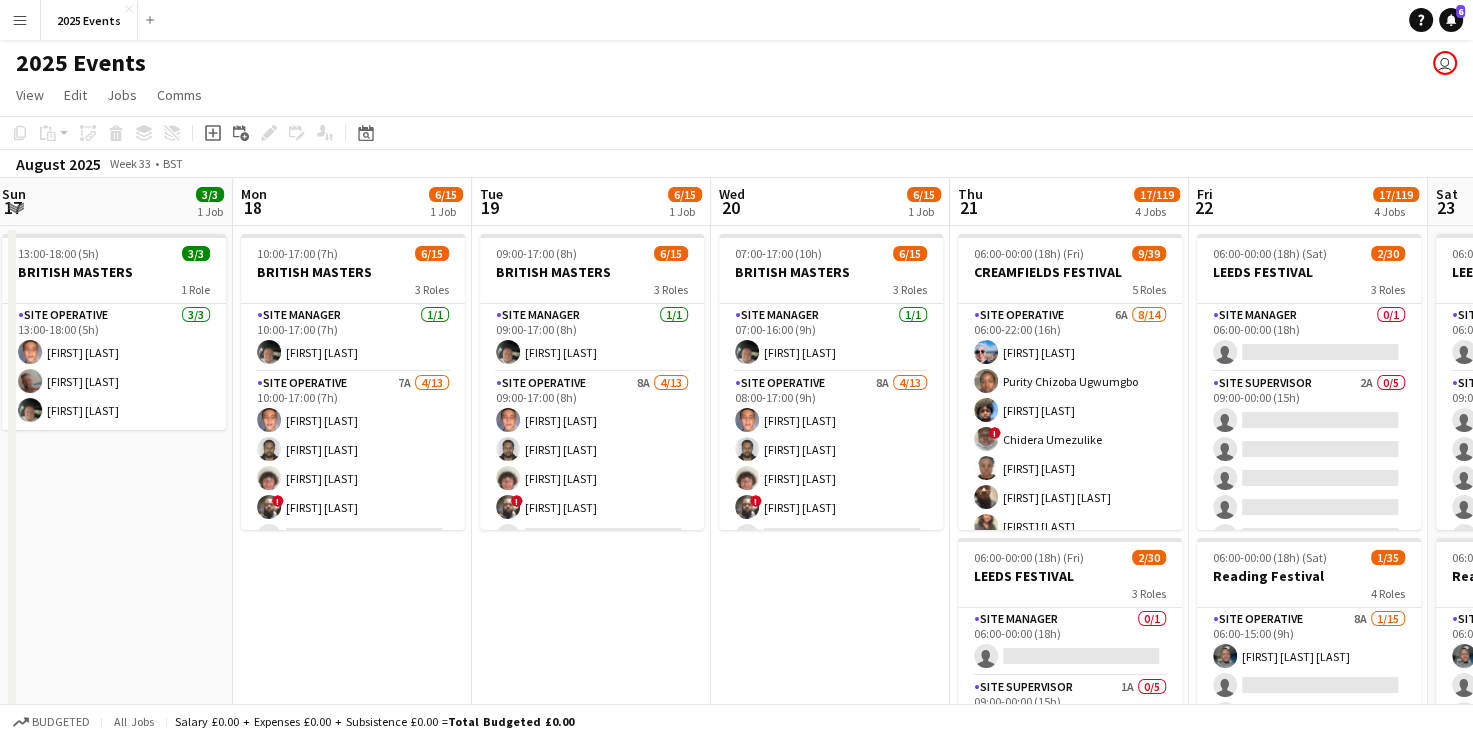scroll, scrollTop: 0, scrollLeft: 722, axis: horizontal 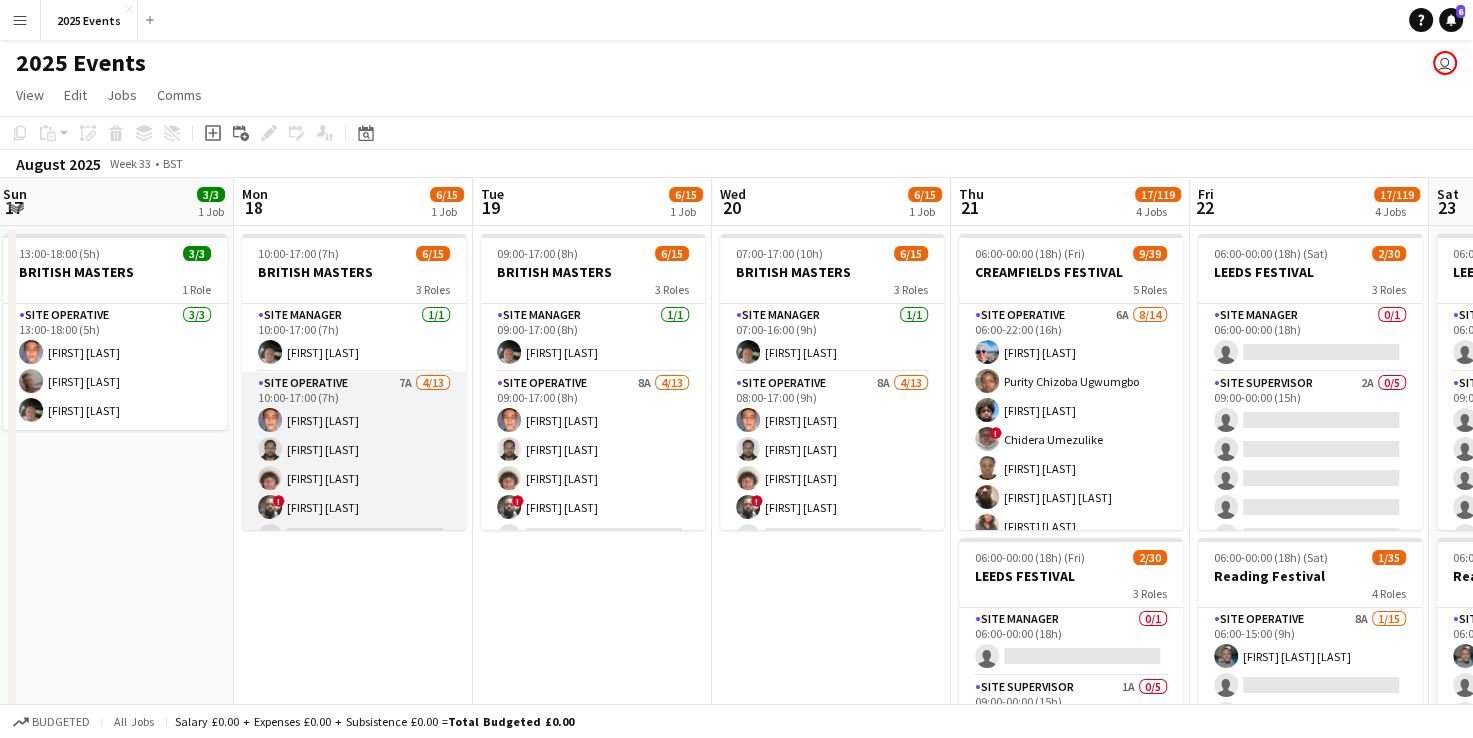 click on "Site Operative   7A   4/13   10:00-17:00 (7h)
[FIRST] [LAST] [FIRST] [LAST] [FIRST] [LAST] ! [FIRST] [LAST]
single-neutral-actions
single-neutral-actions
single-neutral-actions
single-neutral-actions
single-neutral-actions
single-neutral-actions
single-neutral-actions
single-neutral-actions
single-neutral-actions
single-neutral-actions" at bounding box center (354, 580) 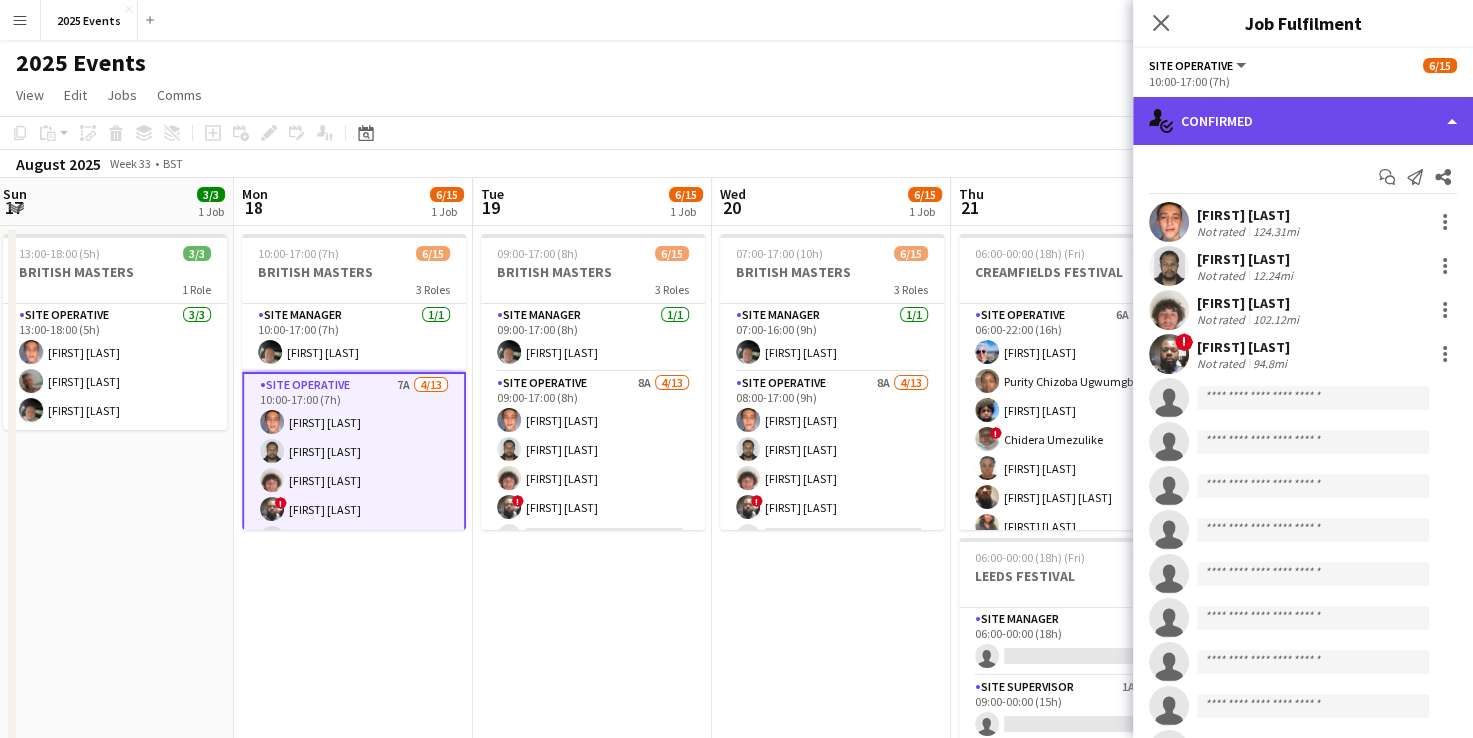 click on "single-neutral-actions-check-2
Confirmed" 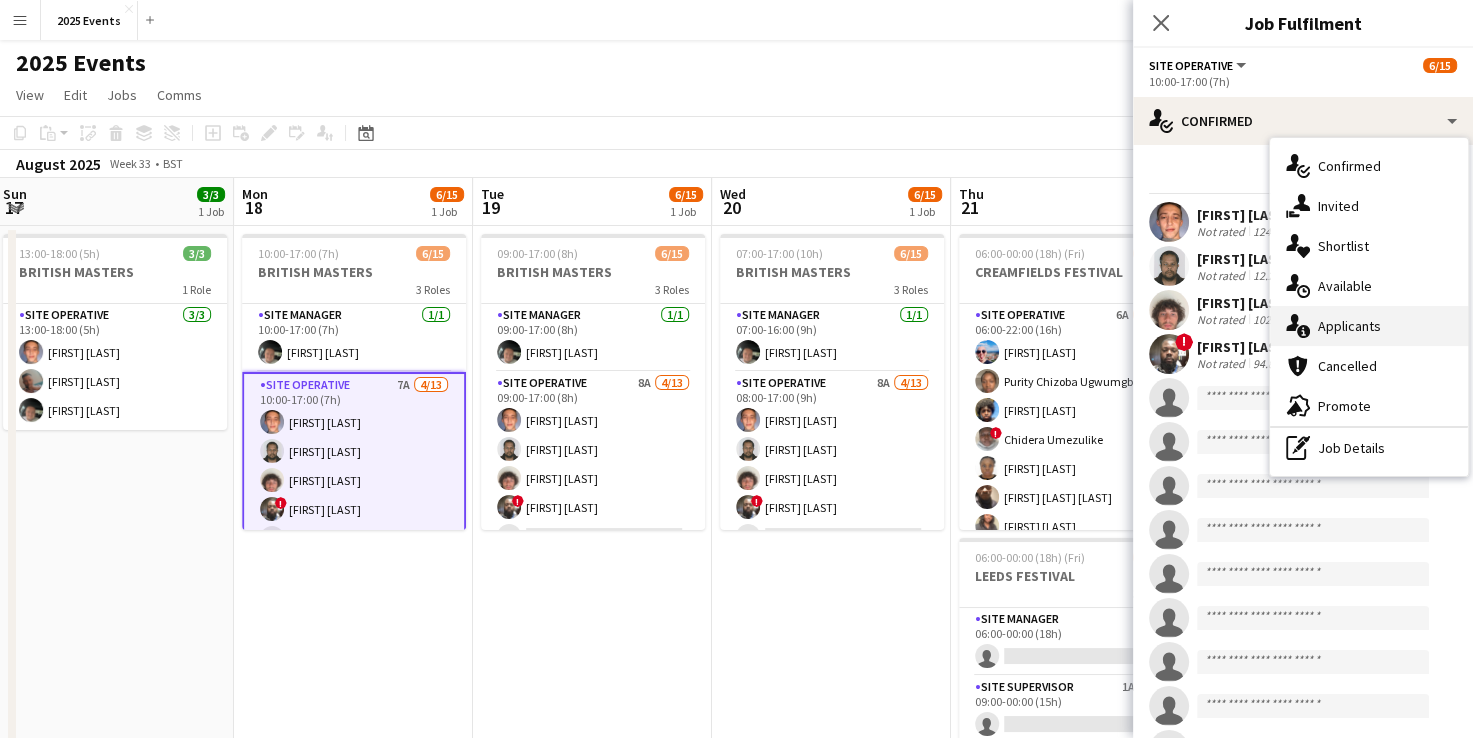 click on "single-neutral-actions-information
Applicants" at bounding box center (1369, 326) 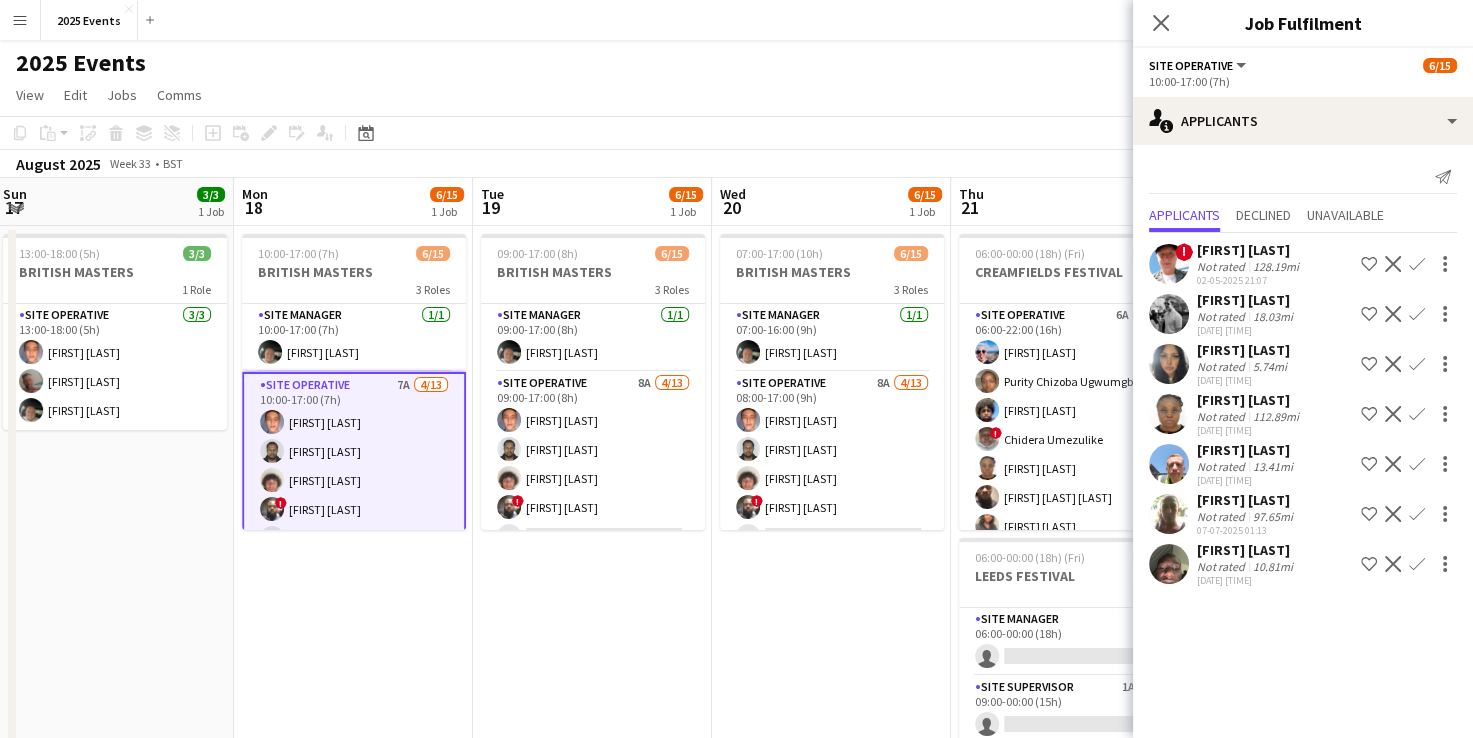 click on "Confirm" at bounding box center (1417, 464) 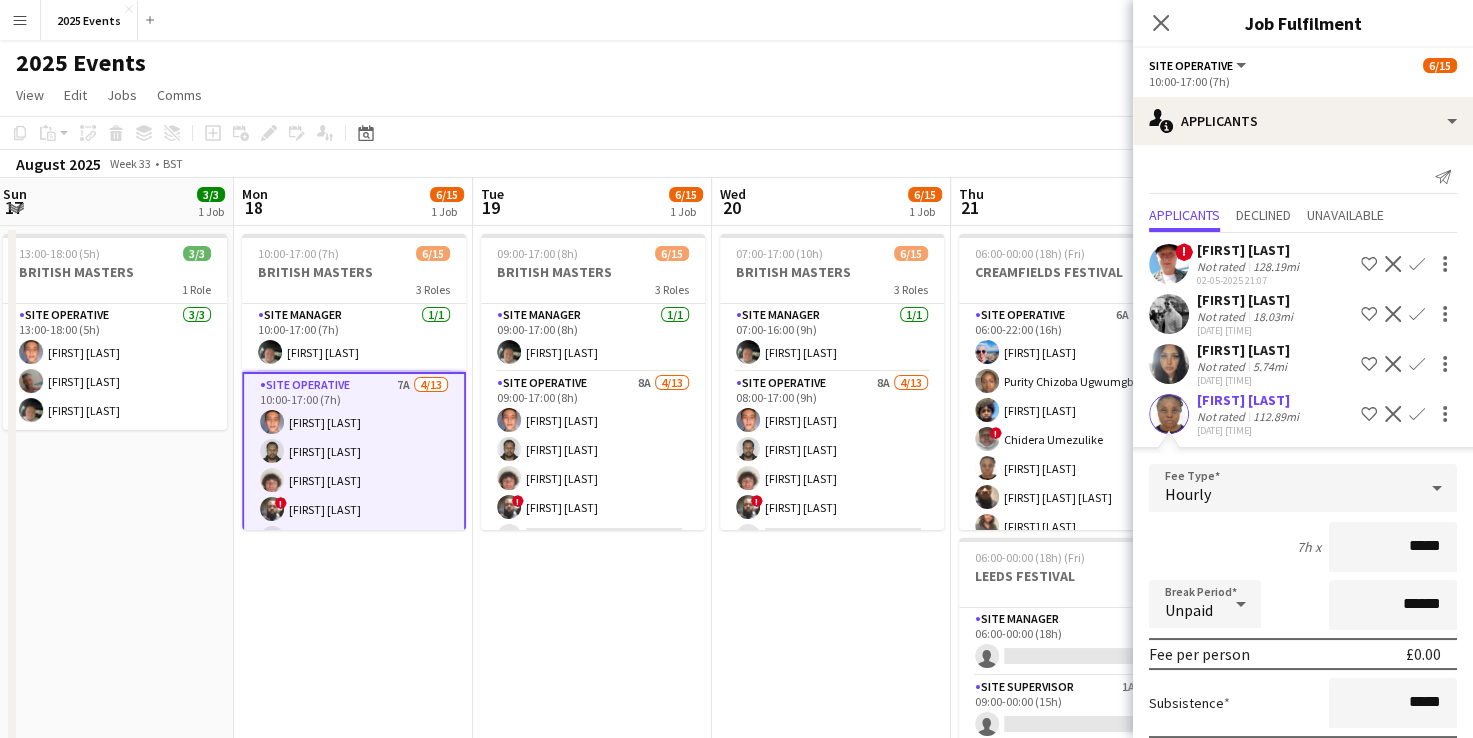 scroll, scrollTop: 280, scrollLeft: 0, axis: vertical 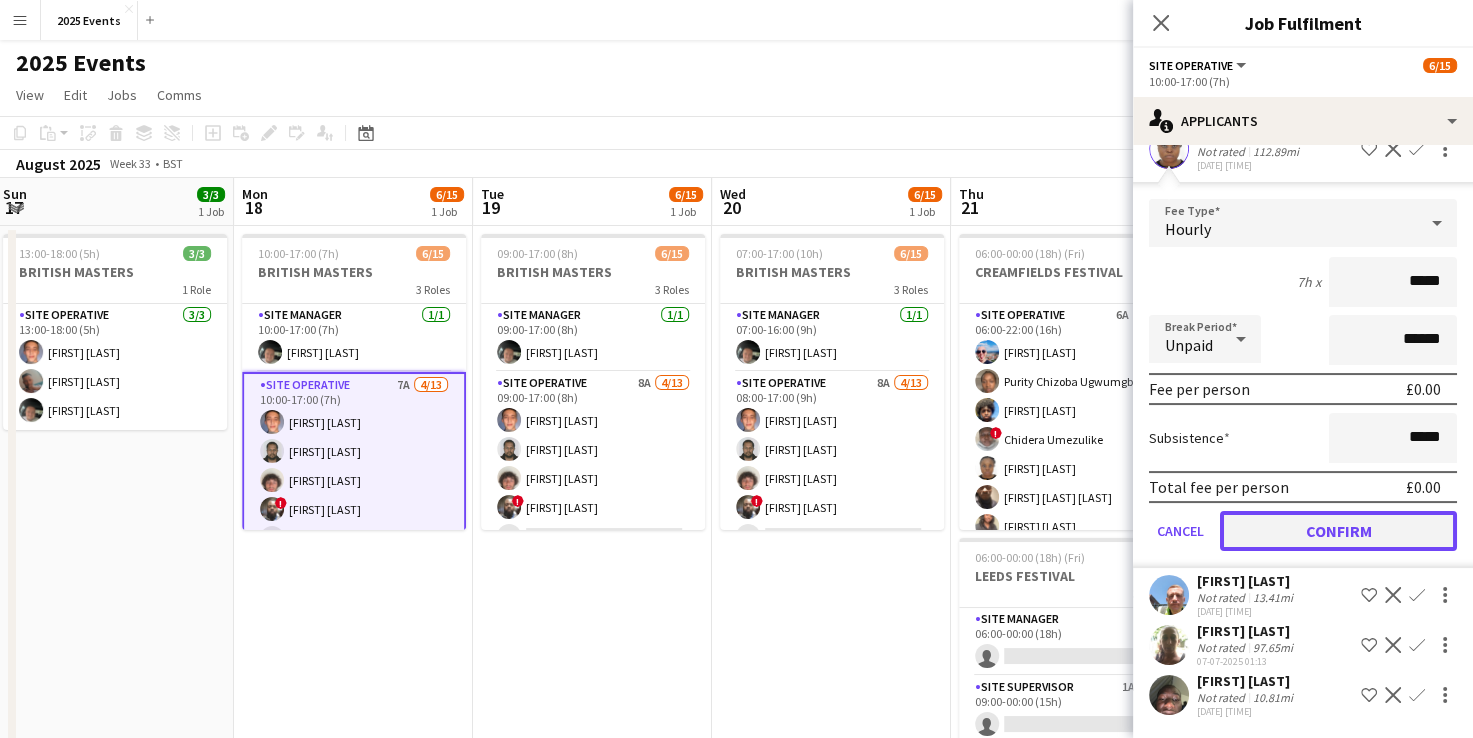 click on "Confirm" 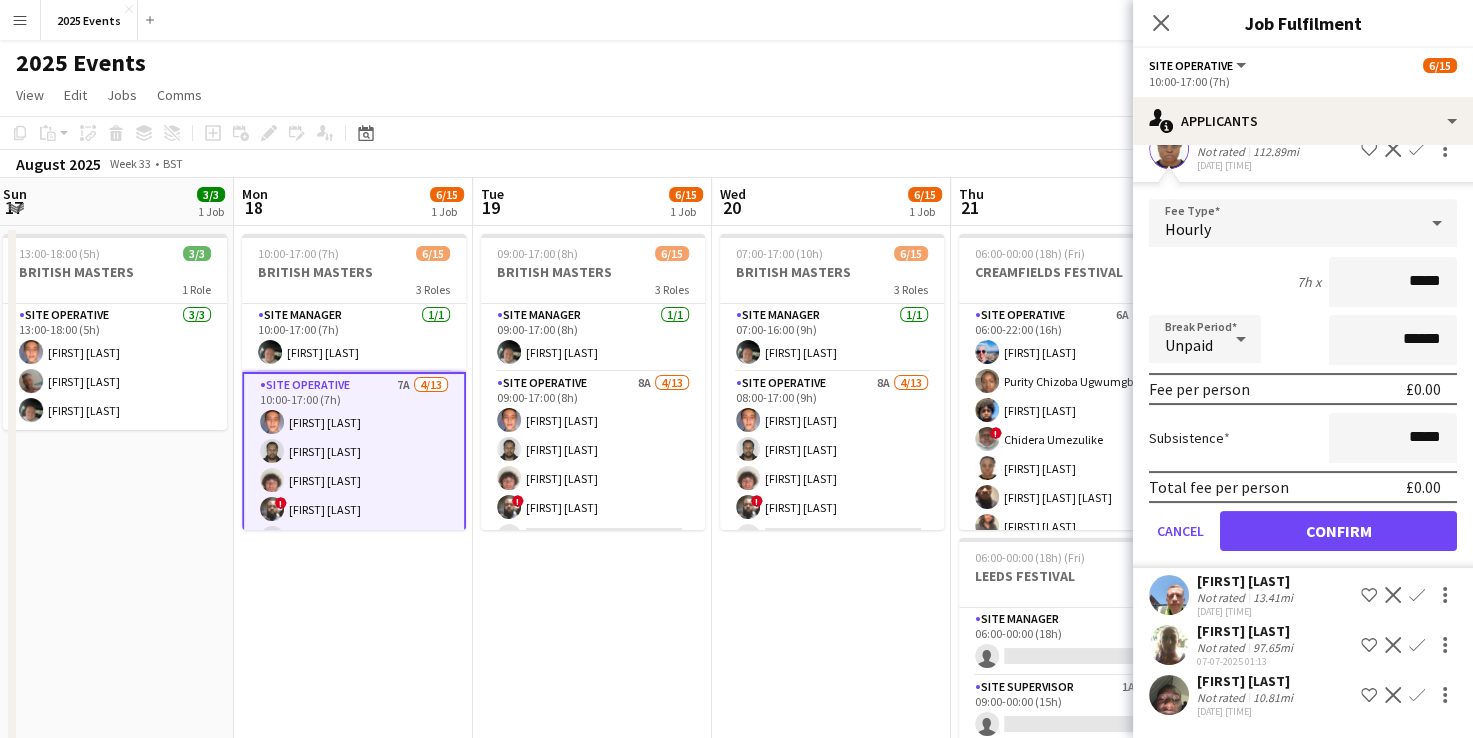 scroll, scrollTop: 0, scrollLeft: 0, axis: both 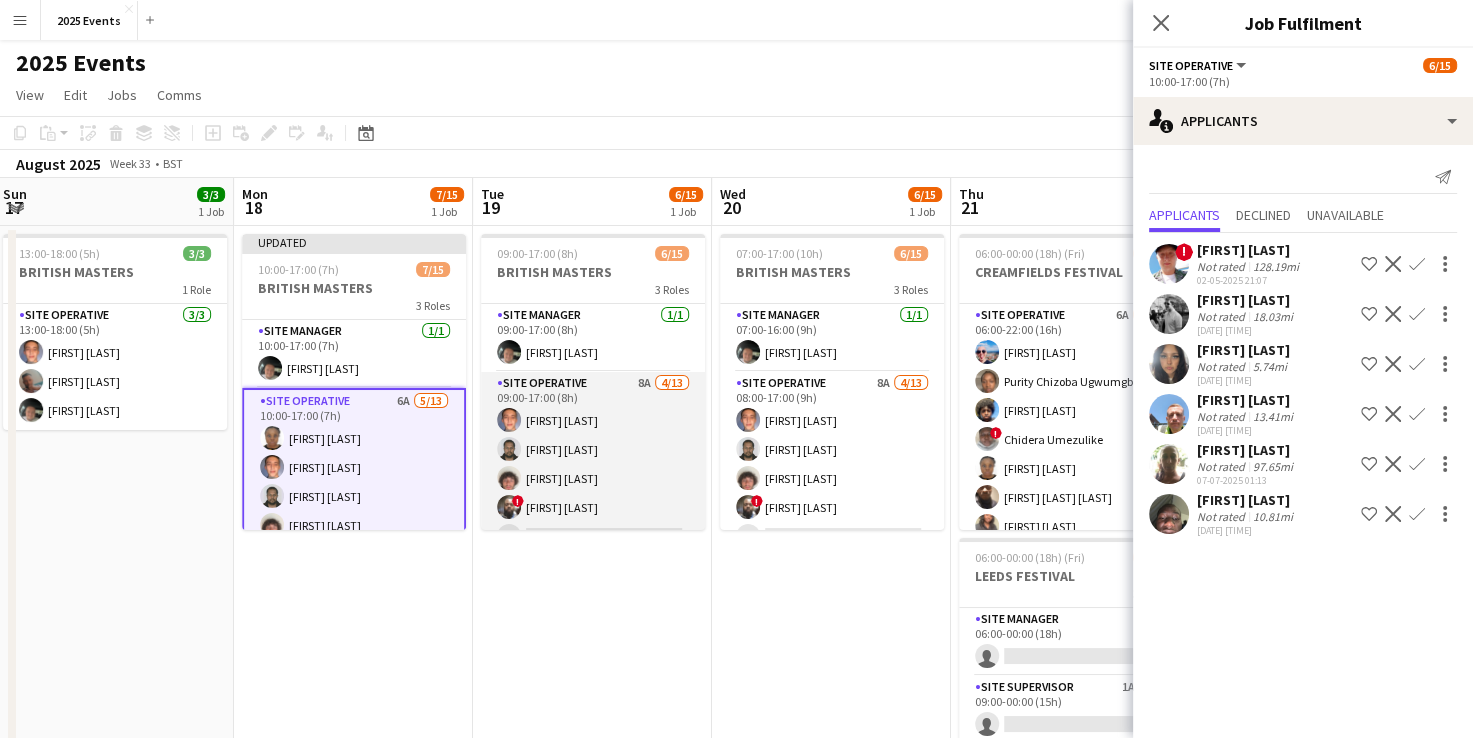 click on "Site Operative   8A   4/13   09:00-17:00 (8h)
[FIRST] [LAST] [FIRST] [LAST] [FIRST] [LAST] ! [FIRST] [LAST]
single-neutral-actions
single-neutral-actions
single-neutral-actions
single-neutral-actions
single-neutral-actions
single-neutral-actions
single-neutral-actions
single-neutral-actions
single-neutral-actions" at bounding box center [593, 580] 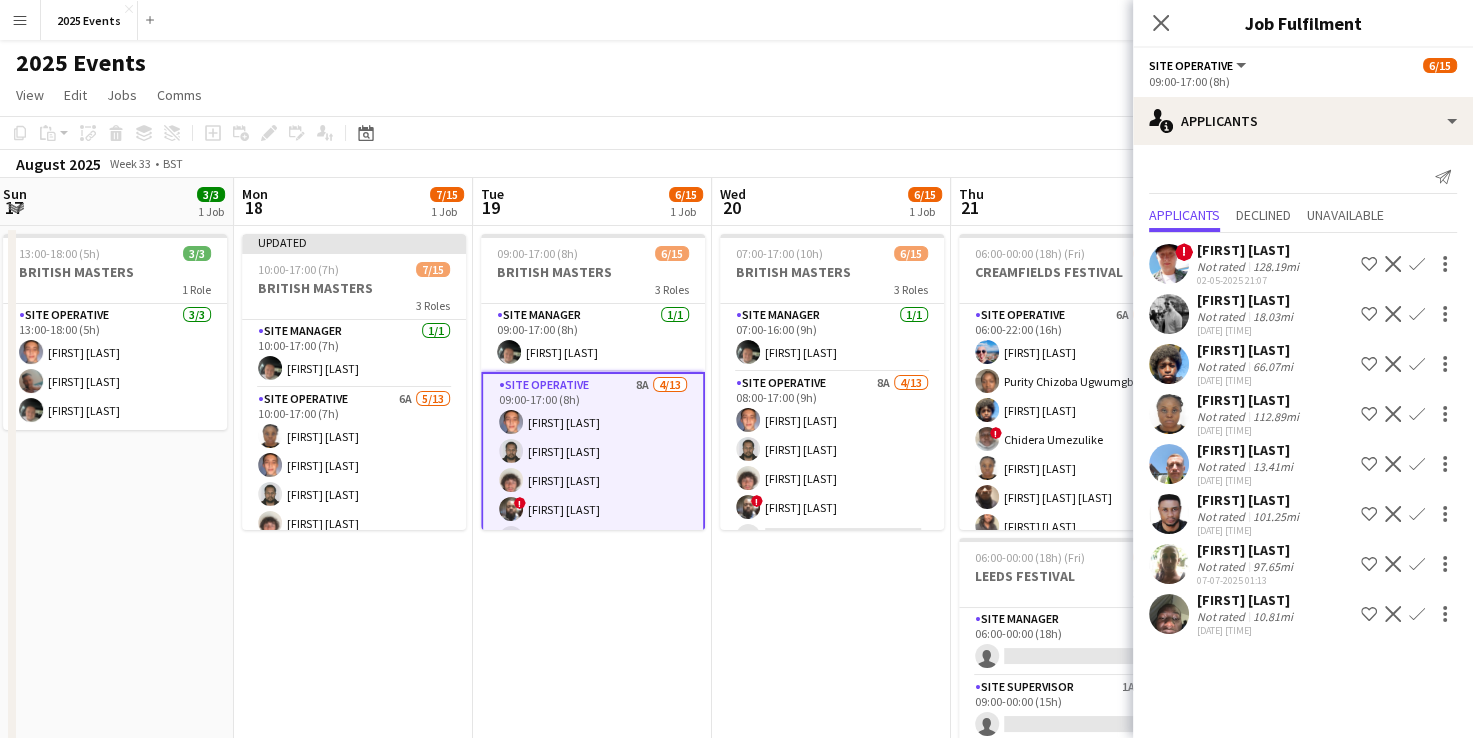 click on "Confirm" at bounding box center (1417, 464) 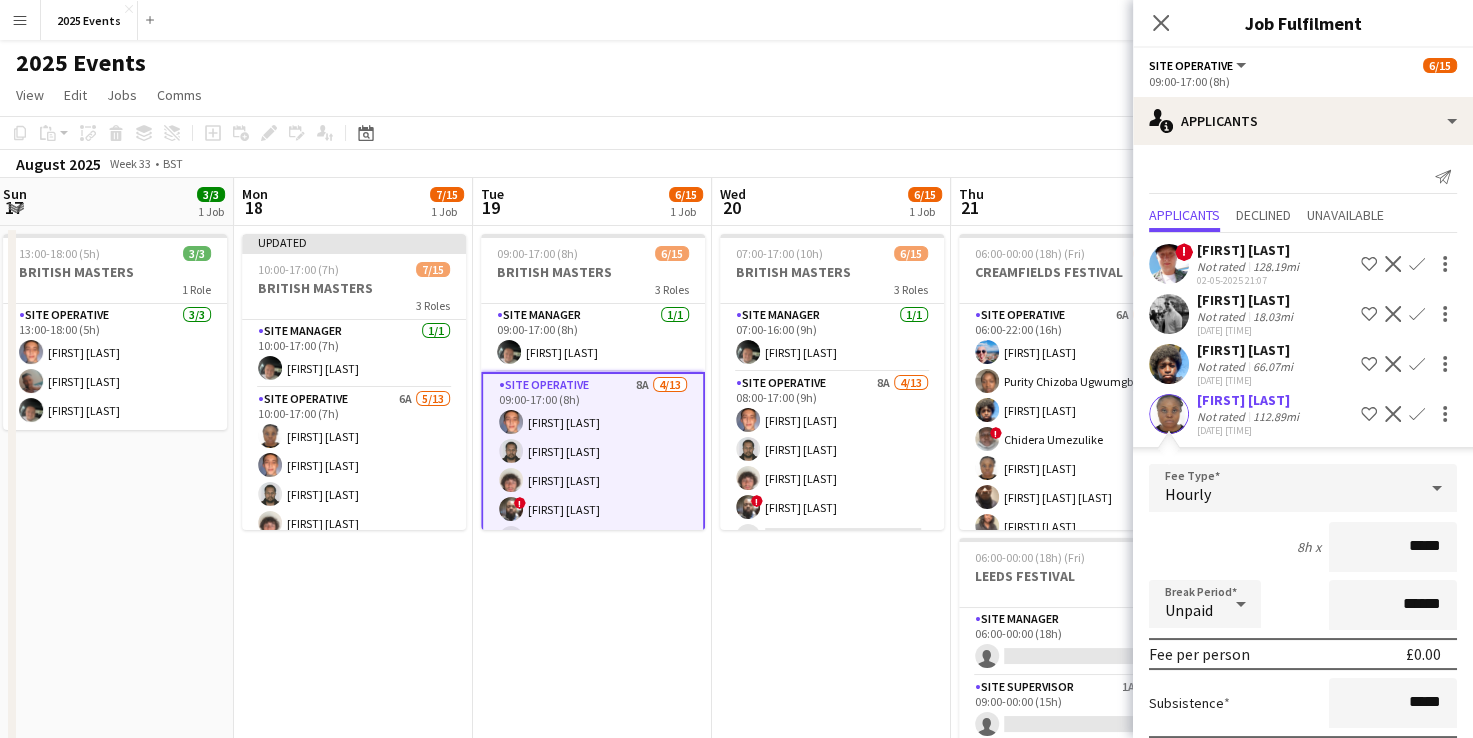 scroll, scrollTop: 250, scrollLeft: 0, axis: vertical 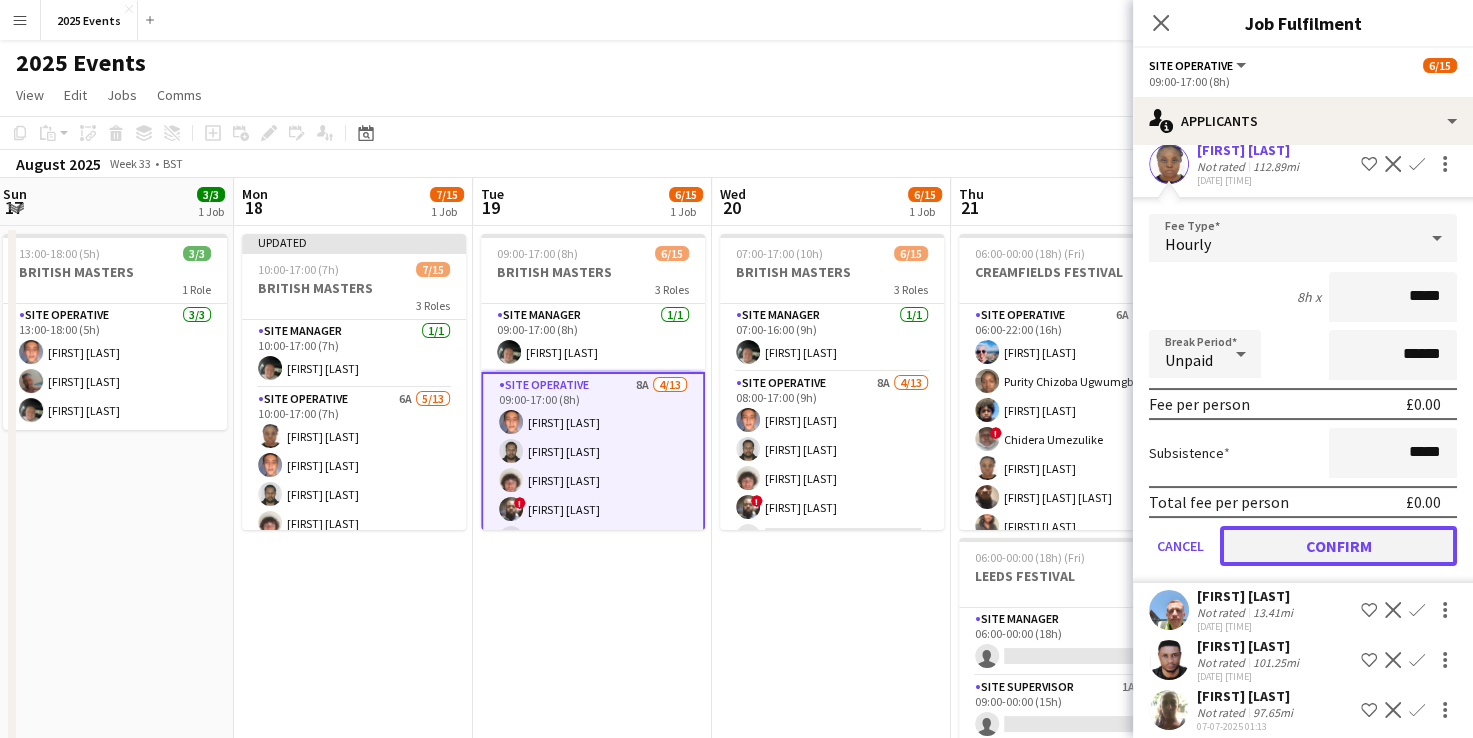 click on "Confirm" 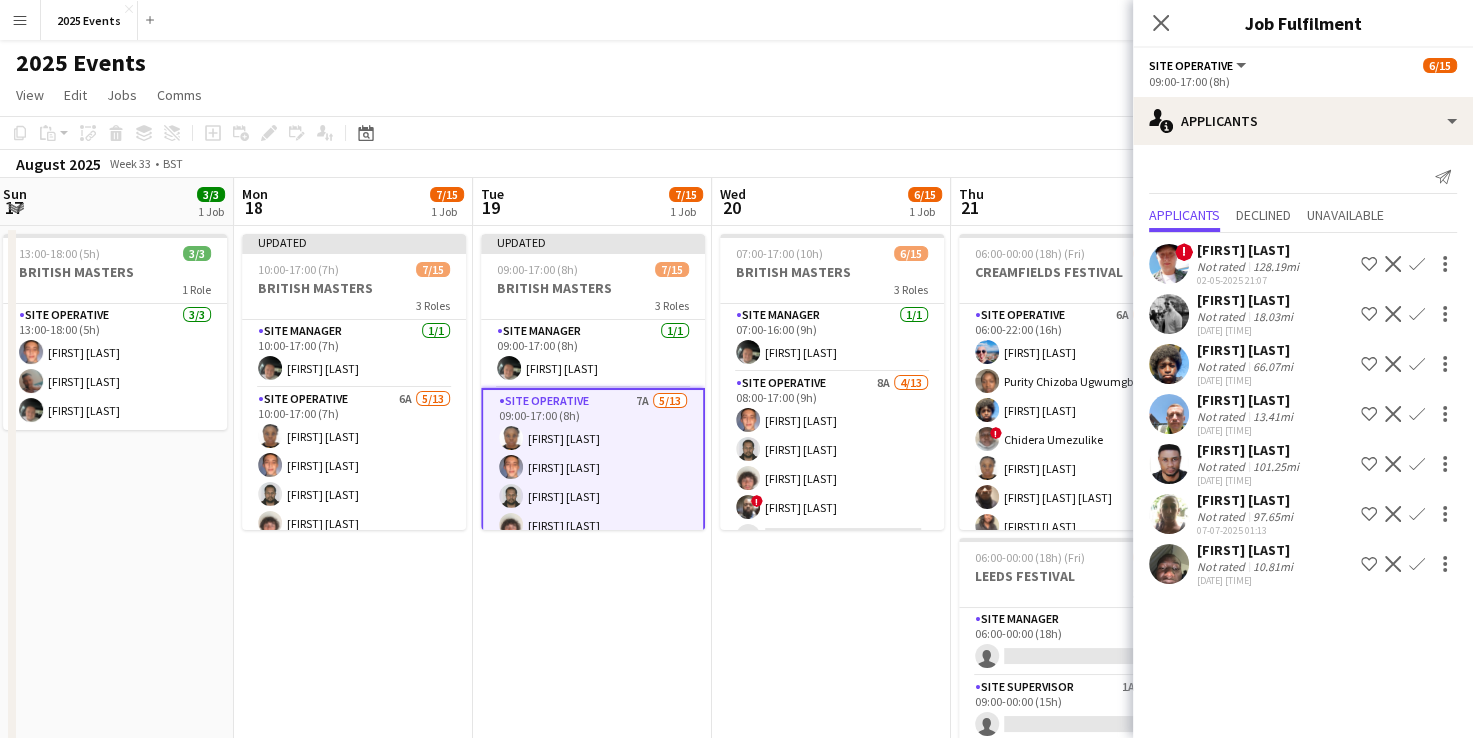 scroll, scrollTop: 0, scrollLeft: 0, axis: both 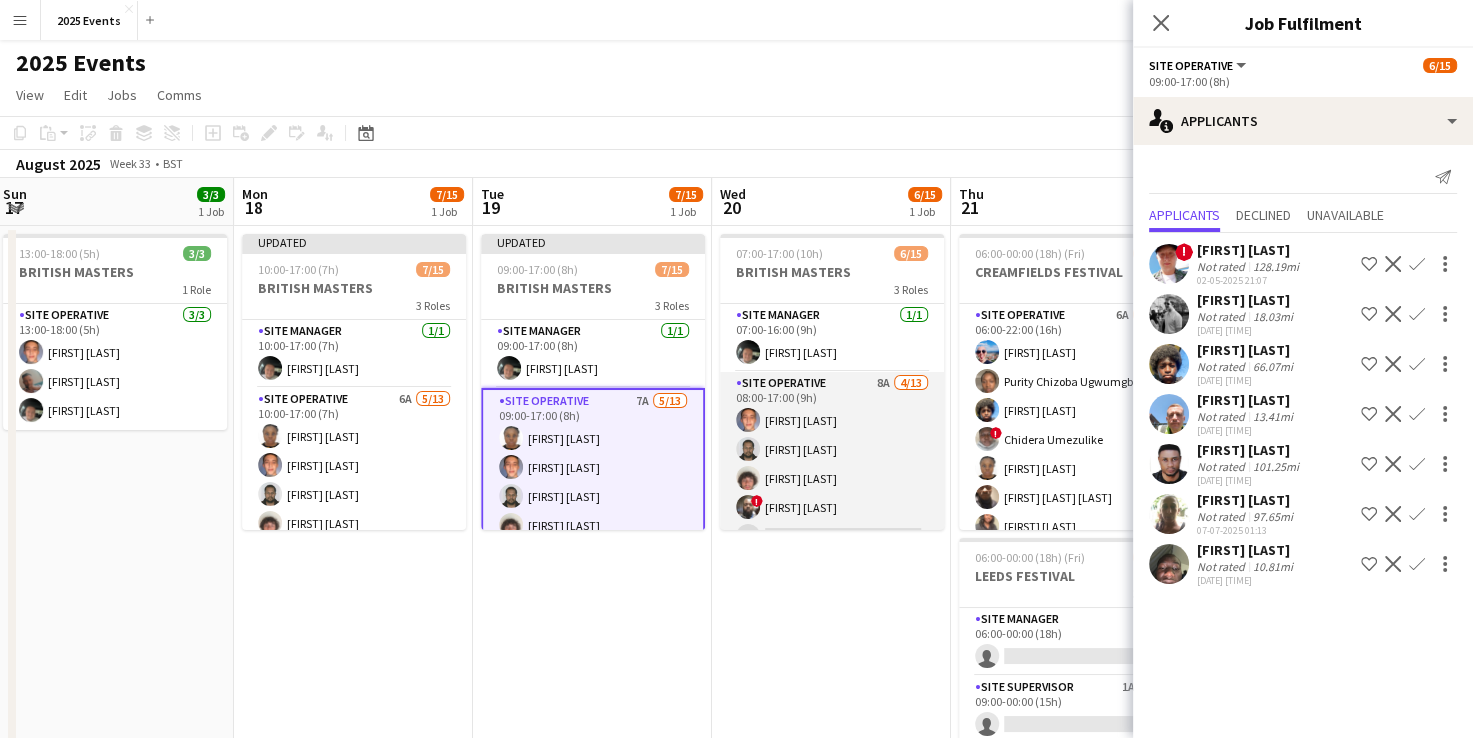 click on "Site Operative   8A   4/13   08:00-17:00 (9h)
[FIRST] [LAST] [FIRST] [LAST] [FIRST] [LAST] ! [FIRST] [LAST]
single-neutral-actions
single-neutral-actions
single-neutral-actions
single-neutral-actions
single-neutral-actions
single-neutral-actions
single-neutral-actions
single-neutral-actions
single-neutral-actions" at bounding box center [832, 580] 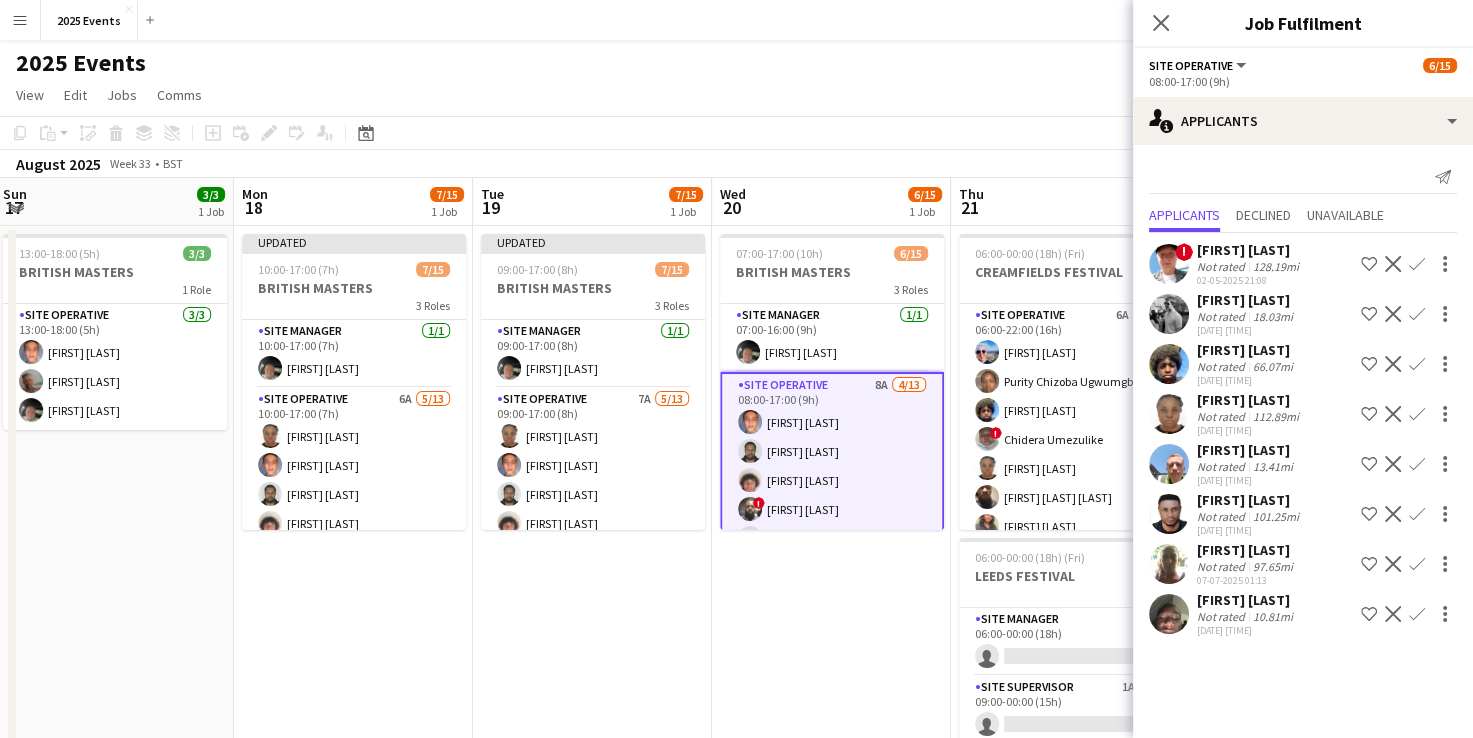 click on "Confirm" at bounding box center (1417, 464) 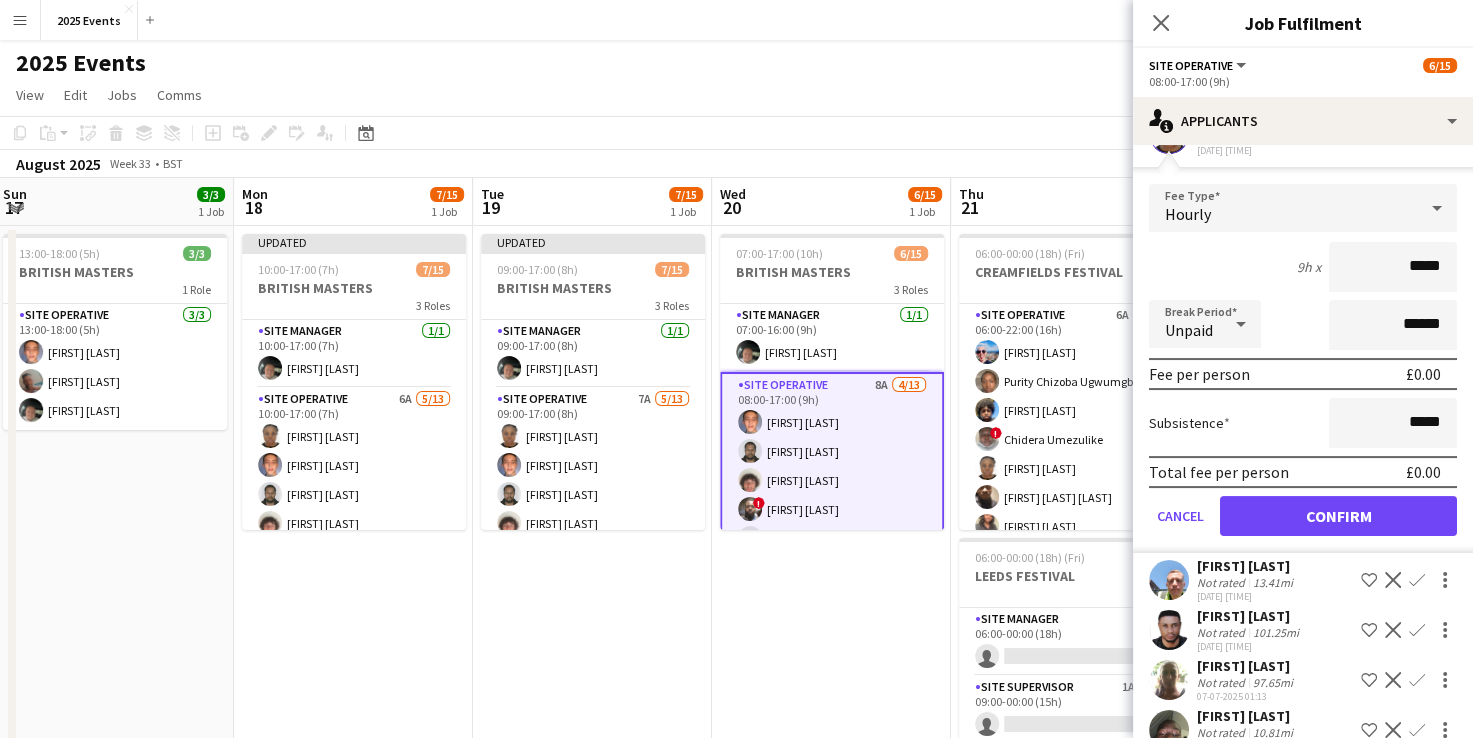scroll, scrollTop: 280, scrollLeft: 0, axis: vertical 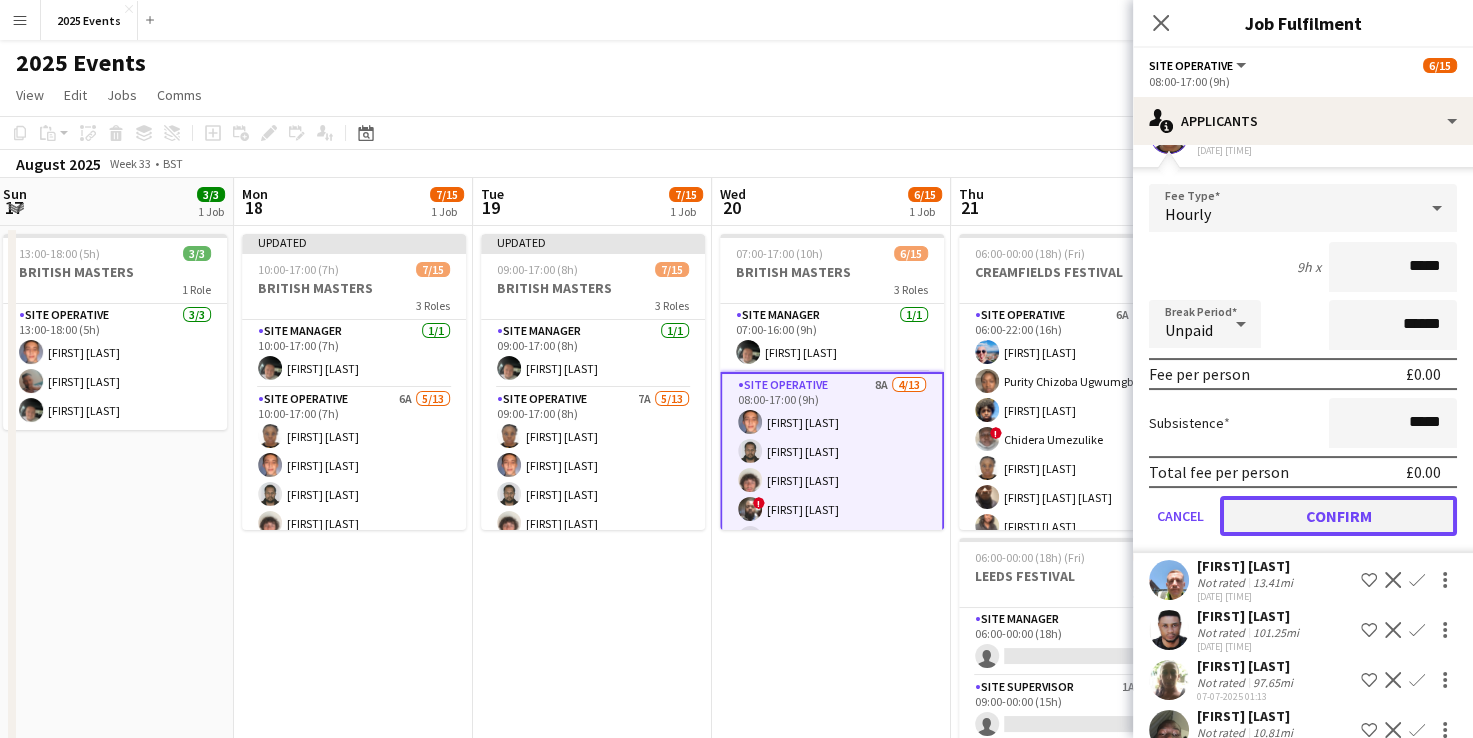 click on "Confirm" 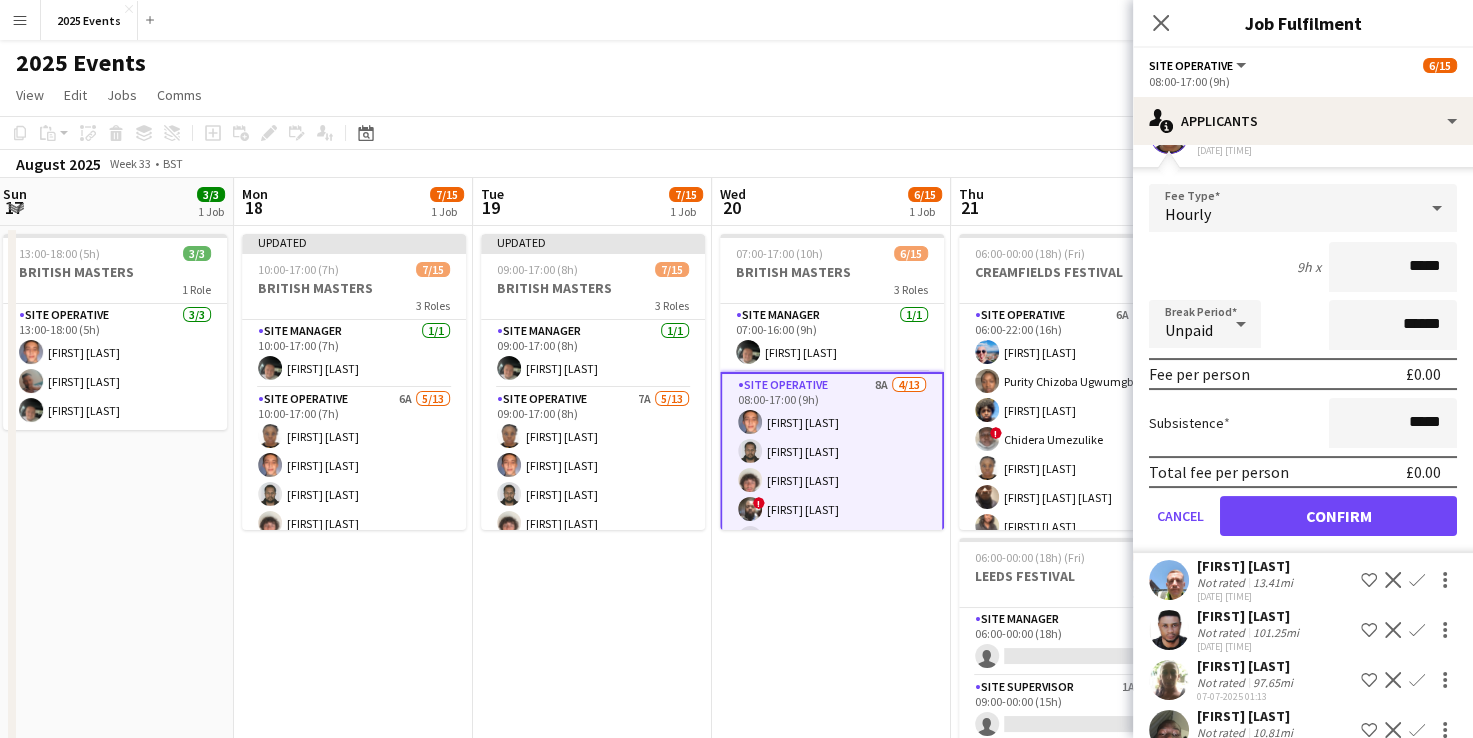 scroll, scrollTop: 0, scrollLeft: 0, axis: both 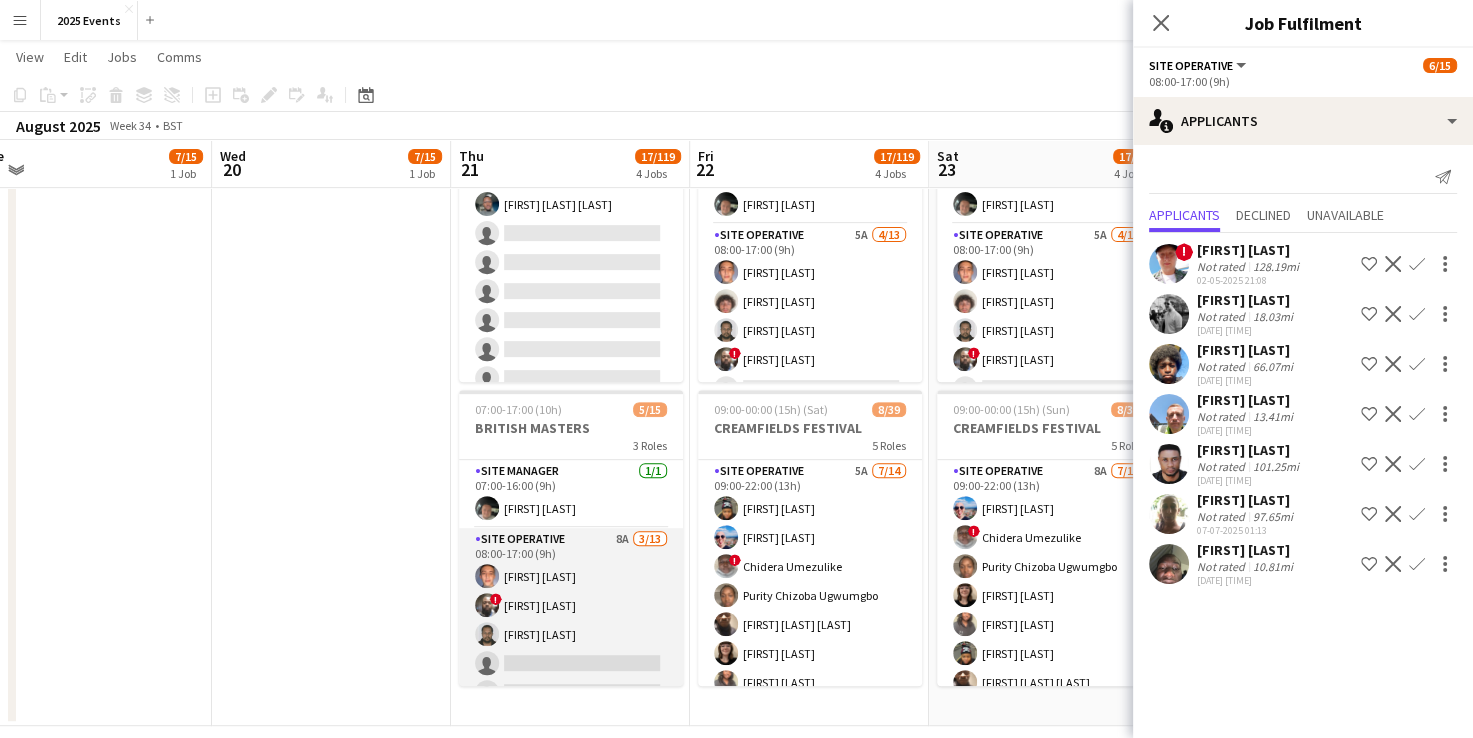 click on "Site Operative   8A   3/13   08:00-17:00 (9h)
[FIRST] [LAST] ! [FIRST] [LAST] [FIRST] [LAST]
single-neutral-actions
single-neutral-actions
single-neutral-actions
single-neutral-actions
single-neutral-actions
single-neutral-actions
single-neutral-actions
single-neutral-actions
single-neutral-actions" at bounding box center [571, 736] 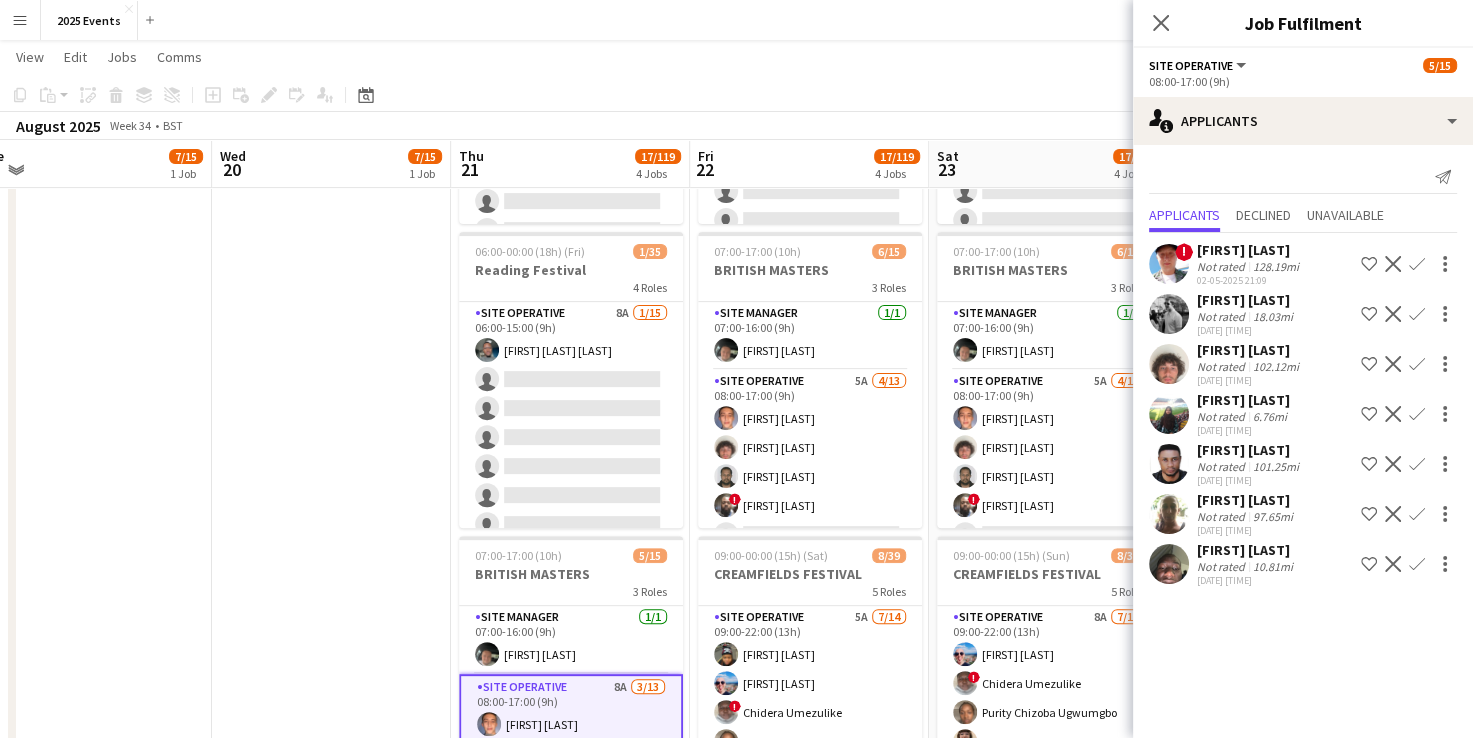 scroll, scrollTop: 776, scrollLeft: 0, axis: vertical 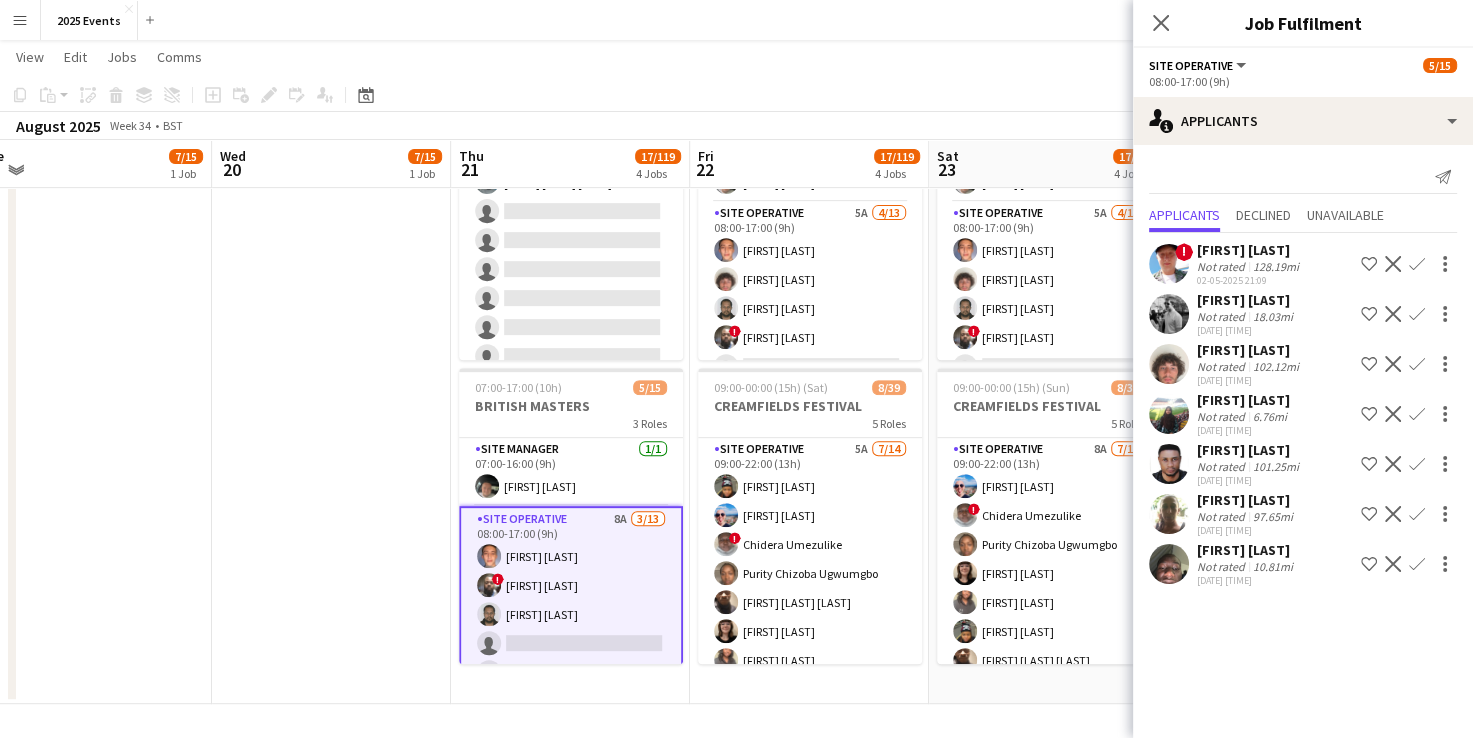 click on "Site Operative   8A   3/13   08:00-17:00 (9h)
[FIRST] [LAST] ! [FIRST] [LAST] [FIRST] [LAST]
single-neutral-actions
single-neutral-actions
single-neutral-actions
single-neutral-actions
single-neutral-actions
single-neutral-actions
single-neutral-actions
single-neutral-actions
single-neutral-actions" at bounding box center [571, 716] 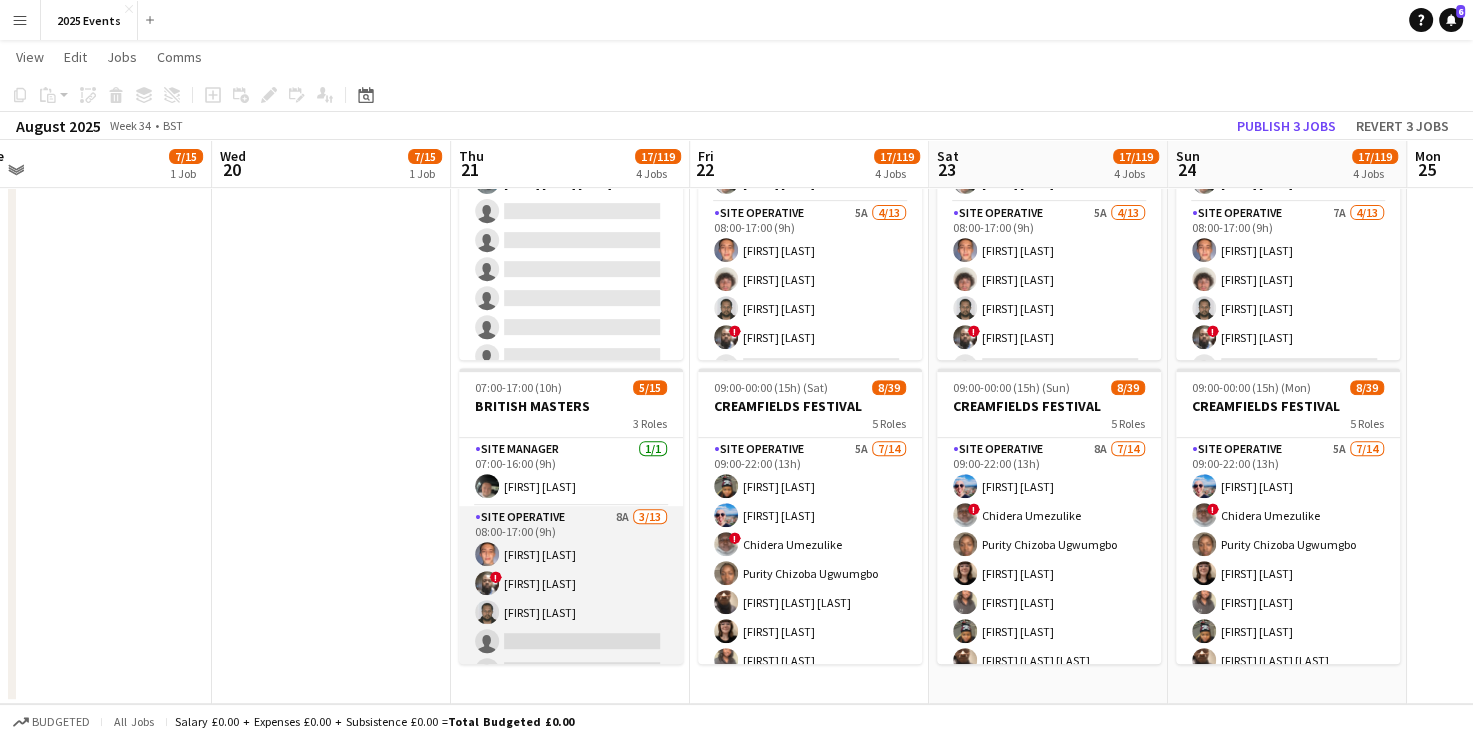 click on "Site Operative   8A   3/13   08:00-17:00 (9h)
[FIRST] [LAST] ! [FIRST] [LAST] [FIRST] [LAST]
single-neutral-actions
single-neutral-actions
single-neutral-actions
single-neutral-actions
single-neutral-actions
single-neutral-actions
single-neutral-actions
single-neutral-actions
single-neutral-actions" at bounding box center [571, 714] 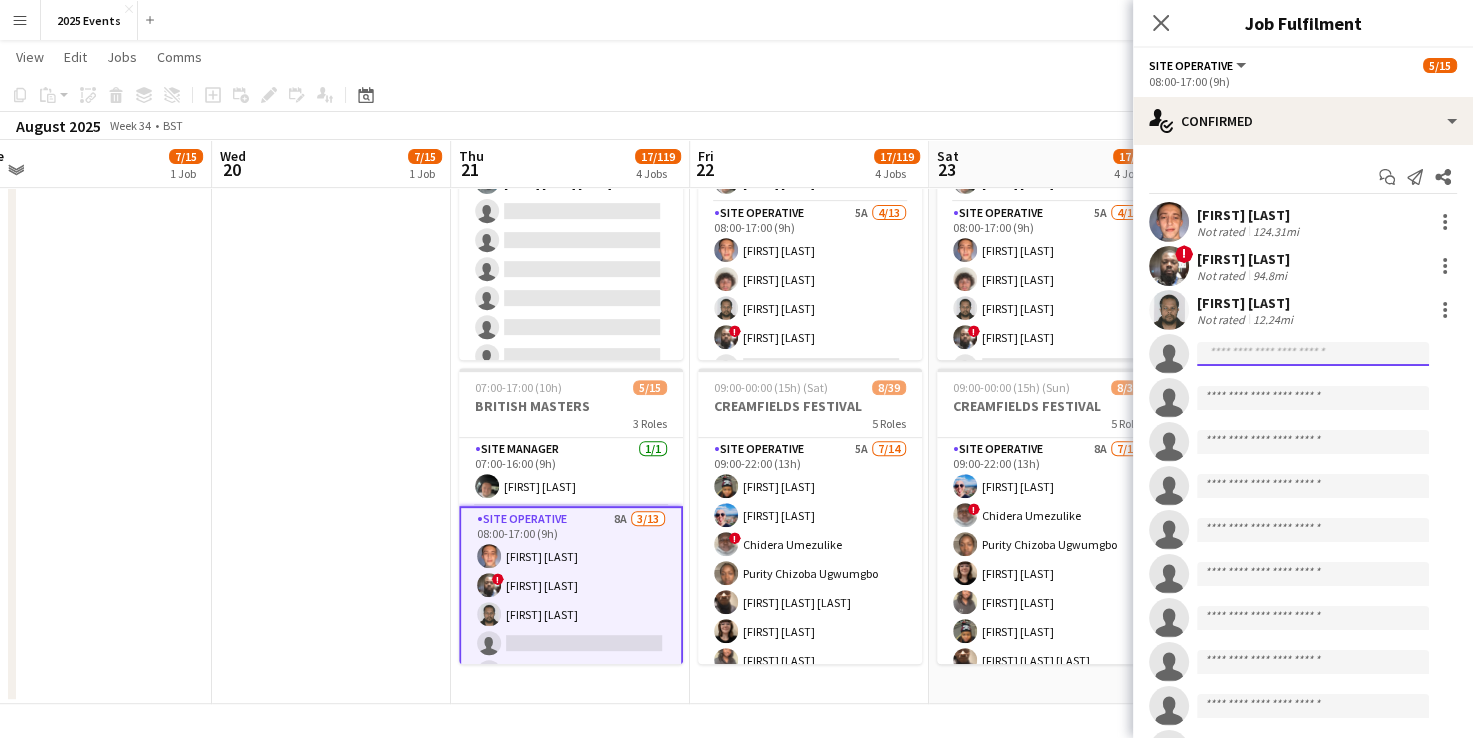 click at bounding box center (1313, 486) 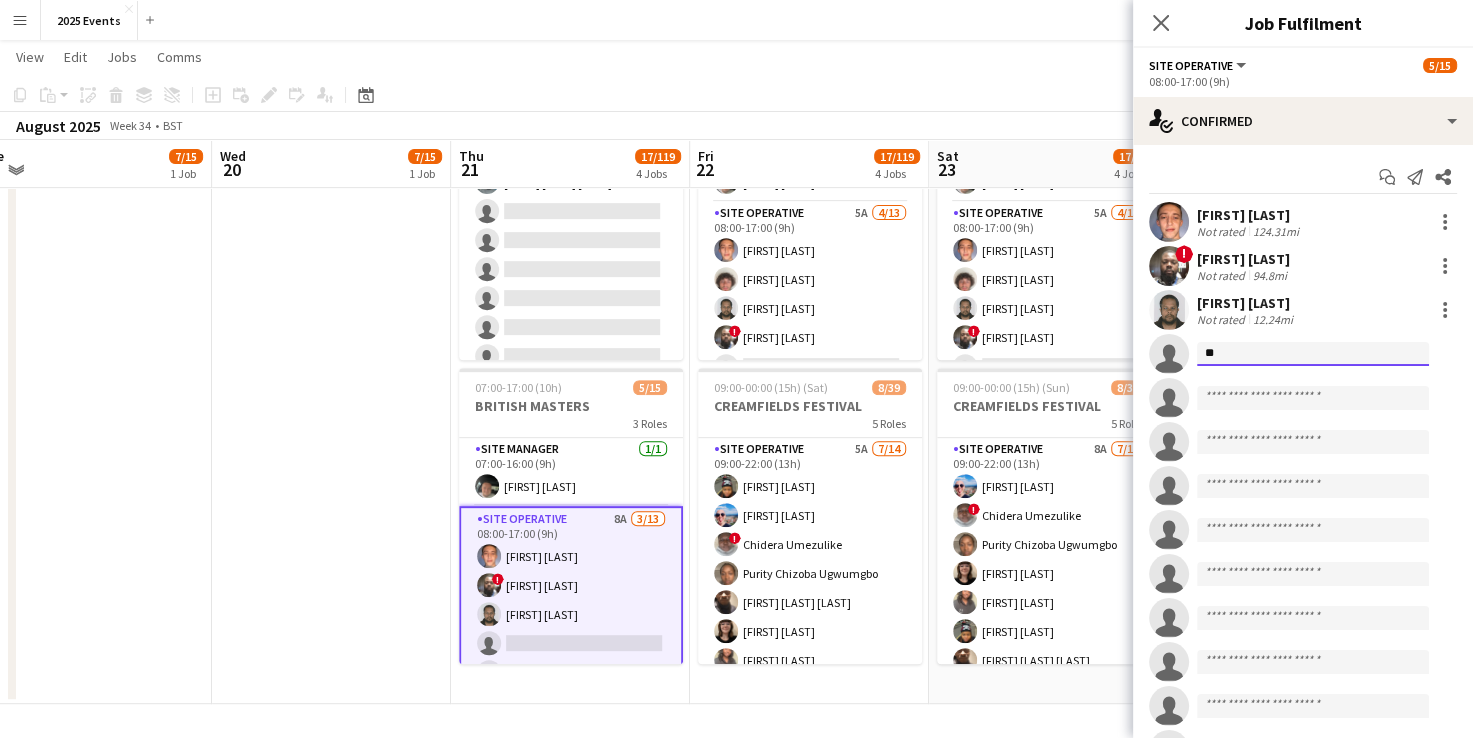 type on "*" 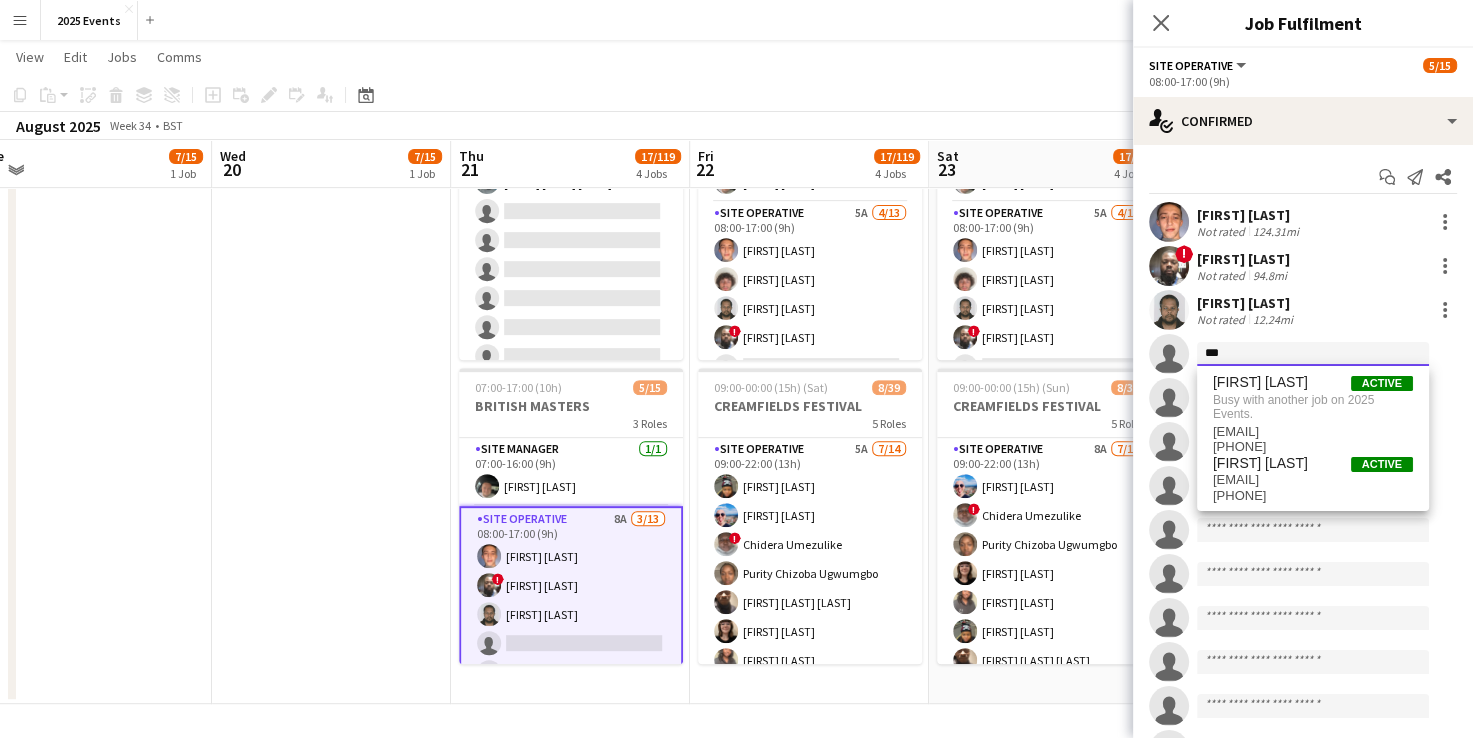 type on "***" 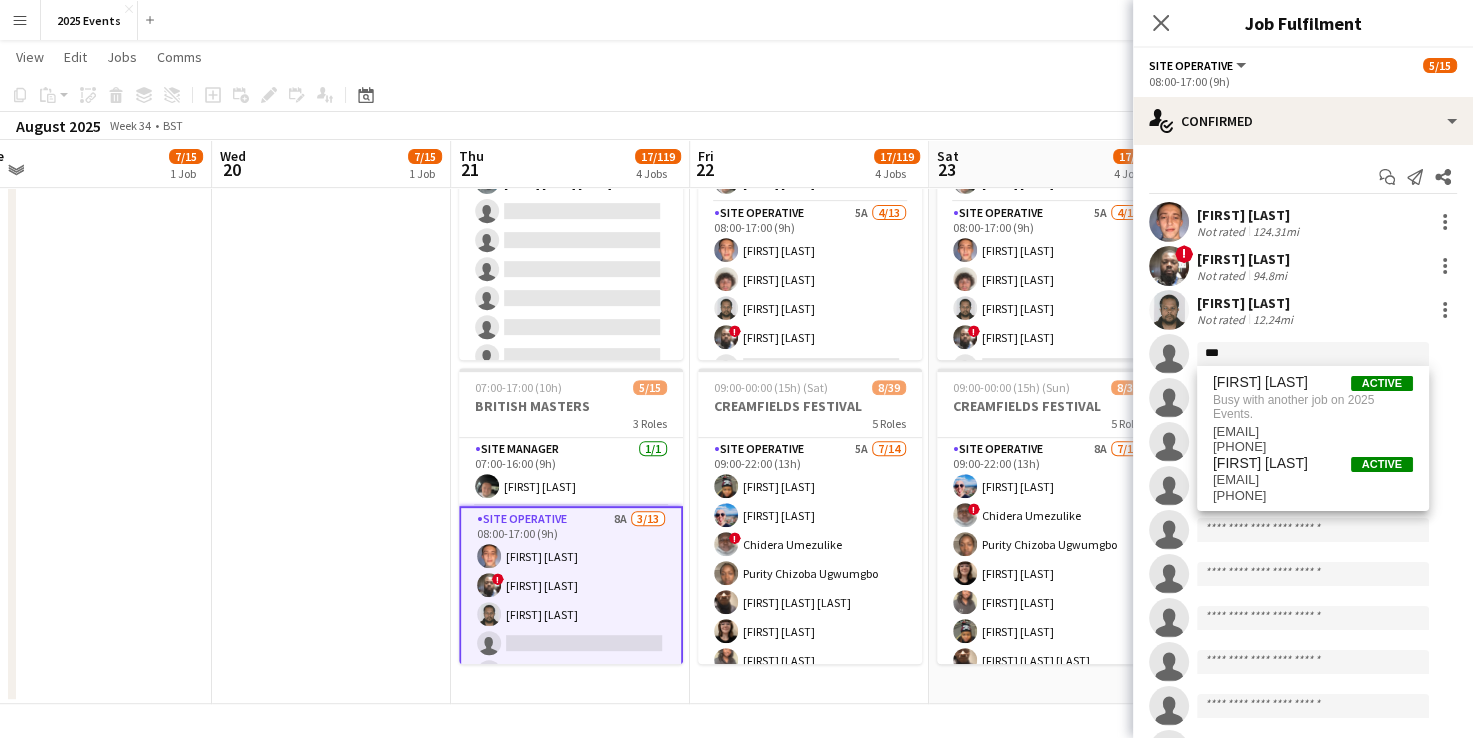 click on "Updated   07:00-17:00 (10h)    7/15   BRITISH MASTERS   3 Roles   Site Manager   1/1   07:00-16:00 (9h)
[FIRST] [LAST]  Site Operative   7A   5/13   08:00-17:00 (9h)
[FIRST] [LAST] [FIRST] [LAST] [FIRST] [LAST] [FIRST] [LAST] ! [FIRST] [LAST]
single-neutral-actions
single-neutral-actions
single-neutral-actions
single-neutral-actions
single-neutral-actions
single-neutral-actions
single-neutral-actions
single-neutral-actions
single-neutral-actions
single-neutral-actions
Site Supervisor   1/1   08:00-17:00 (9h)
[FIRST] [LAST]" at bounding box center [331, 76] 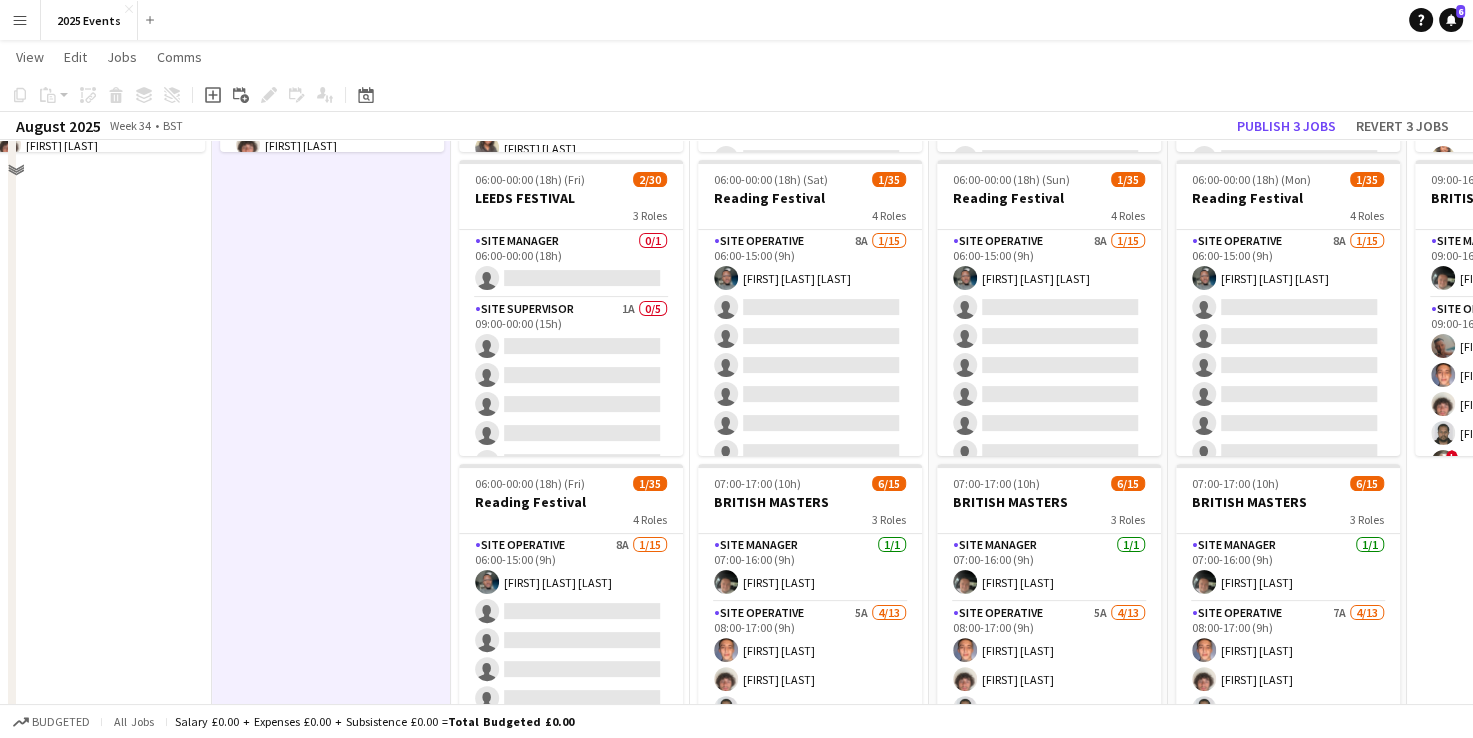 scroll, scrollTop: 64, scrollLeft: 0, axis: vertical 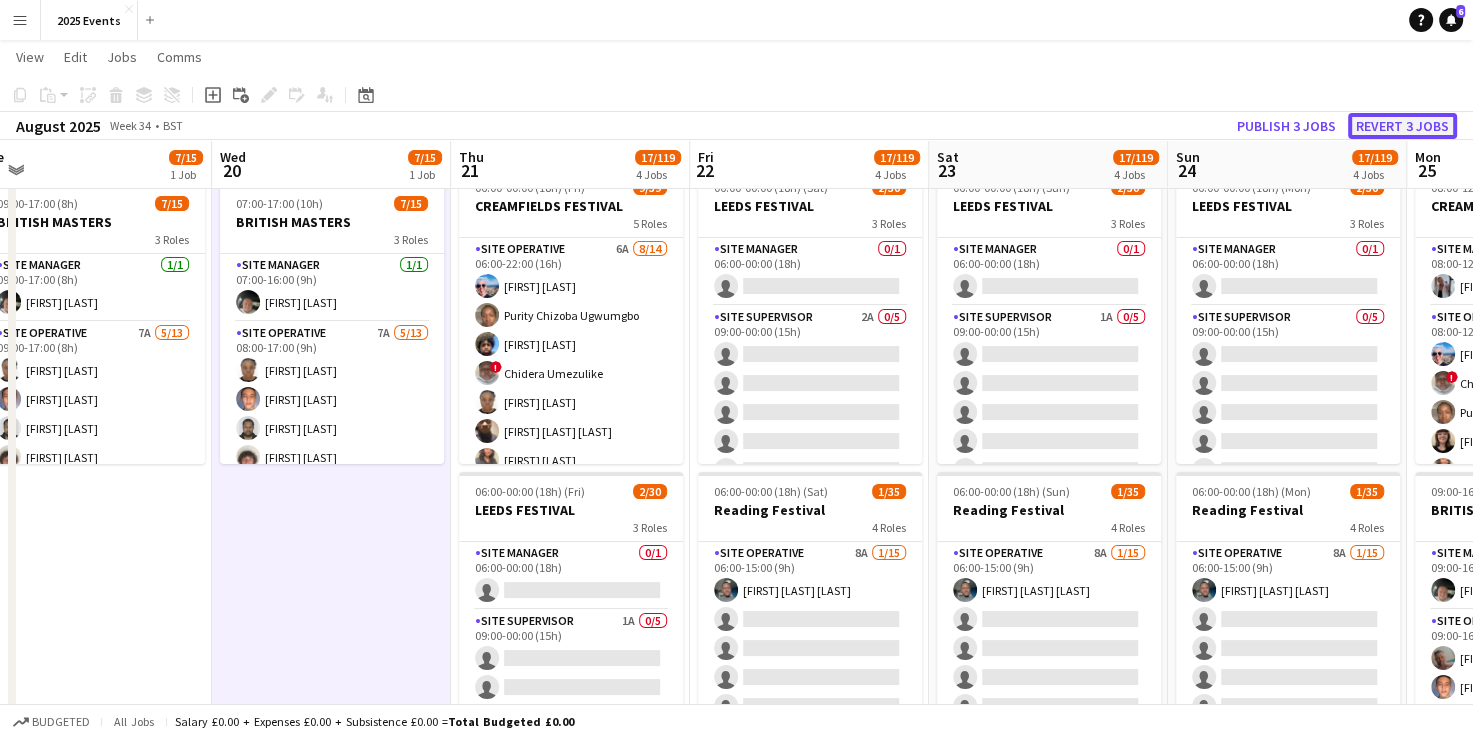 click on "Revert 3 jobs" 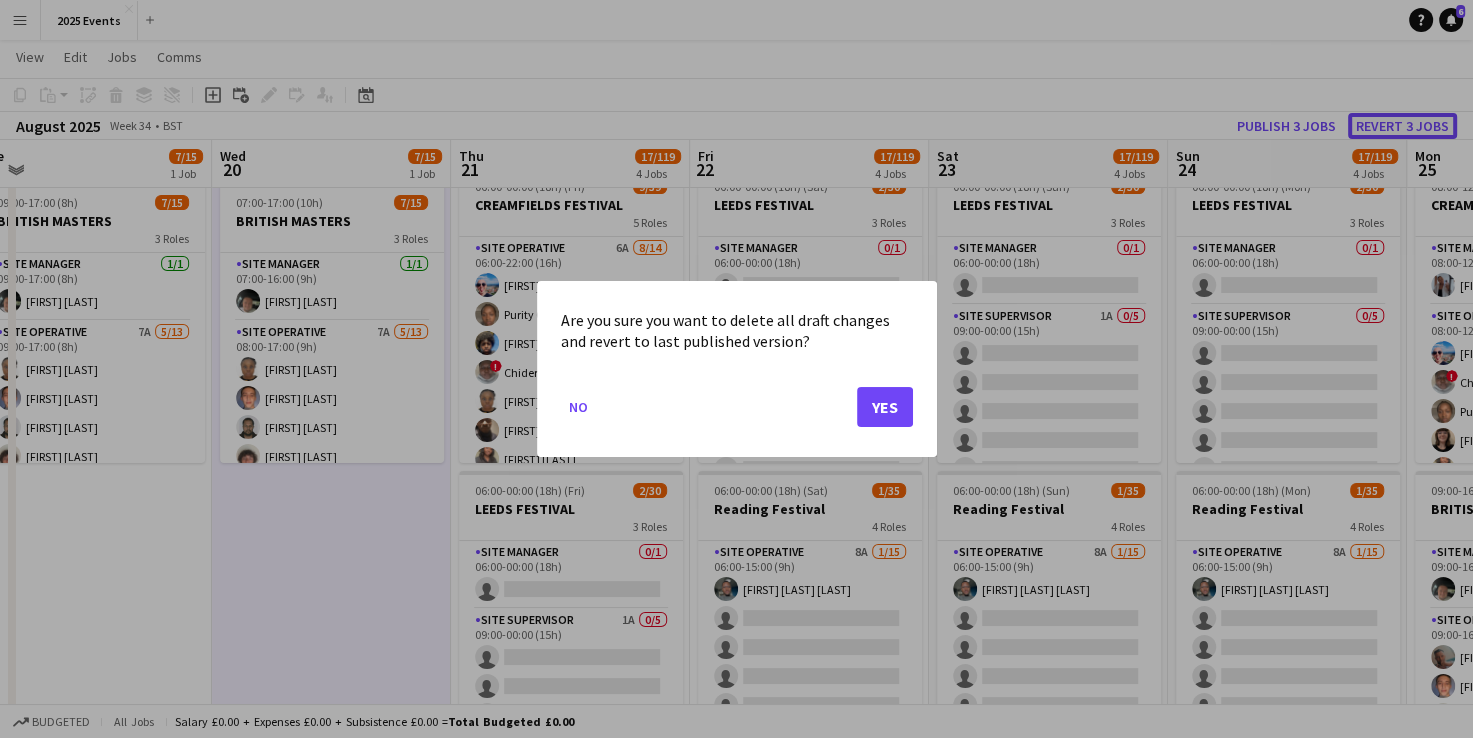 scroll, scrollTop: 0, scrollLeft: 0, axis: both 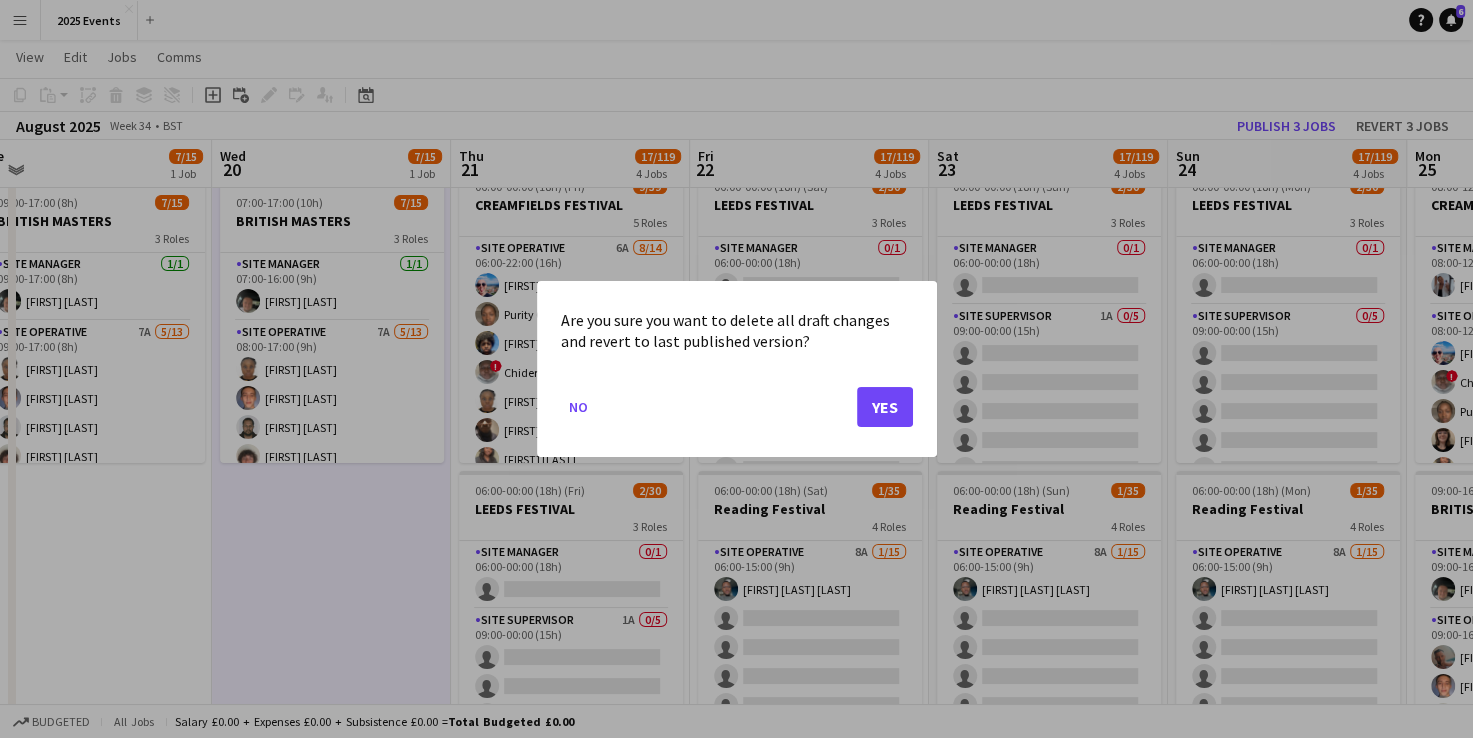 click on "No   Yes" 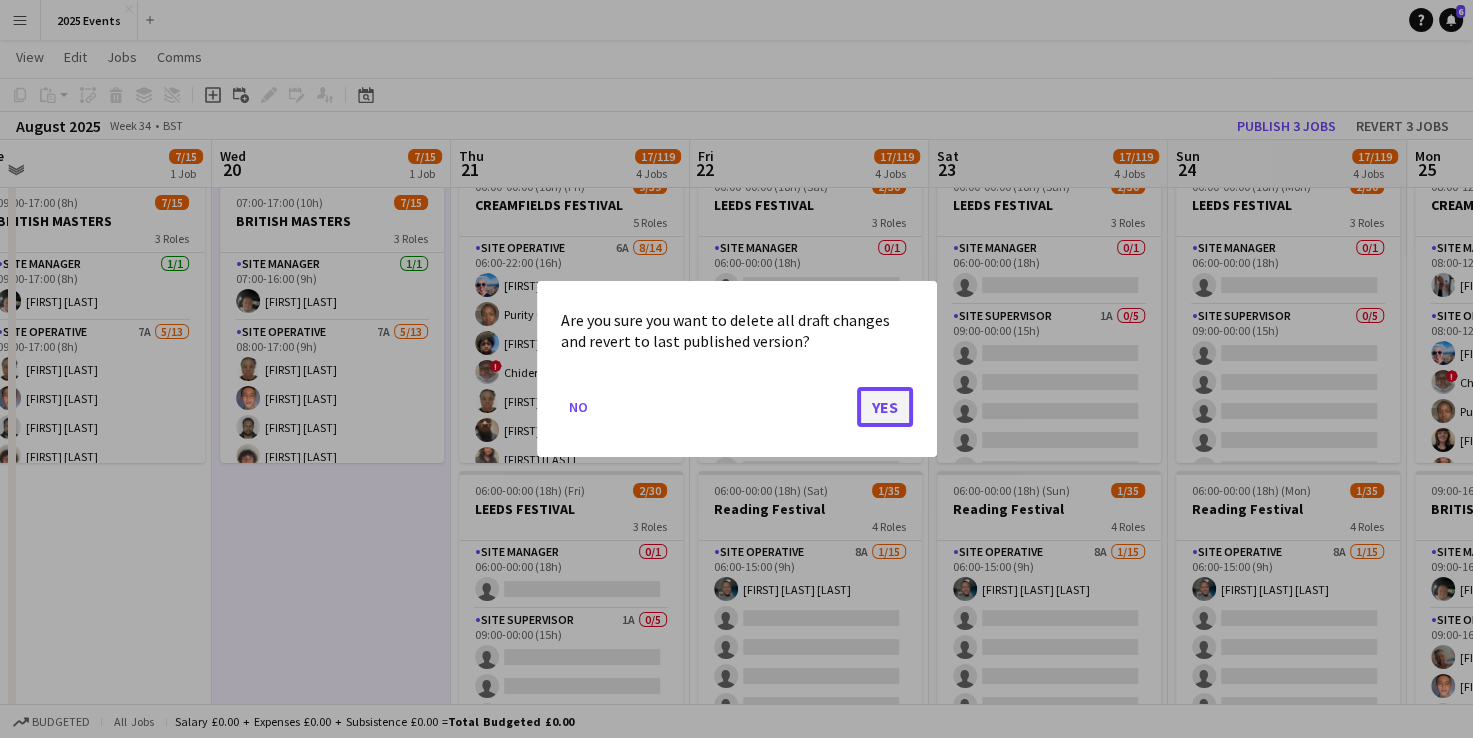 click on "Yes" 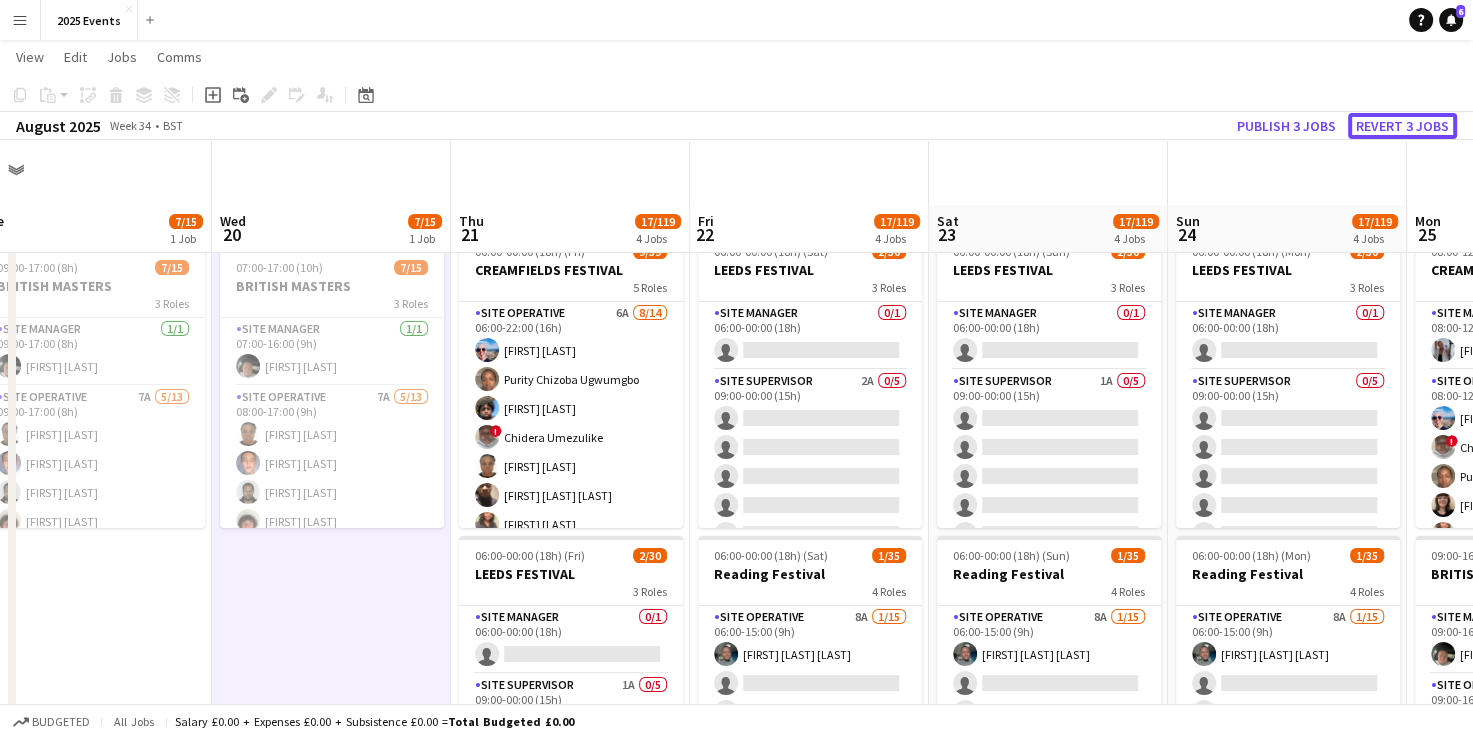 scroll, scrollTop: 64, scrollLeft: 0, axis: vertical 